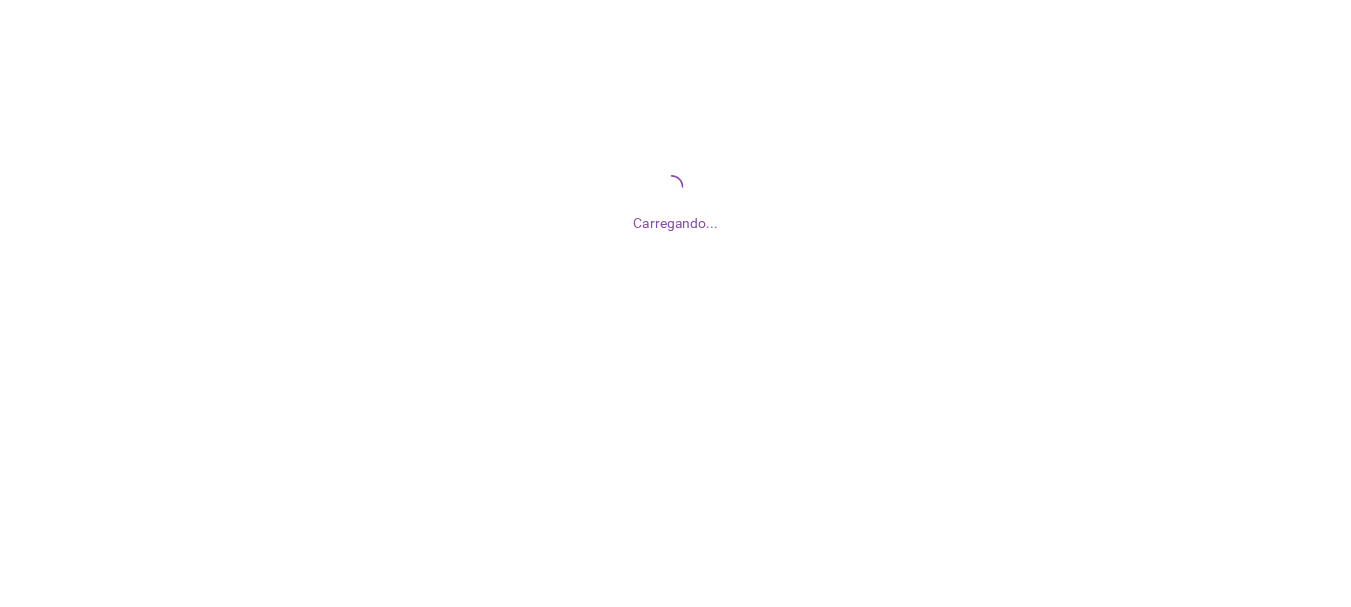 scroll, scrollTop: 0, scrollLeft: 0, axis: both 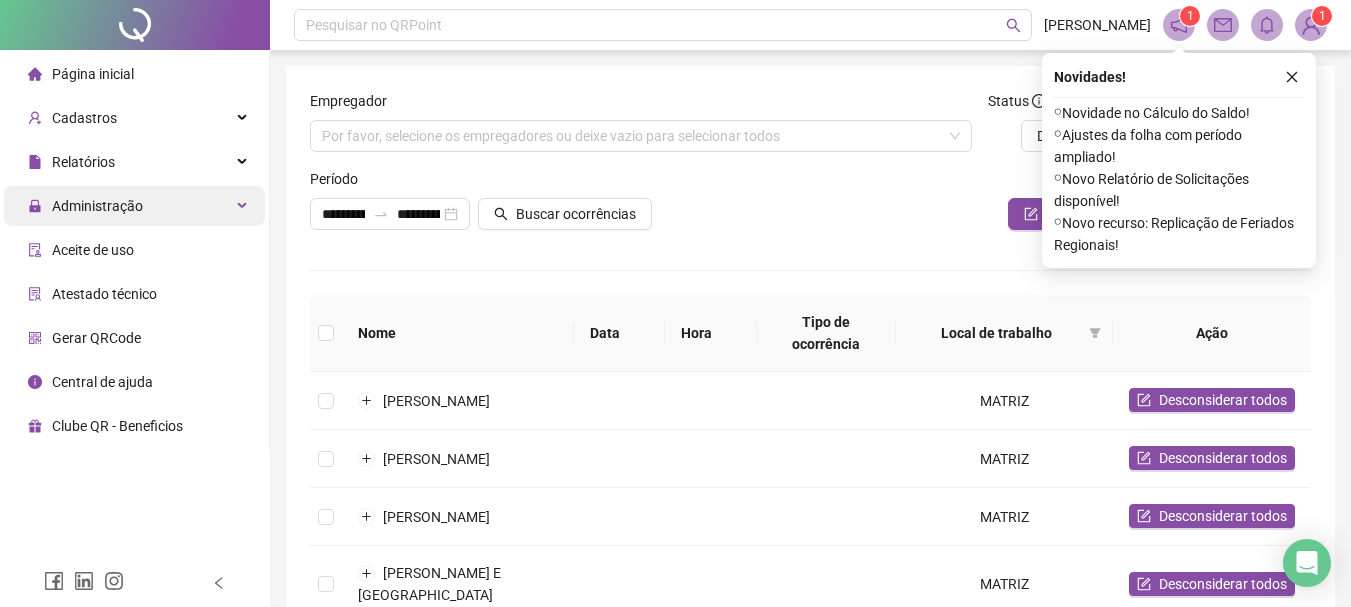 click on "Administração" at bounding box center (97, 206) 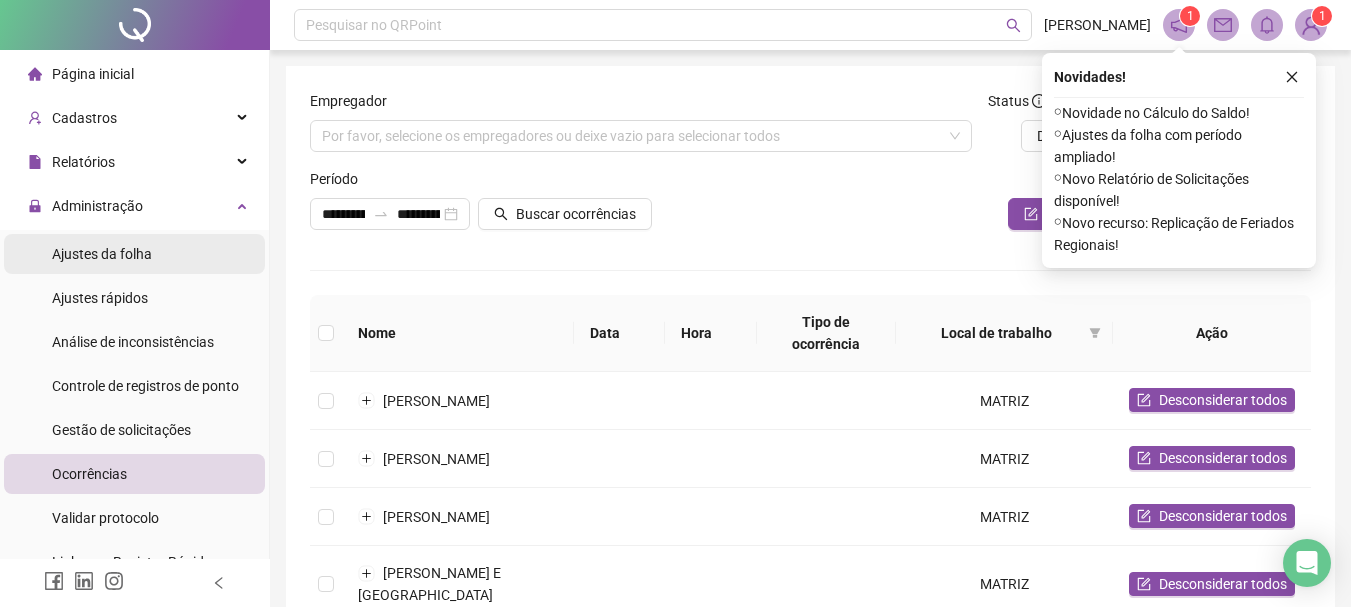 click on "Ajustes da folha" at bounding box center [102, 254] 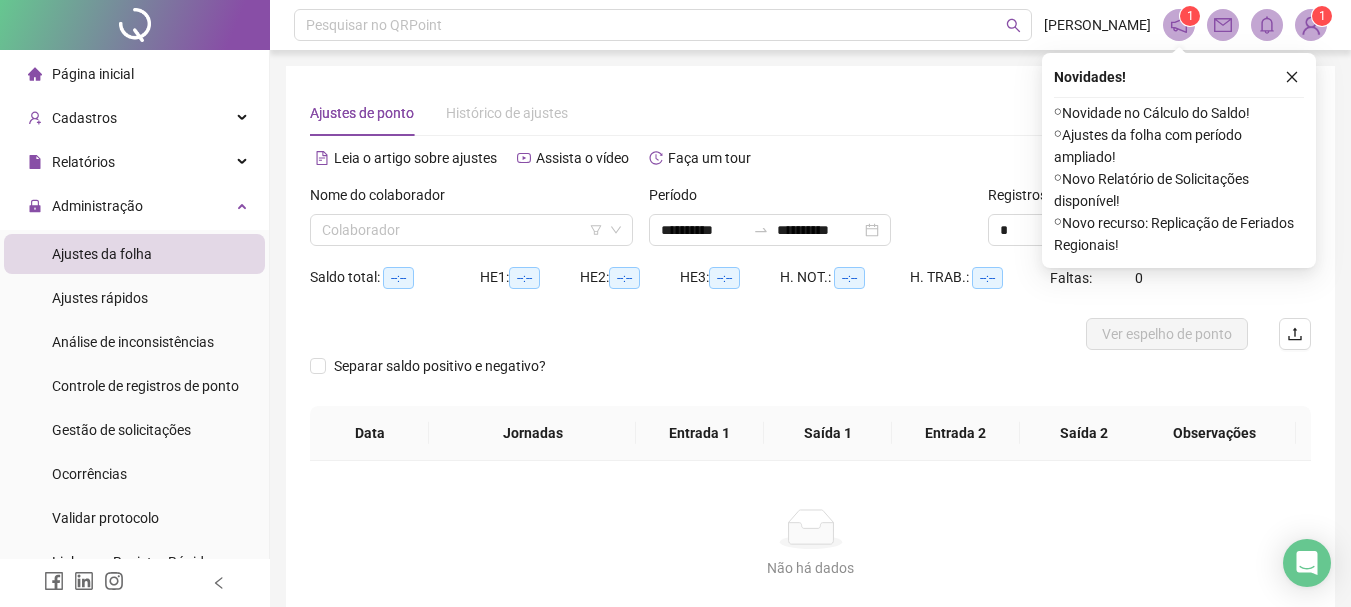 type on "**********" 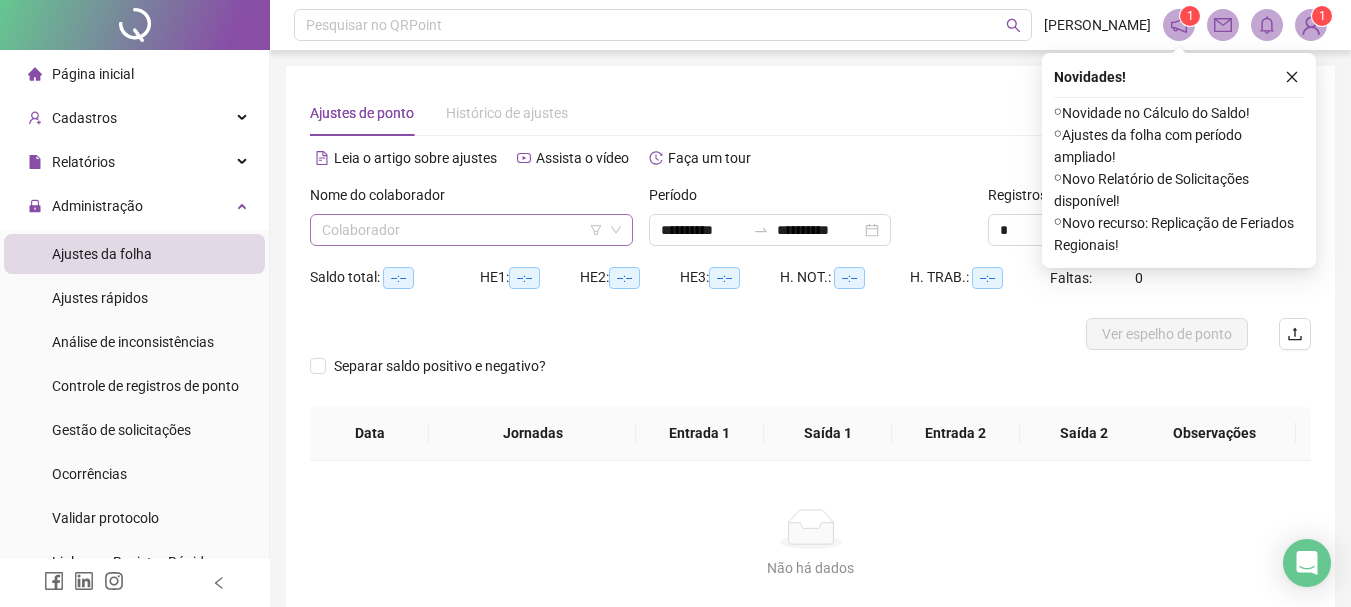 click at bounding box center (465, 230) 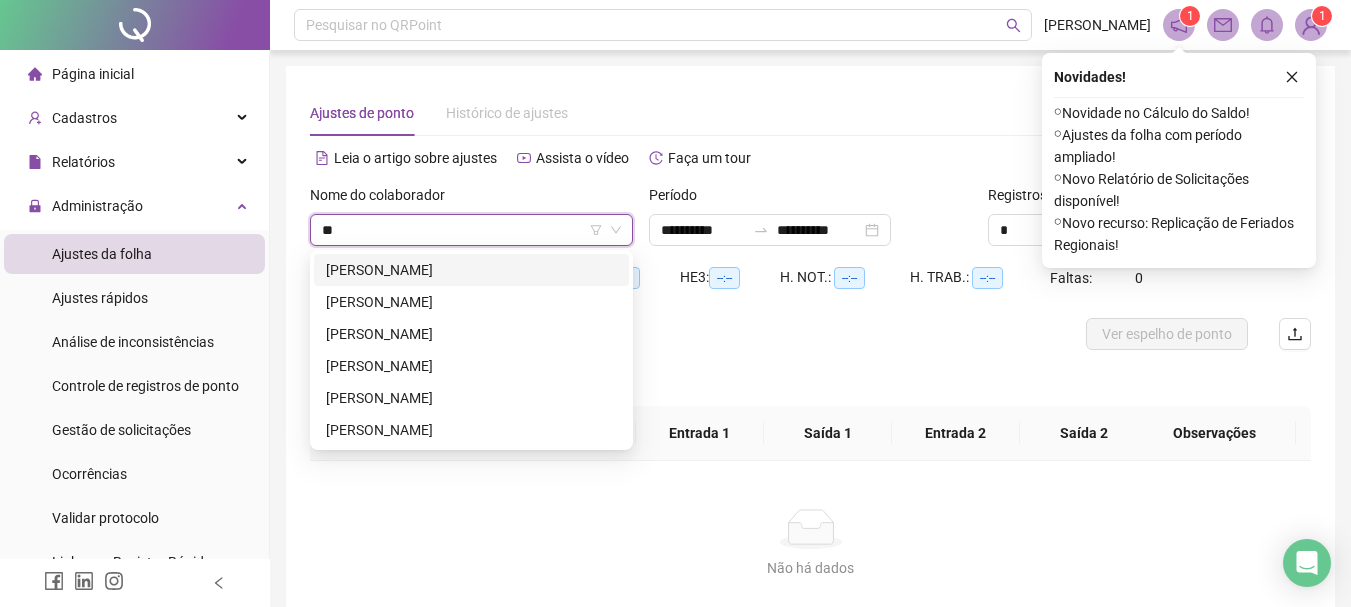 type on "***" 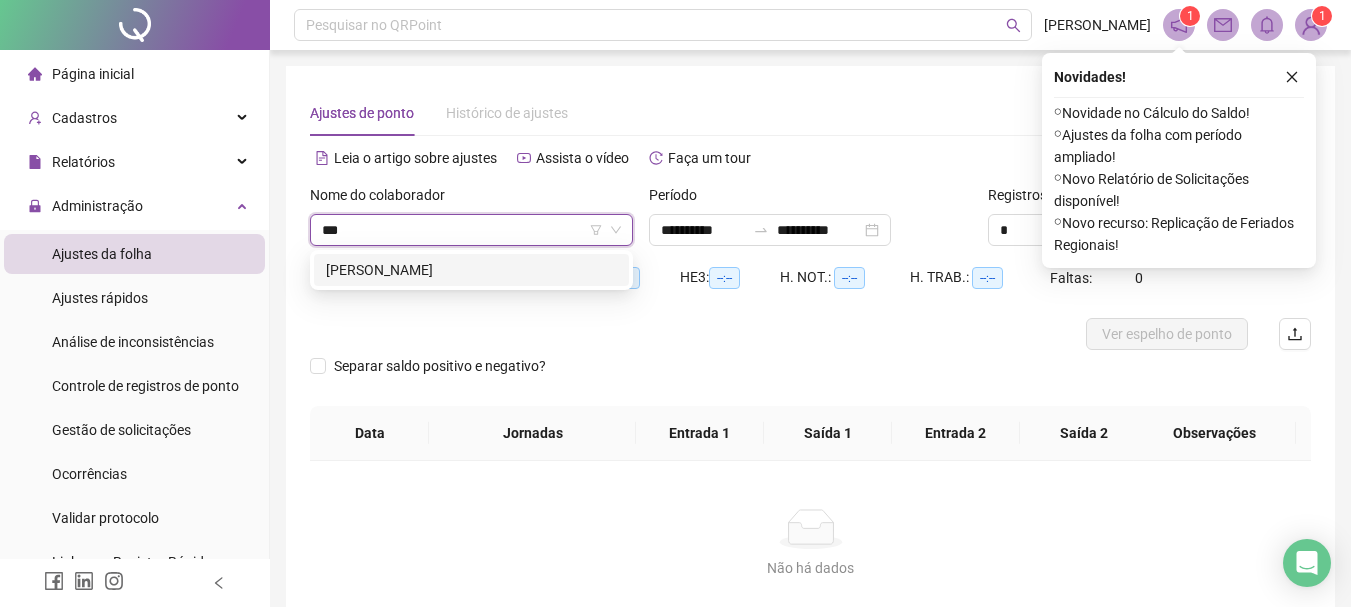 click on "TAINAN LIMA COSTA" at bounding box center [471, 270] 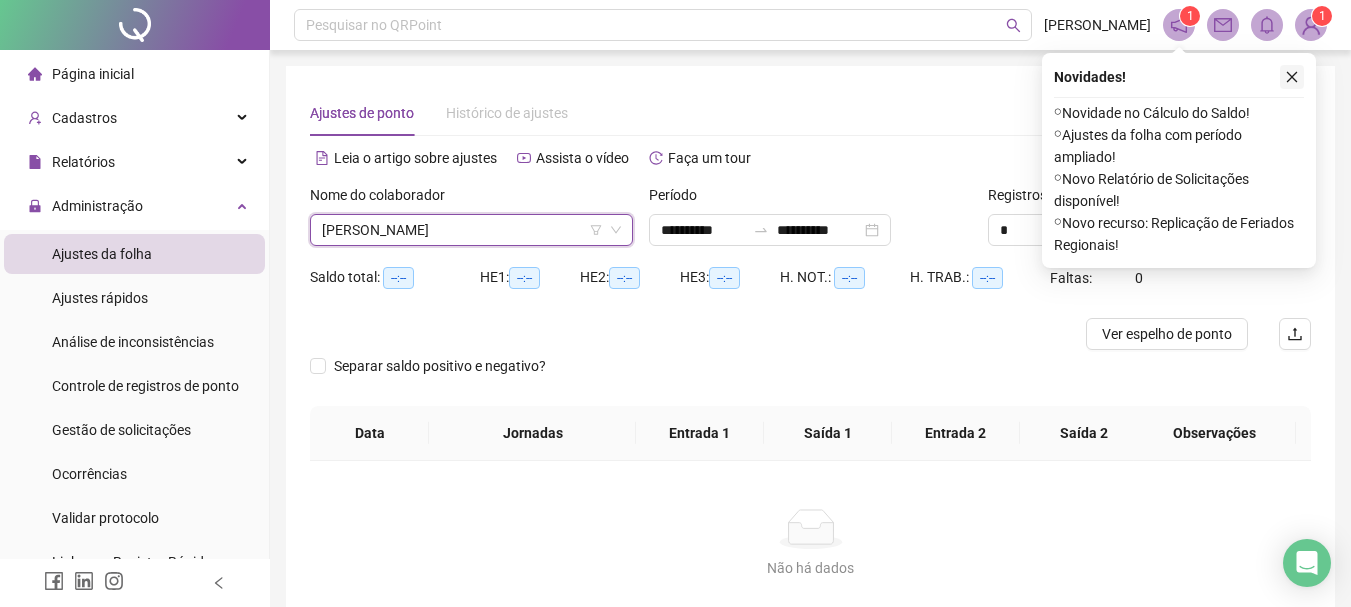 click 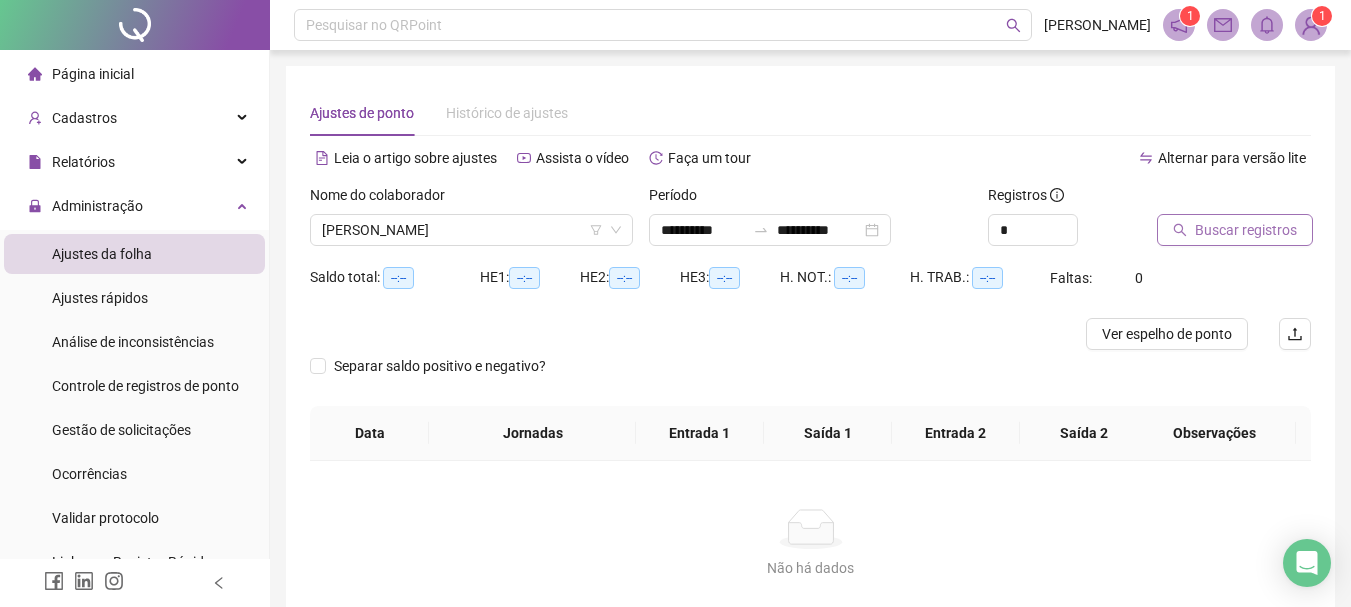 click on "Buscar registros" at bounding box center [1246, 230] 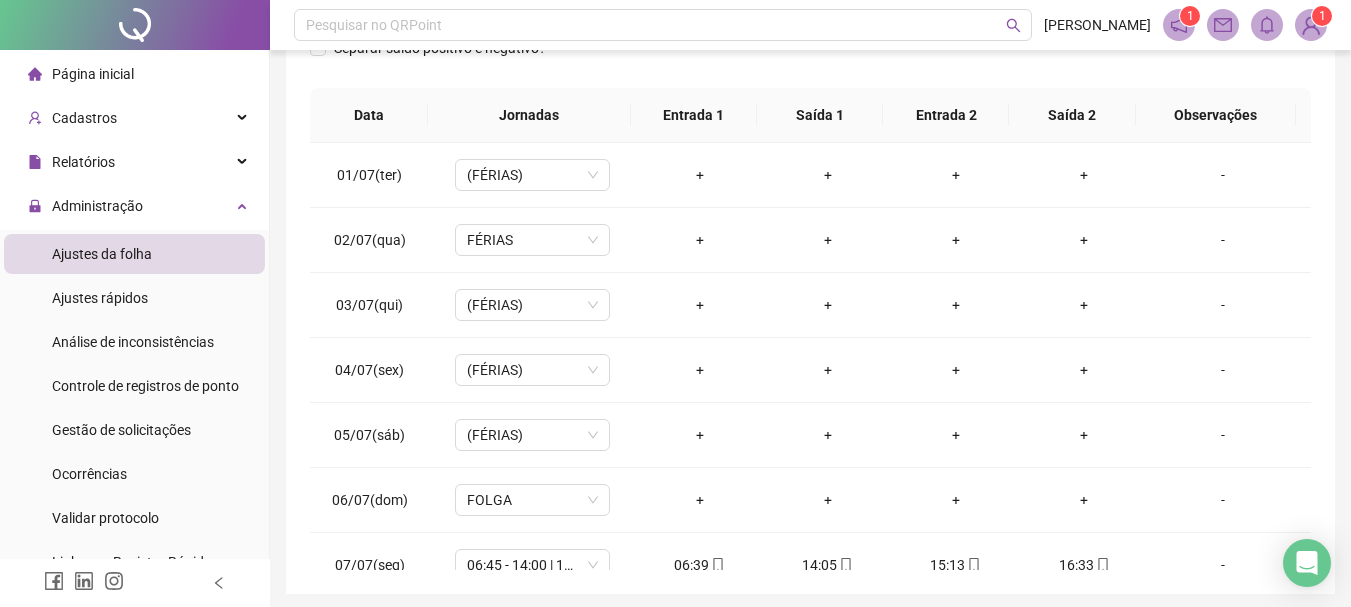 scroll, scrollTop: 415, scrollLeft: 0, axis: vertical 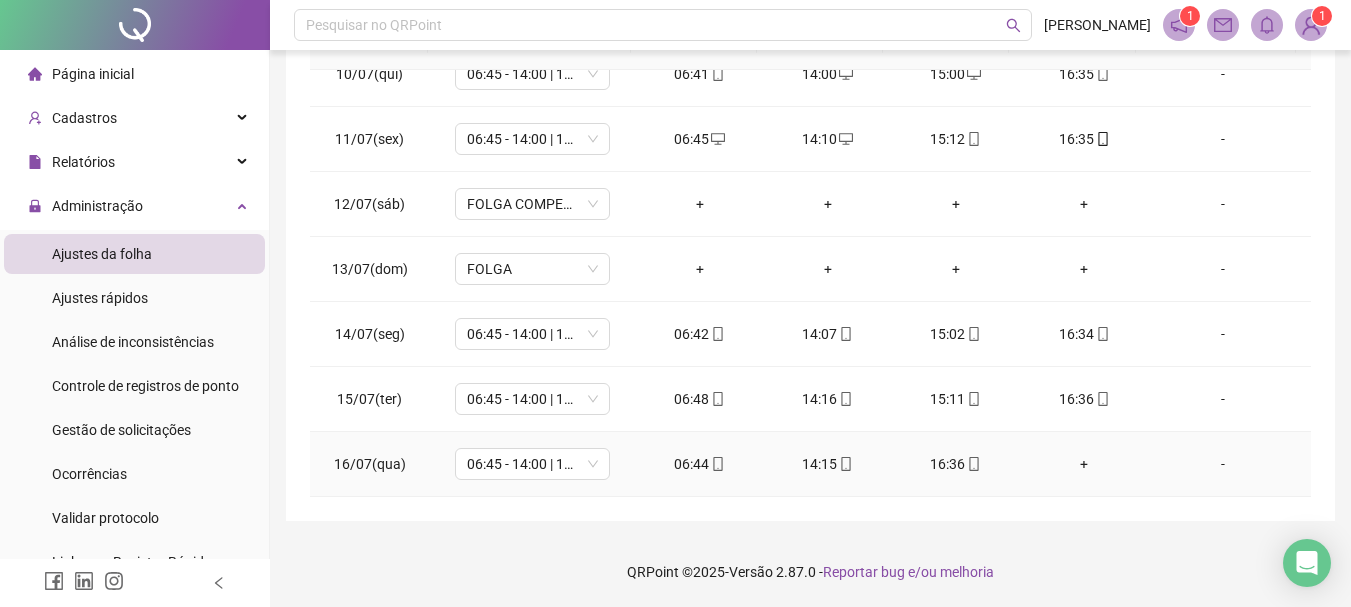 click on "+" at bounding box center [1084, 464] 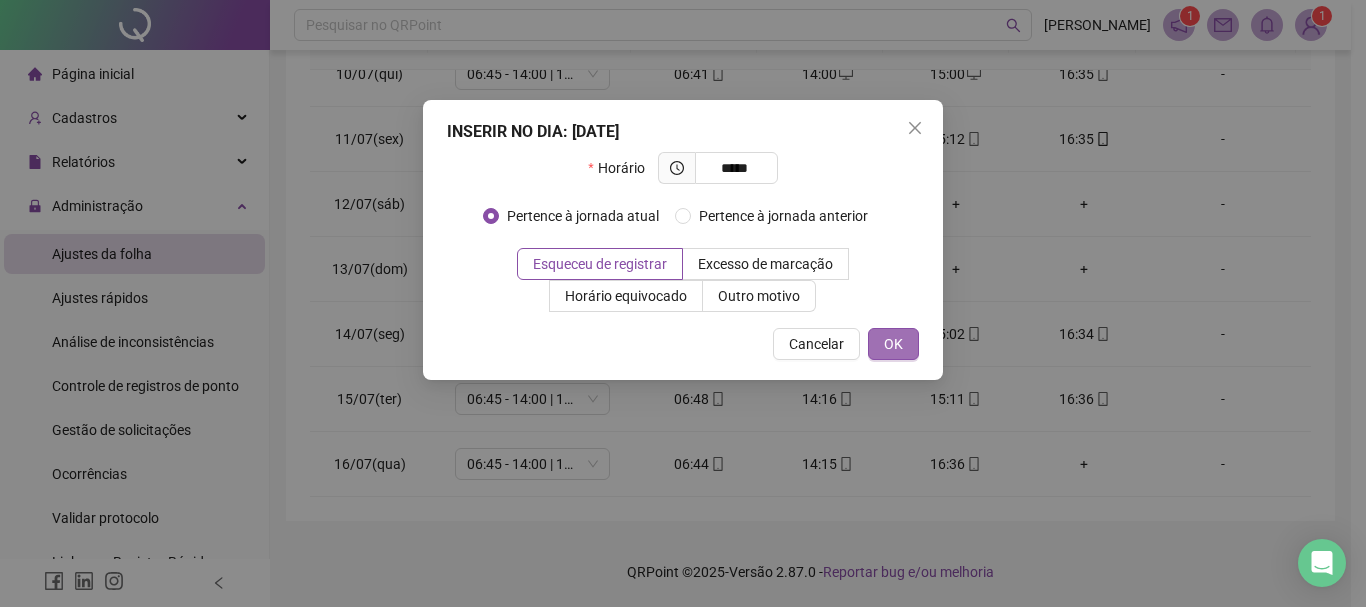 type on "*****" 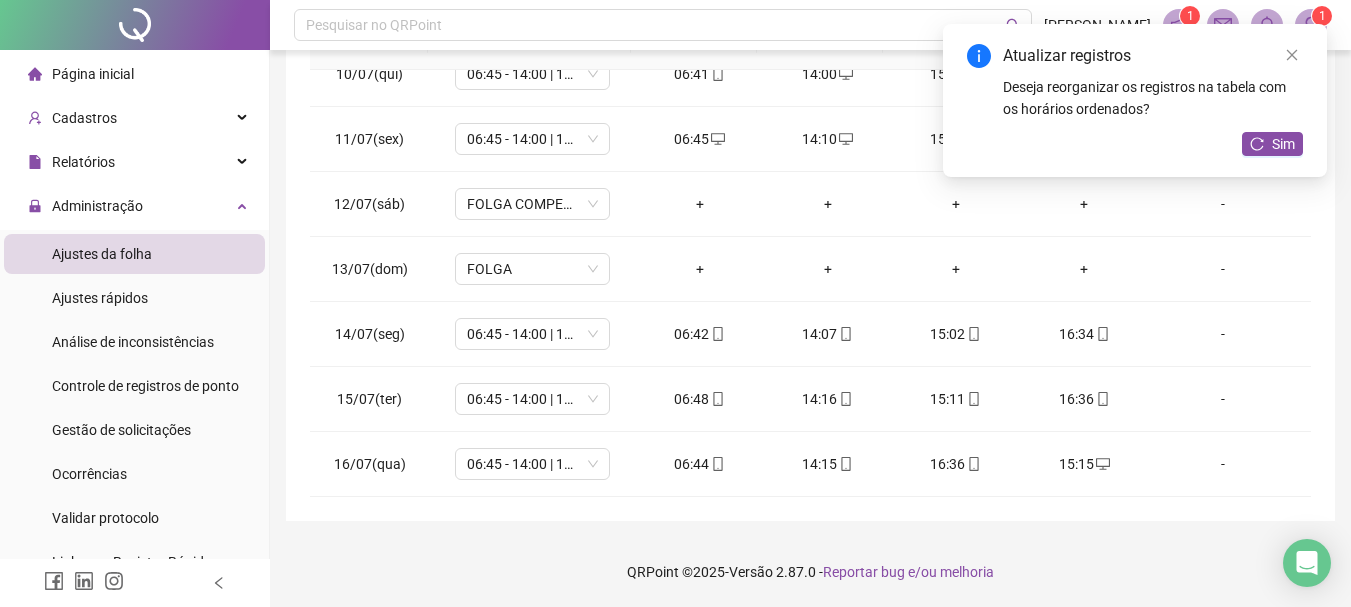click on "Atualizar registros Deseja reorganizar os registros na tabela com os horários ordenados? Sim" at bounding box center (1135, 100) 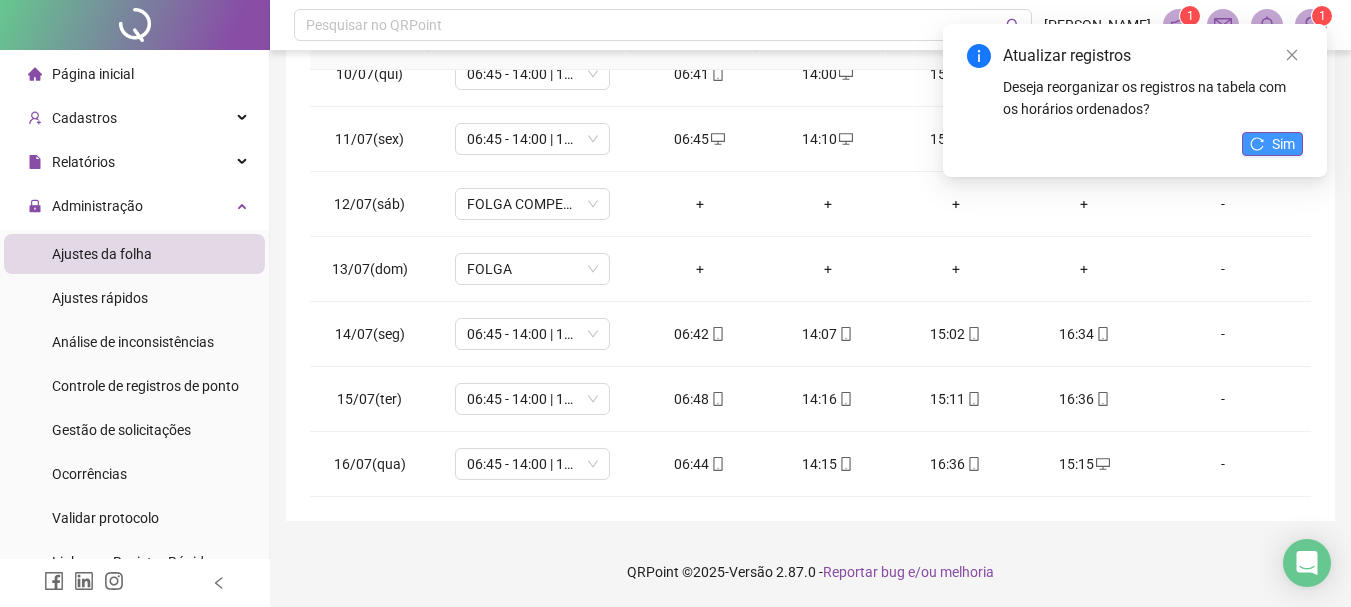 click on "Sim" at bounding box center [1283, 144] 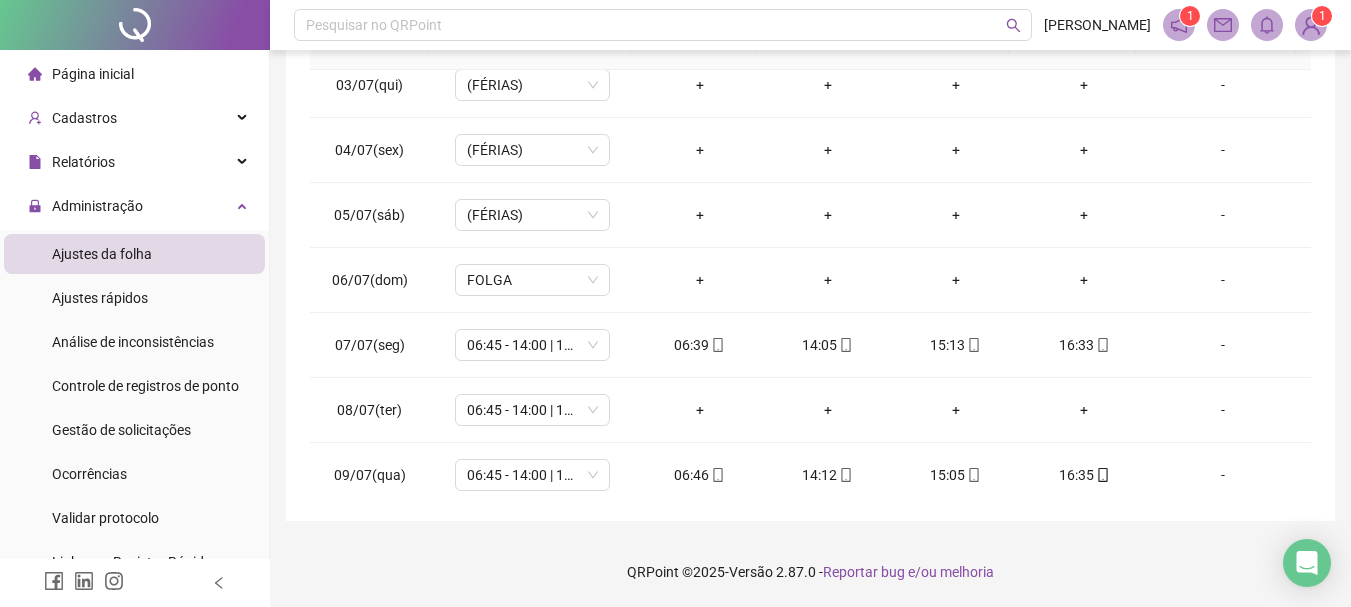 scroll, scrollTop: 0, scrollLeft: 0, axis: both 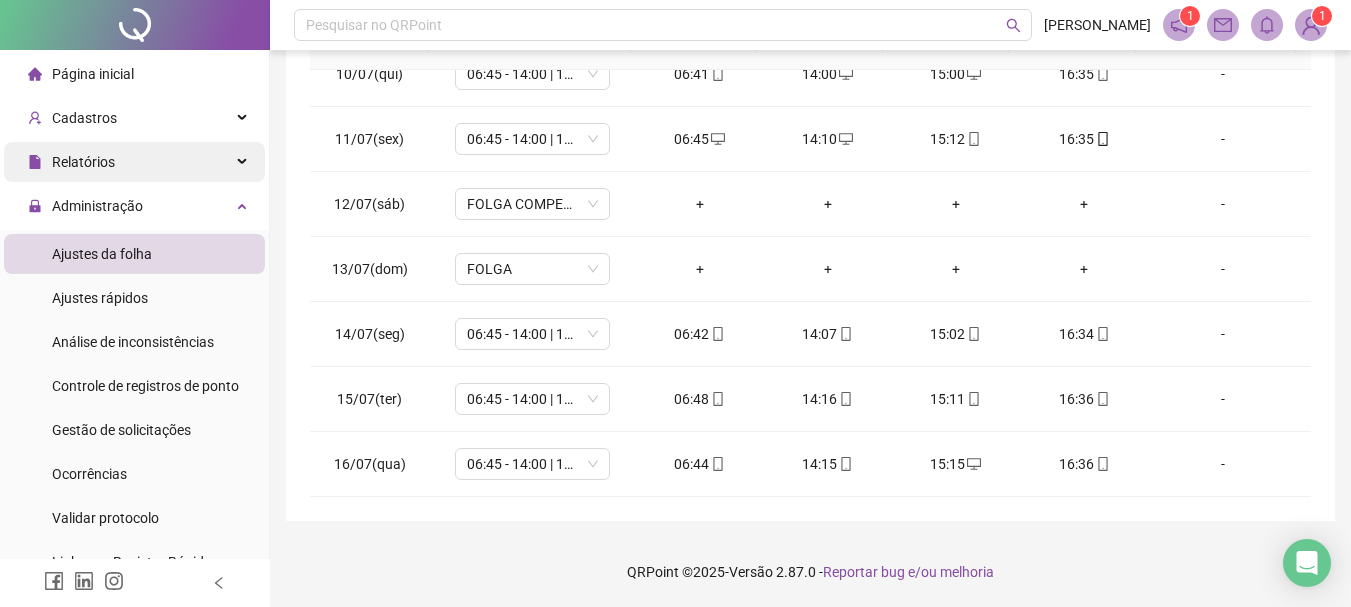click on "Relatórios" at bounding box center (83, 162) 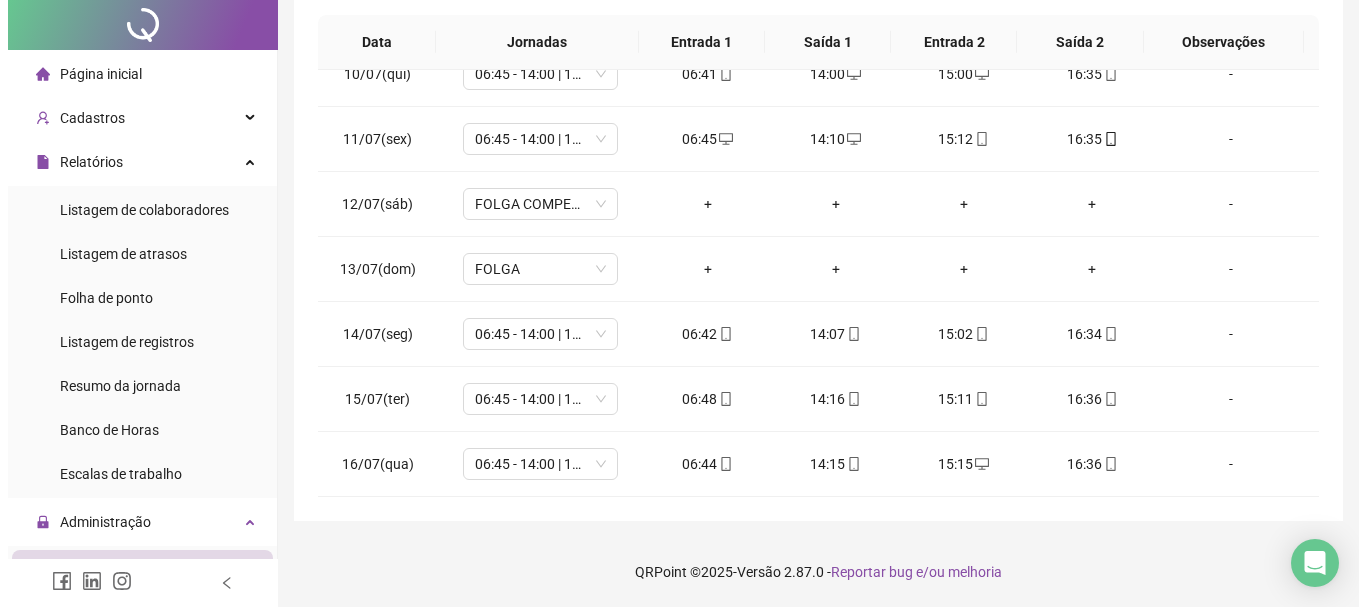 scroll, scrollTop: 0, scrollLeft: 0, axis: both 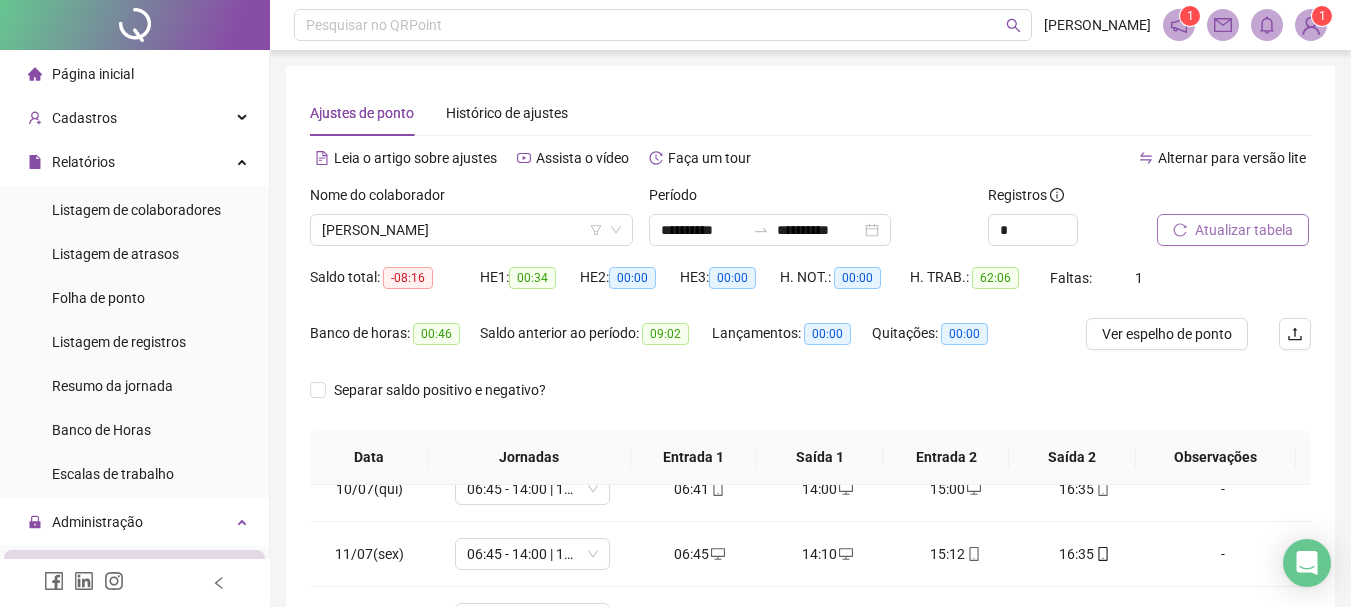 click at bounding box center [1311, 25] 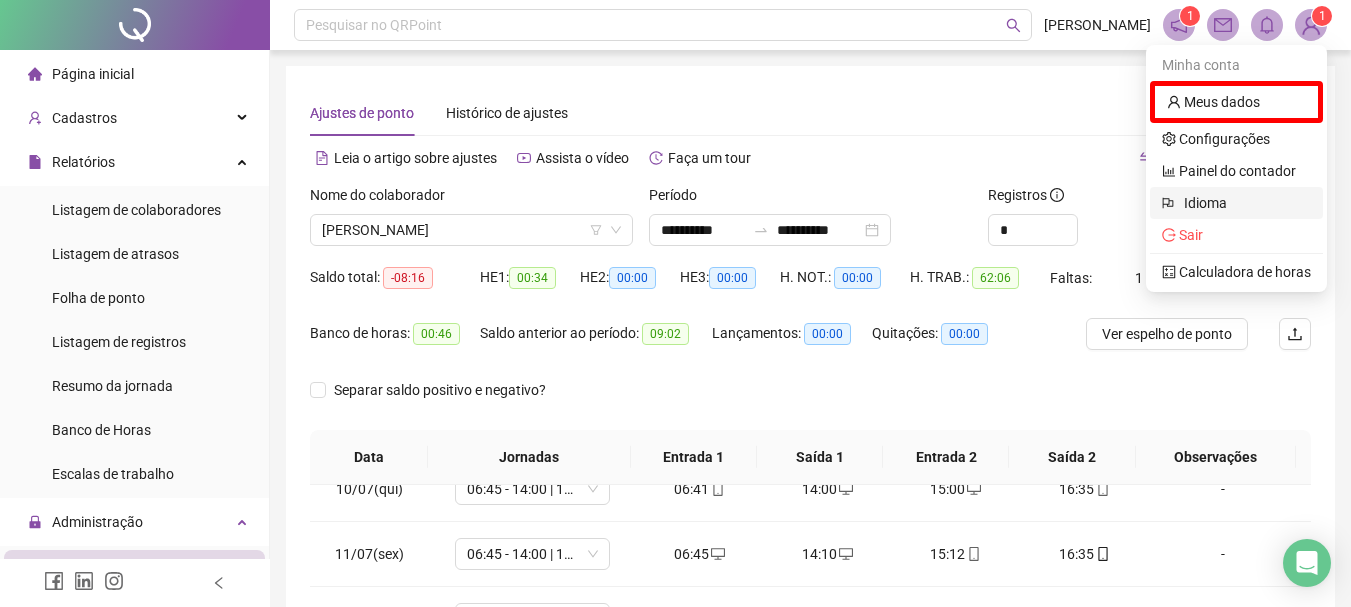 click on "Idioma" at bounding box center [1236, 203] 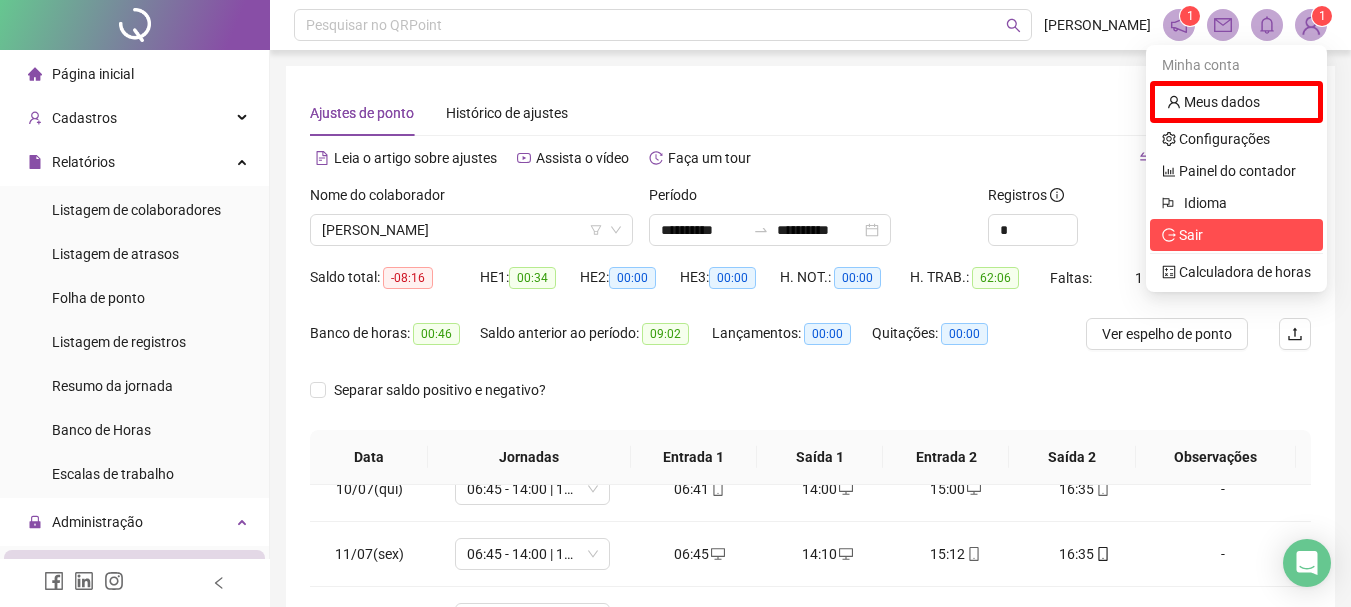 click on "Sair" at bounding box center (1191, 235) 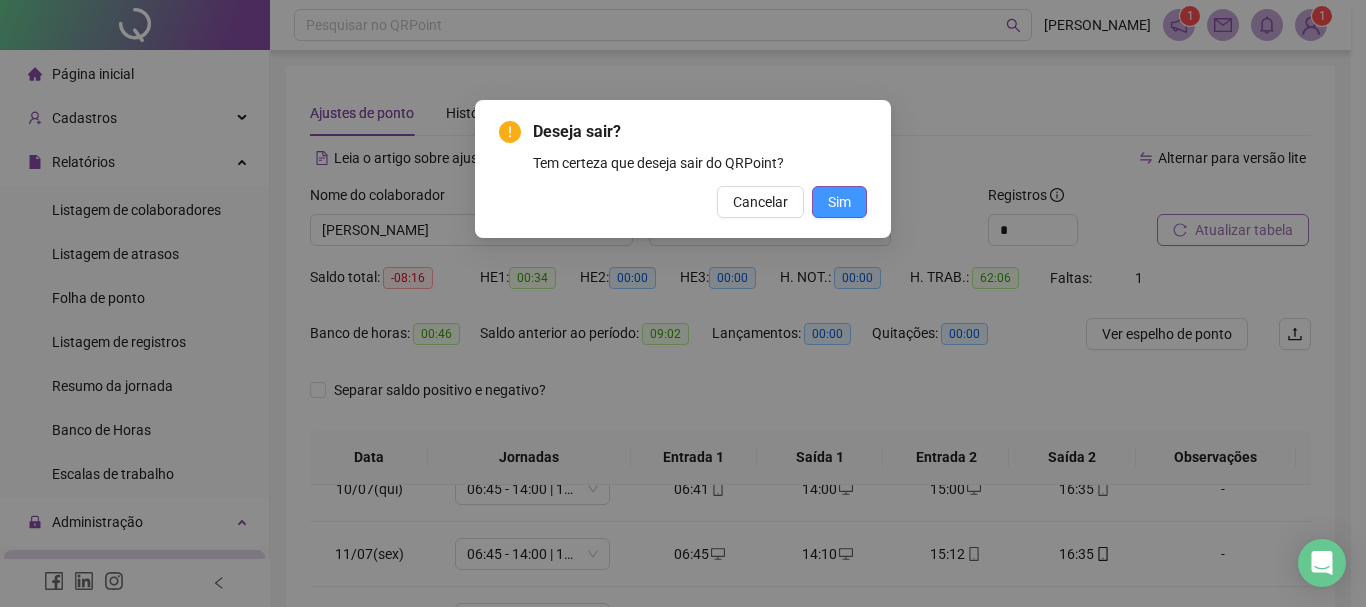 click on "Sim" at bounding box center (839, 202) 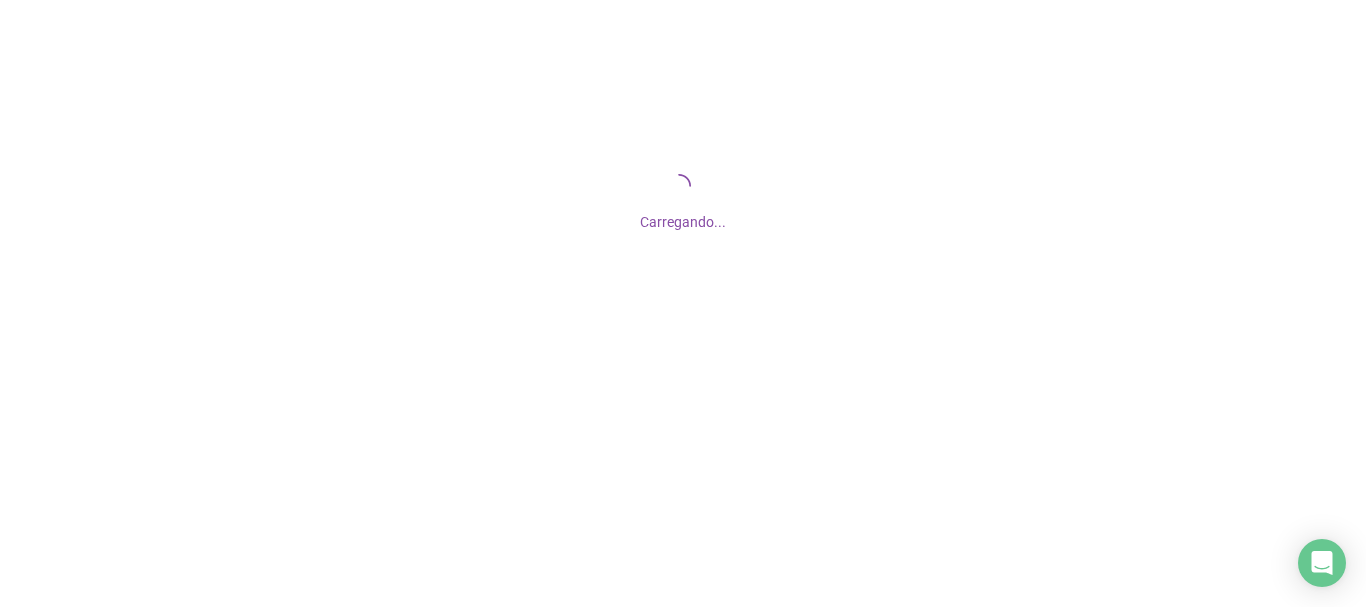 scroll, scrollTop: 0, scrollLeft: 0, axis: both 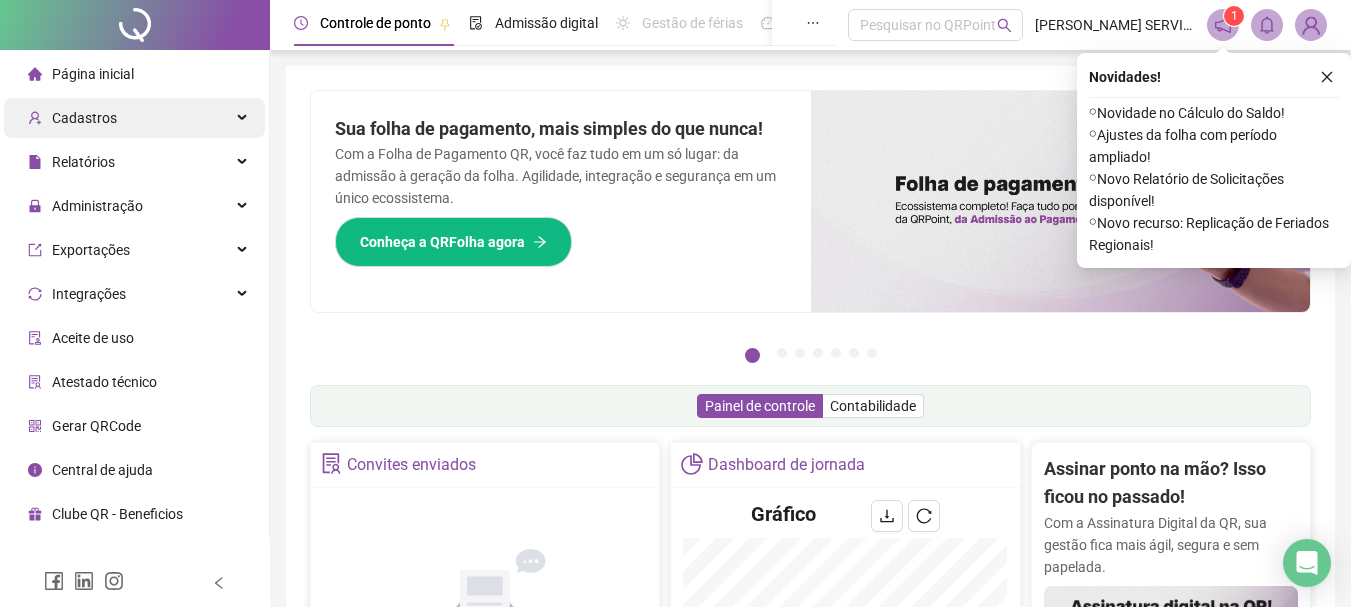 click on "Cadastros" at bounding box center [134, 118] 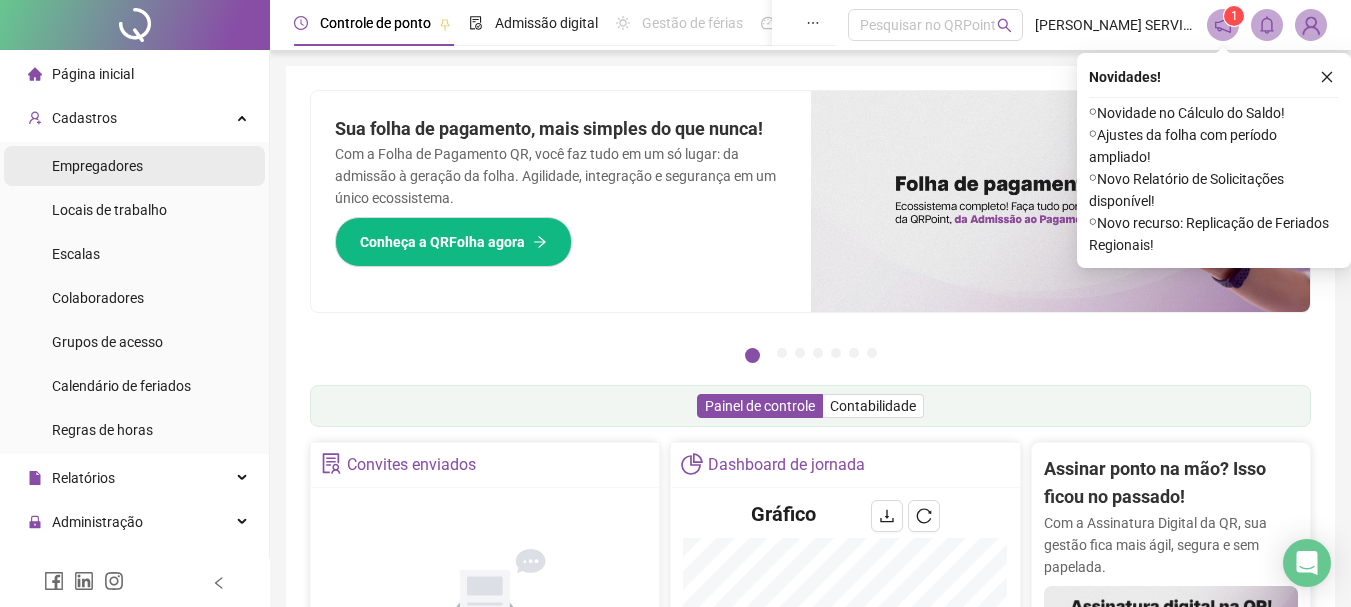 click on "Empregadores" at bounding box center (97, 166) 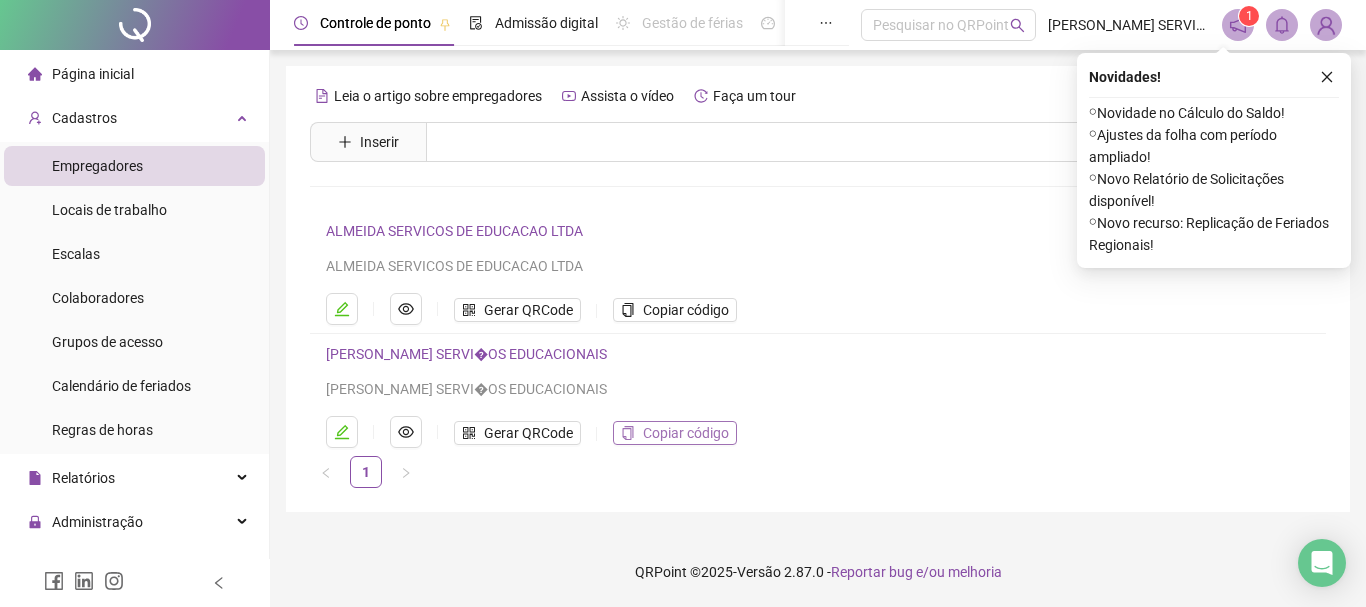 click on "Copiar código" at bounding box center (686, 433) 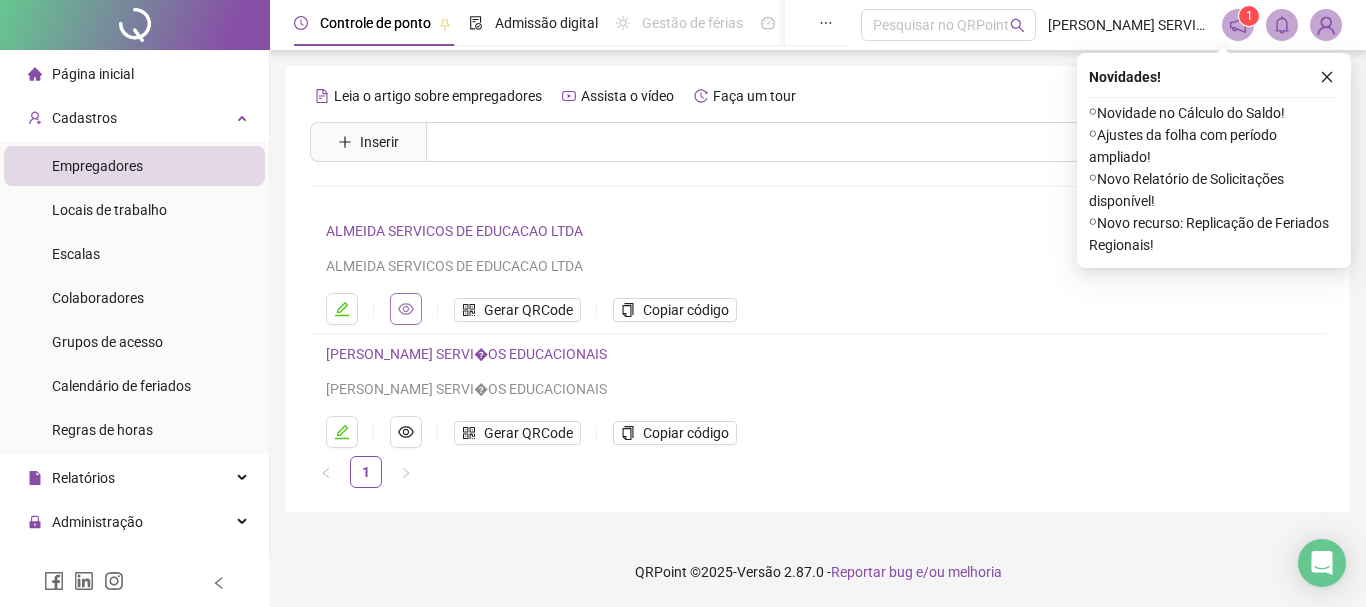 click 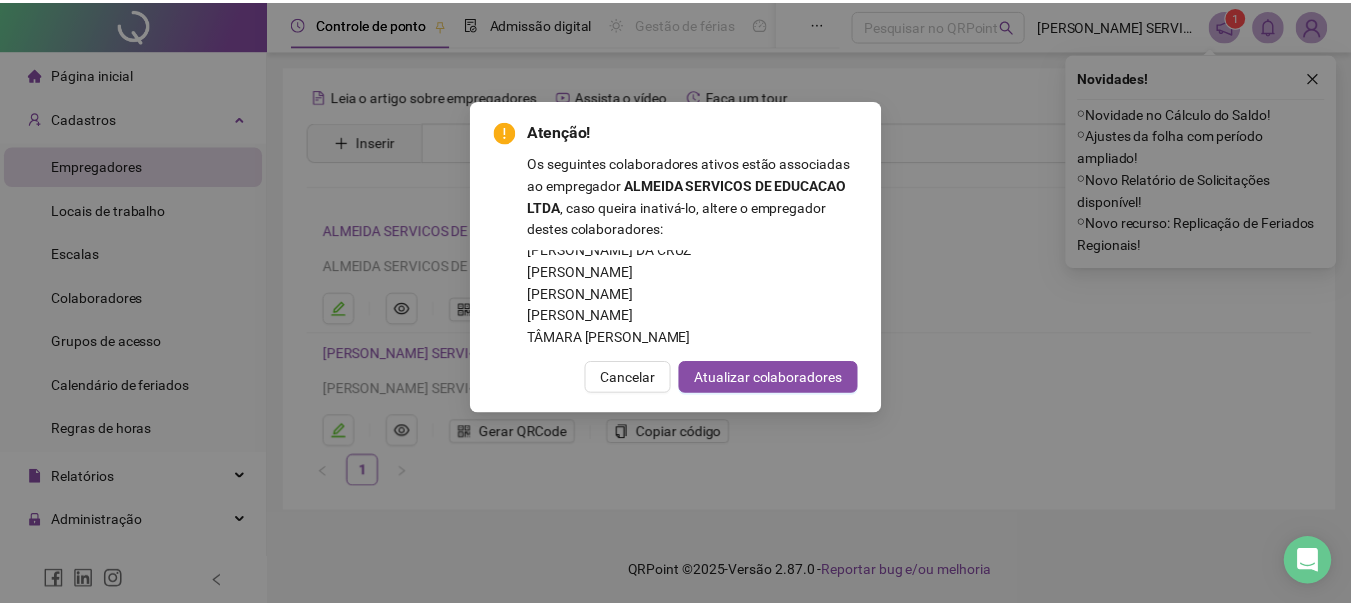 scroll, scrollTop: 0, scrollLeft: 0, axis: both 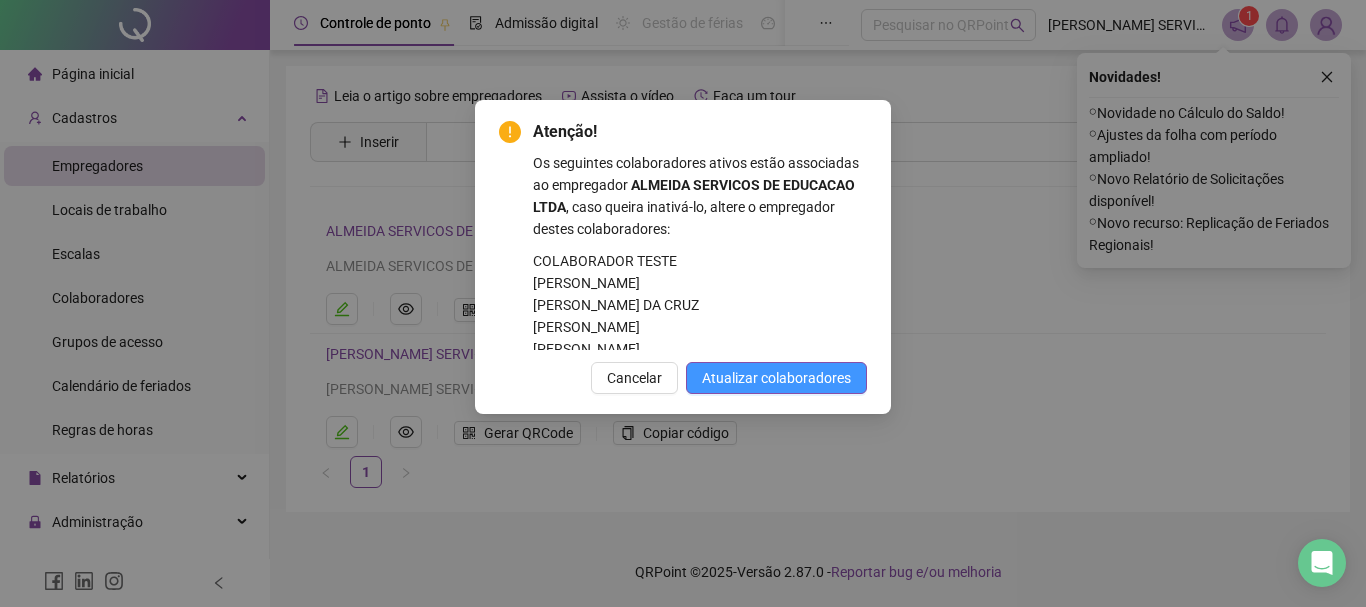 click on "Atualizar colaboradores" at bounding box center (776, 378) 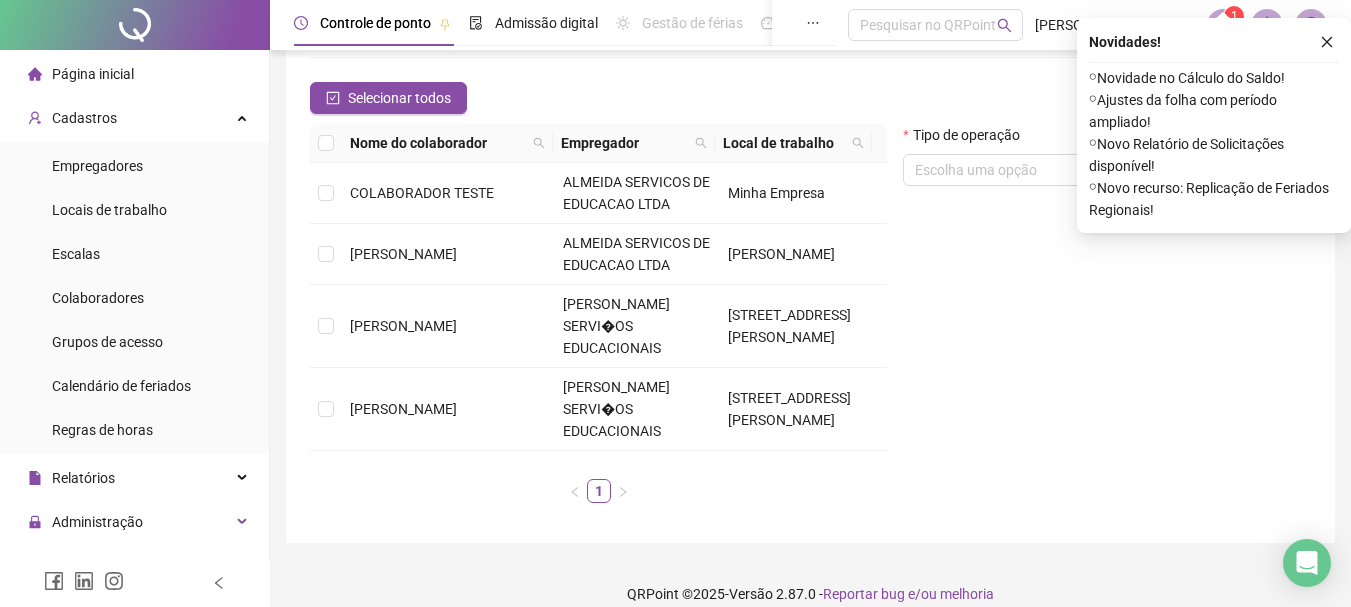 scroll, scrollTop: 227, scrollLeft: 0, axis: vertical 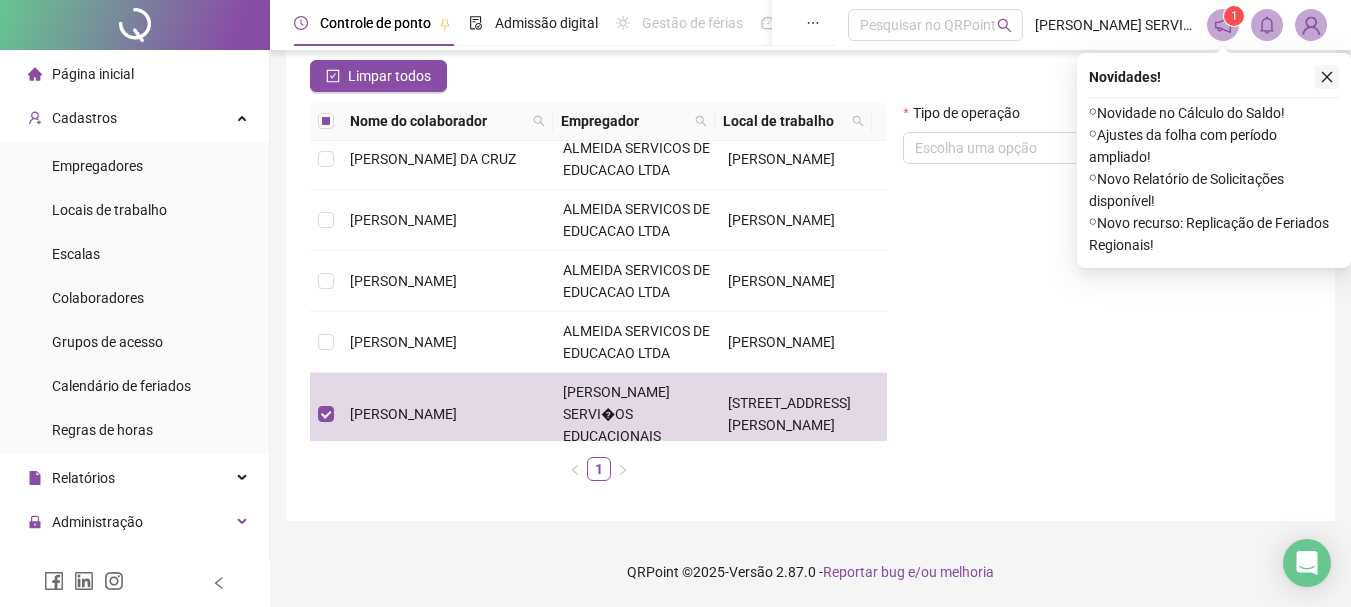 click 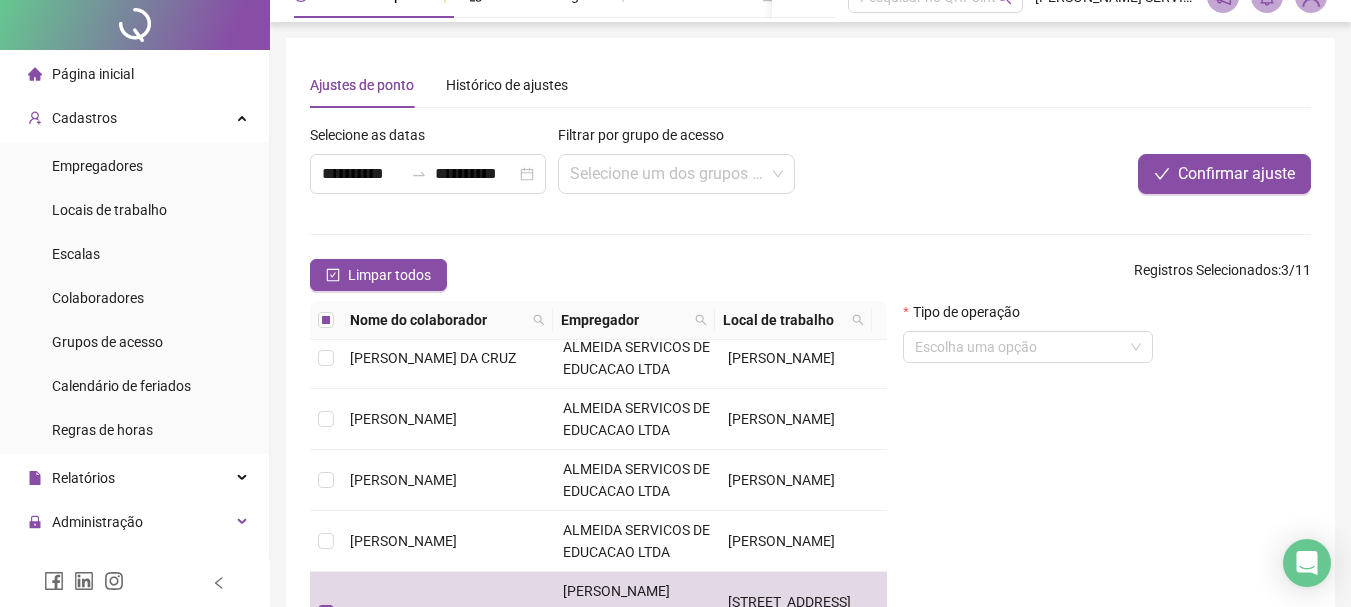 scroll, scrollTop: 0, scrollLeft: 0, axis: both 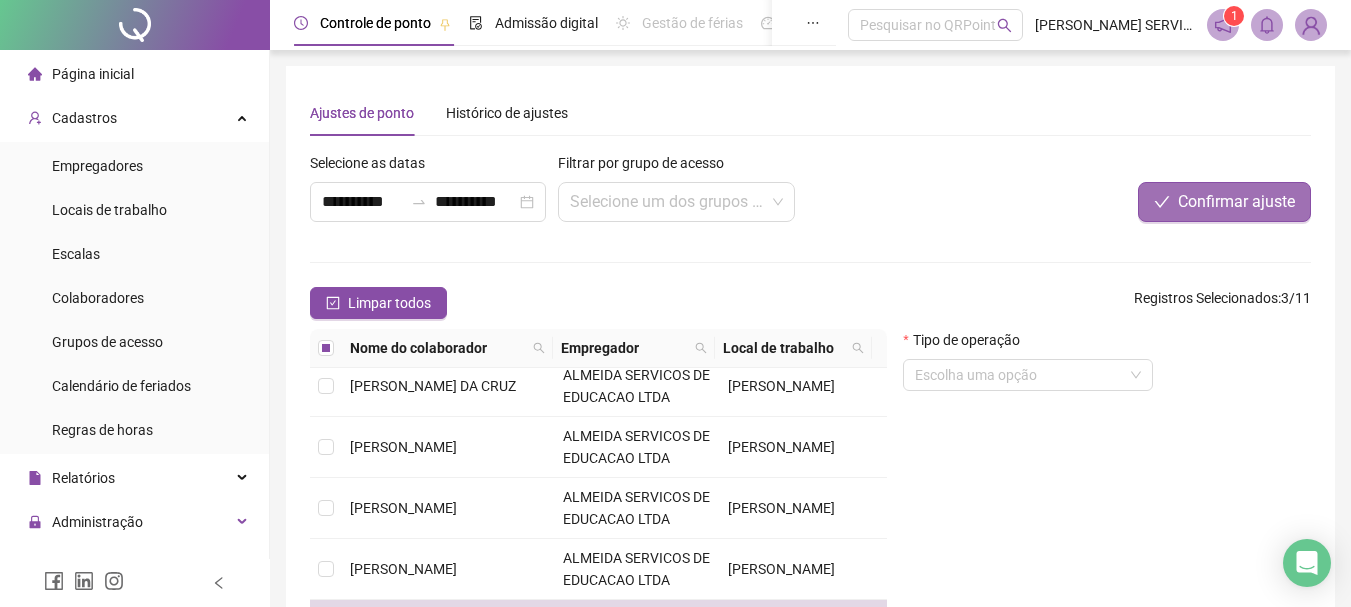 click on "Confirmar ajuste" at bounding box center [1236, 202] 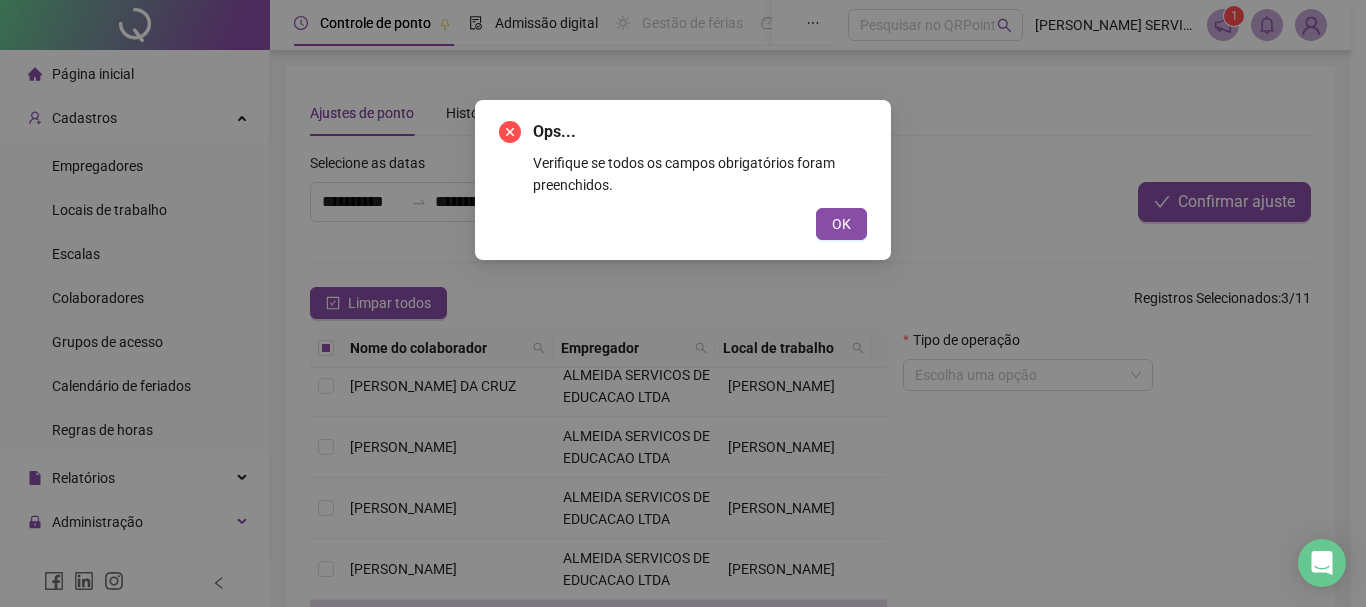 click on "Ops... Verifique se todos os campos obrigatórios foram preenchidos. OK" at bounding box center (683, 180) 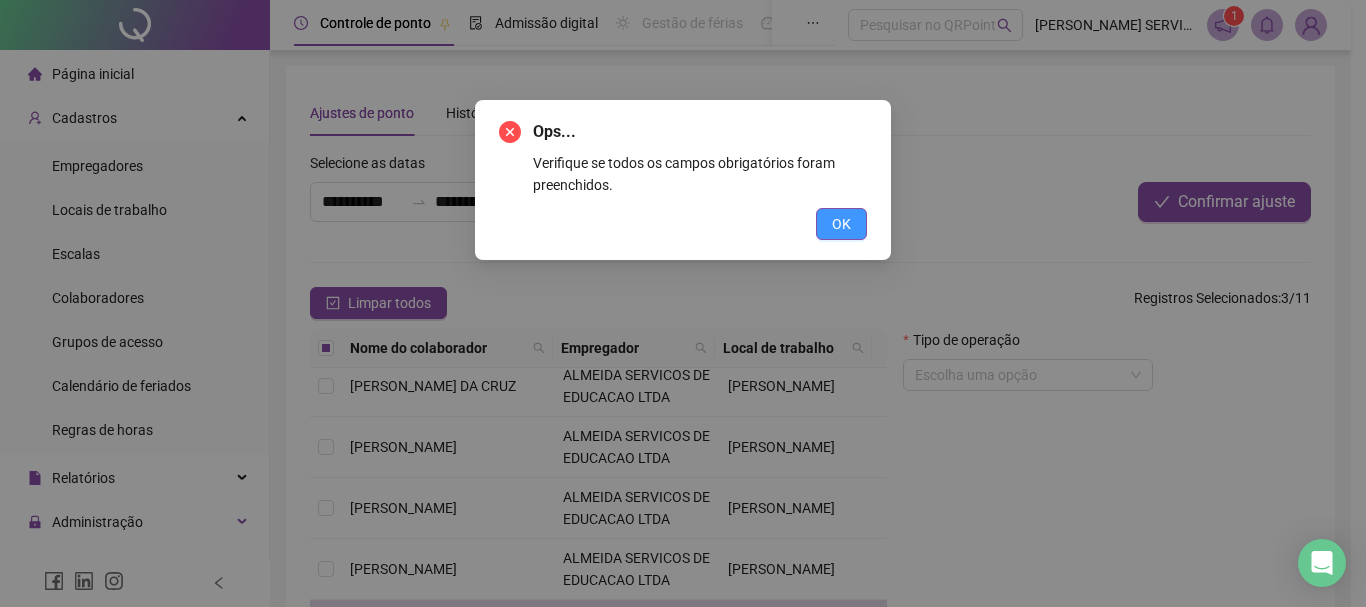 click on "OK" at bounding box center (841, 224) 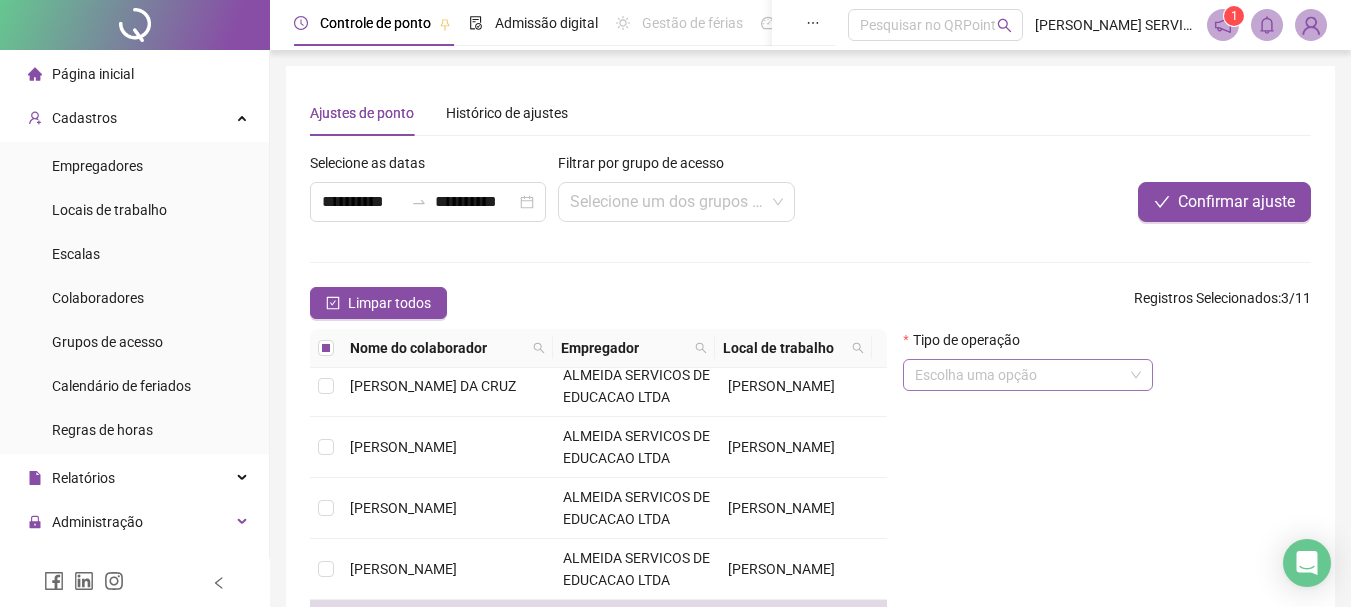 click at bounding box center (1022, 375) 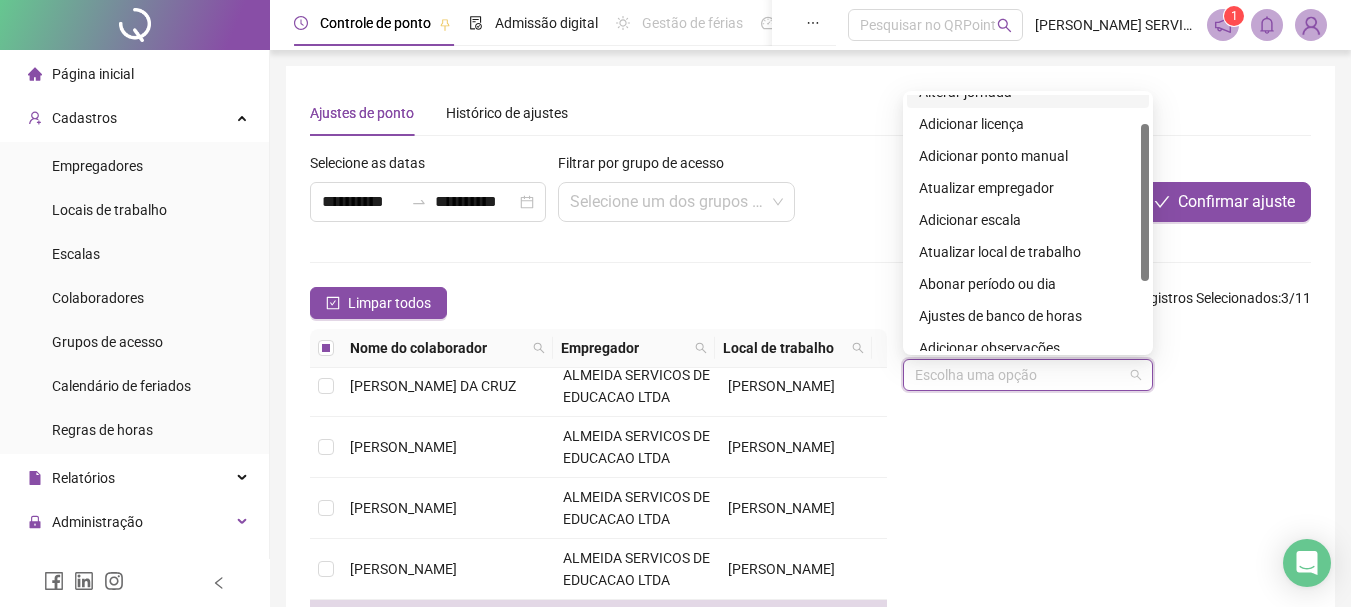 scroll, scrollTop: 0, scrollLeft: 0, axis: both 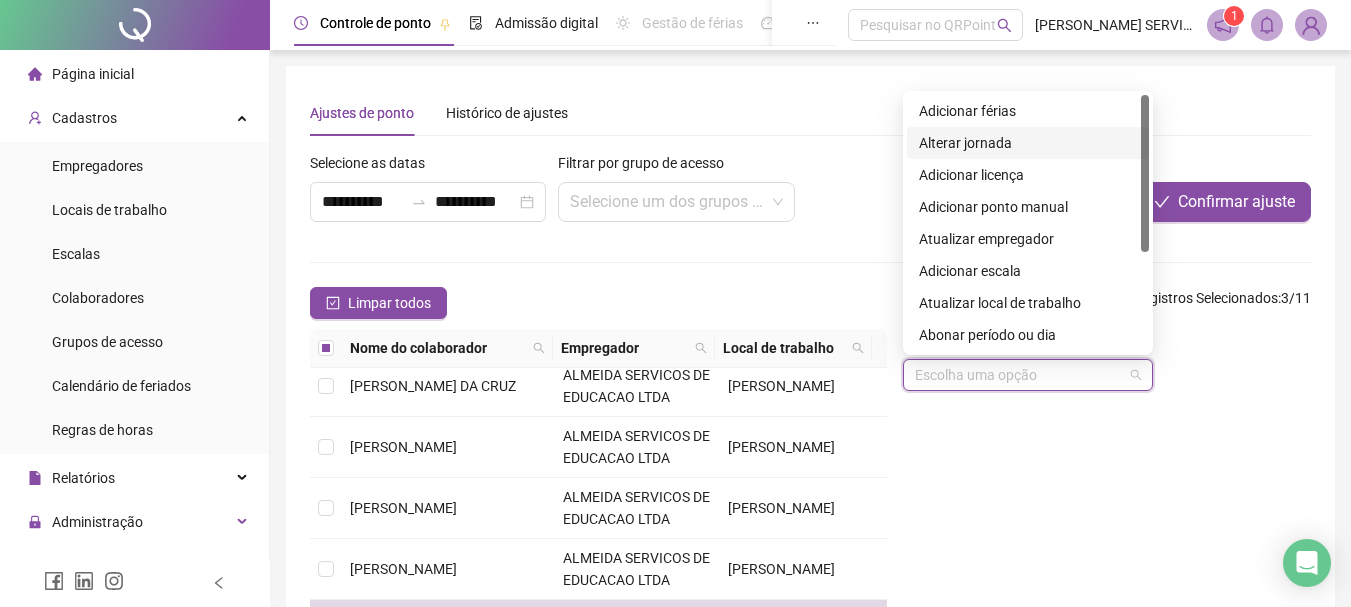 drag, startPoint x: 1146, startPoint y: 172, endPoint x: 1179, endPoint y: 150, distance: 39.661064 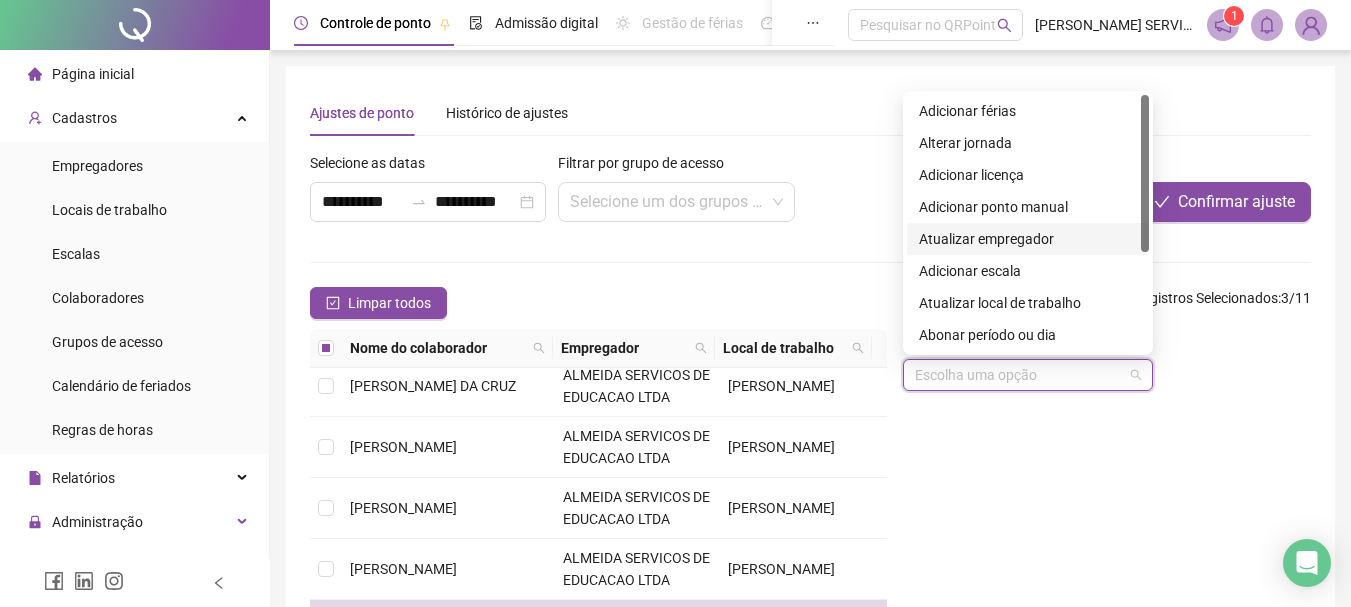 click on "Atualizar empregador" at bounding box center (1028, 239) 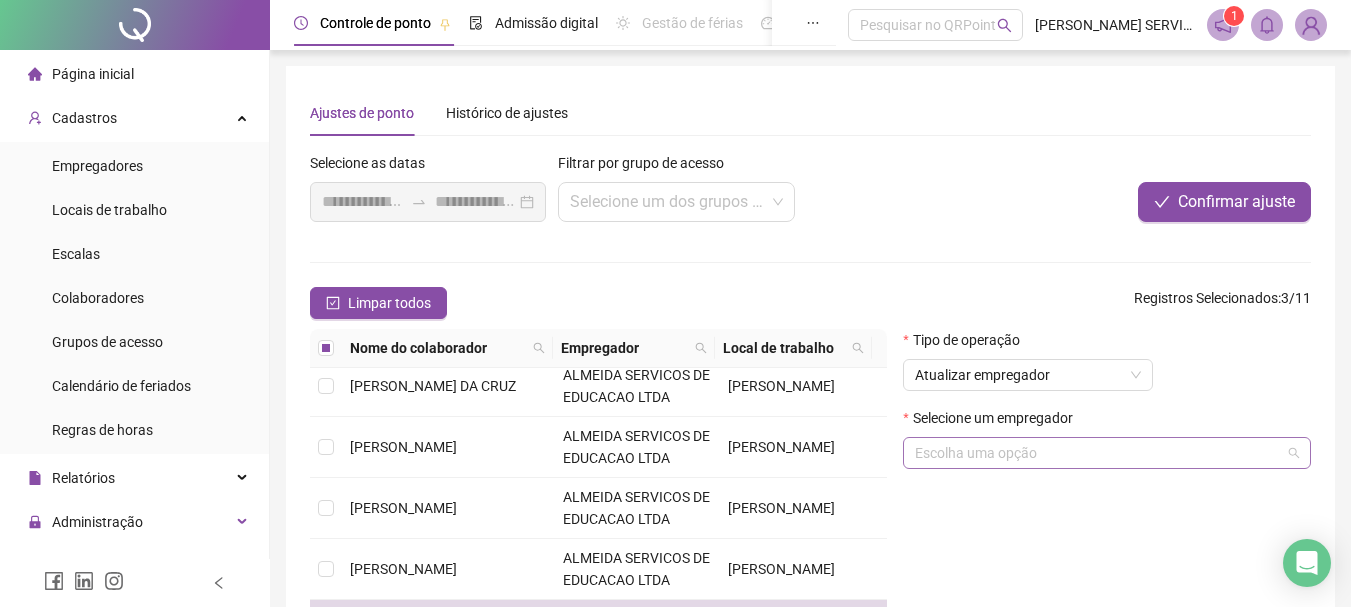 click at bounding box center [1101, 453] 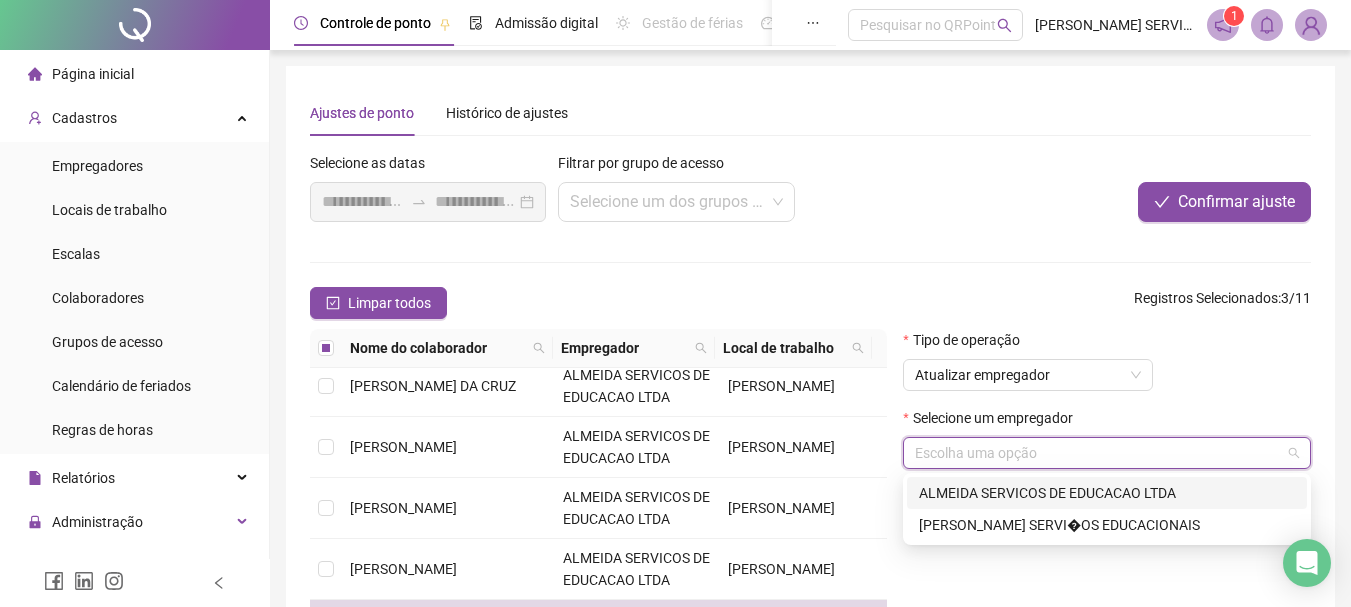 click on "ALMEIDA SERVICOS DE EDUCACAO LTDA" at bounding box center (1107, 493) 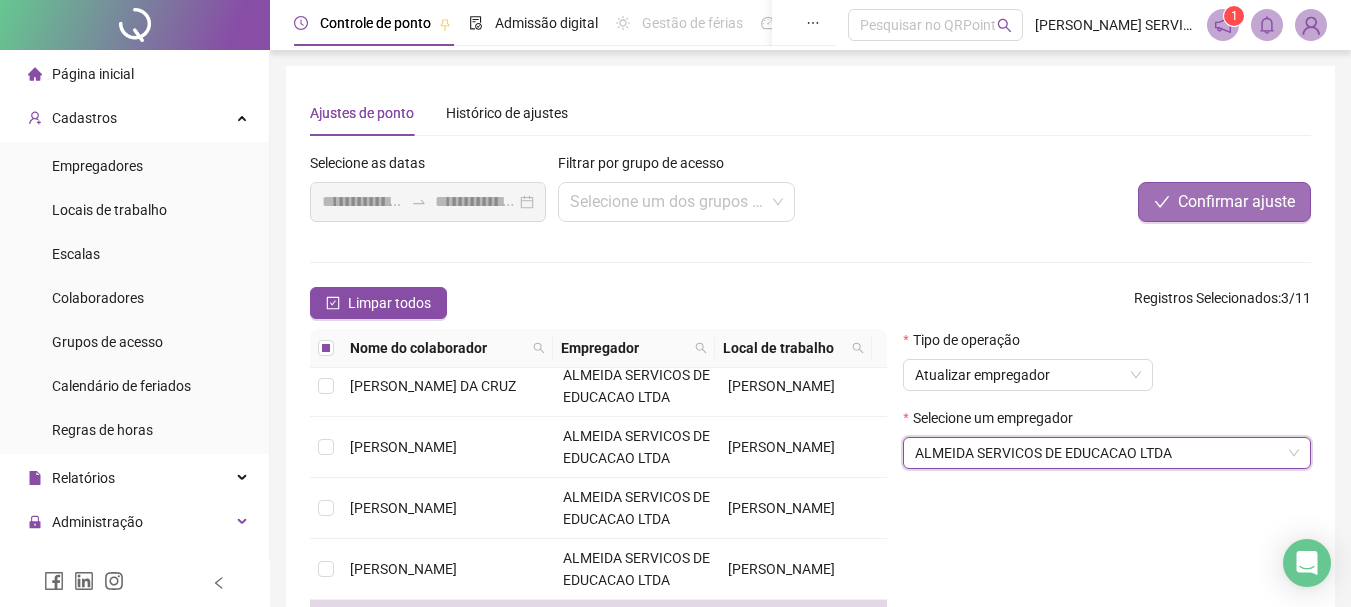 click on "Confirmar ajuste" at bounding box center (1224, 202) 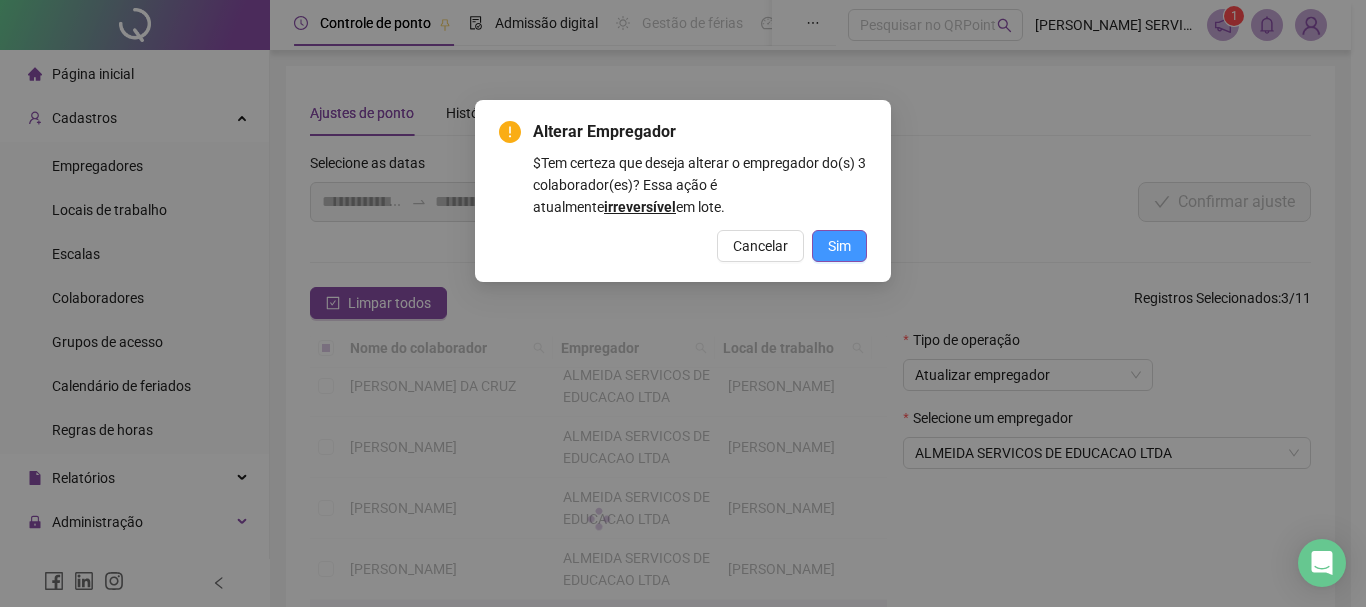 click on "Sim" at bounding box center (839, 246) 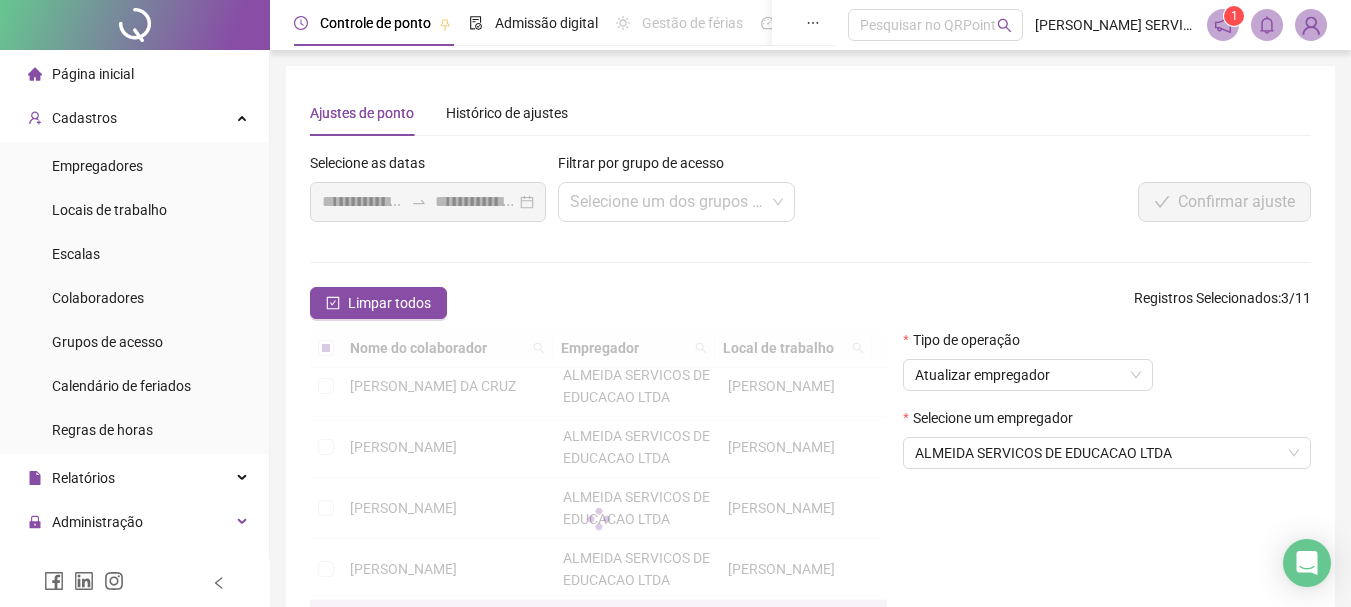 type on "**********" 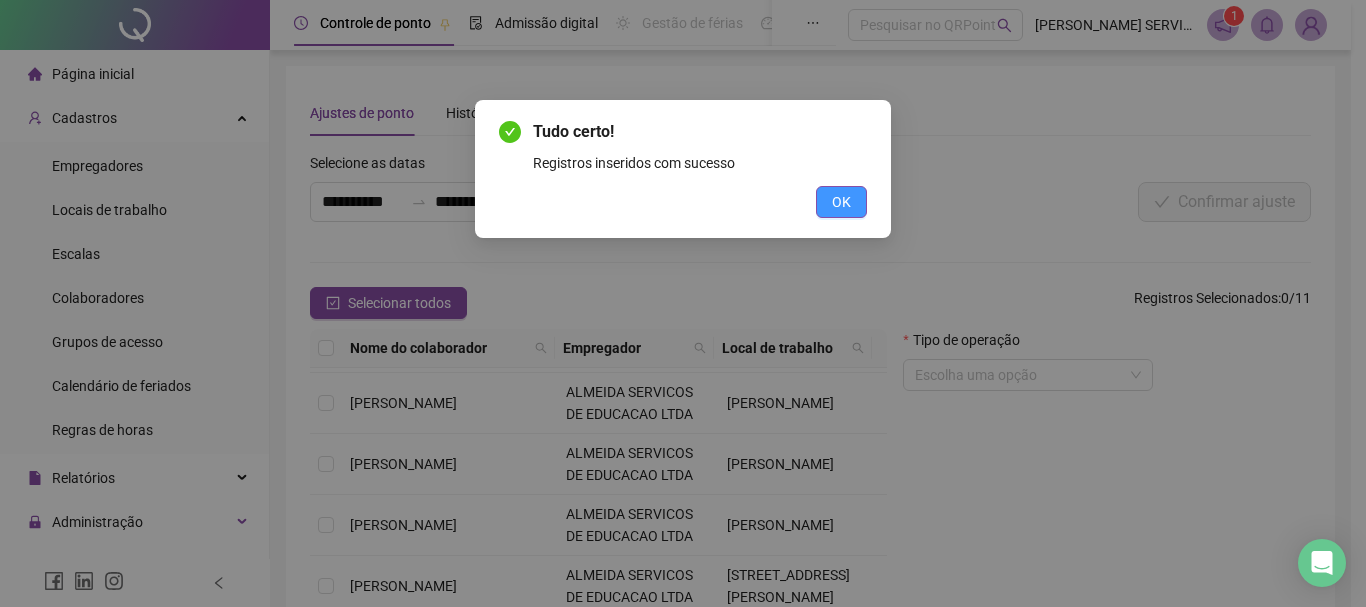 click on "OK" at bounding box center (841, 202) 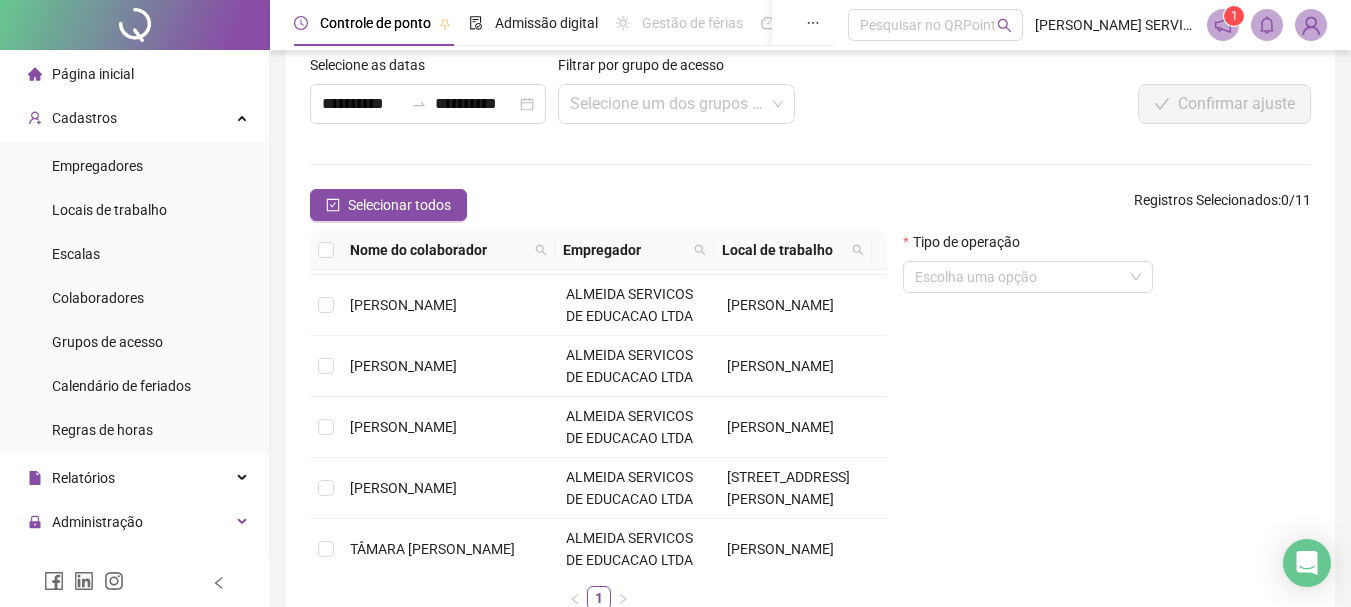 scroll, scrollTop: 104, scrollLeft: 0, axis: vertical 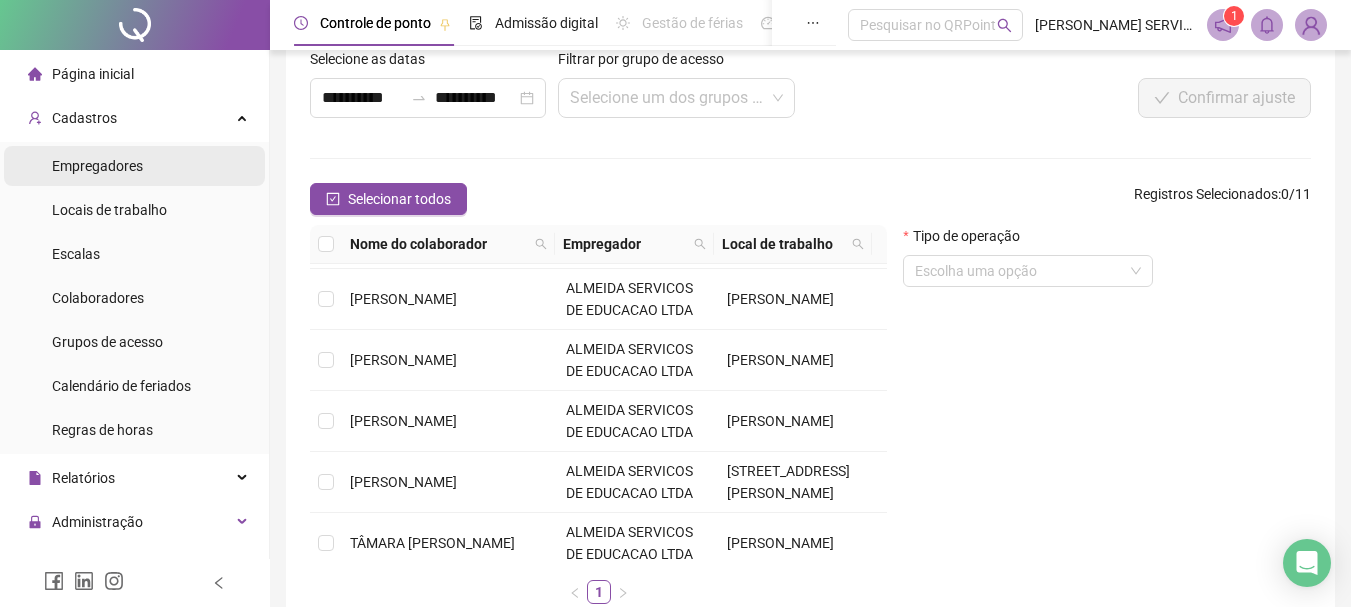 click on "Empregadores" at bounding box center [97, 166] 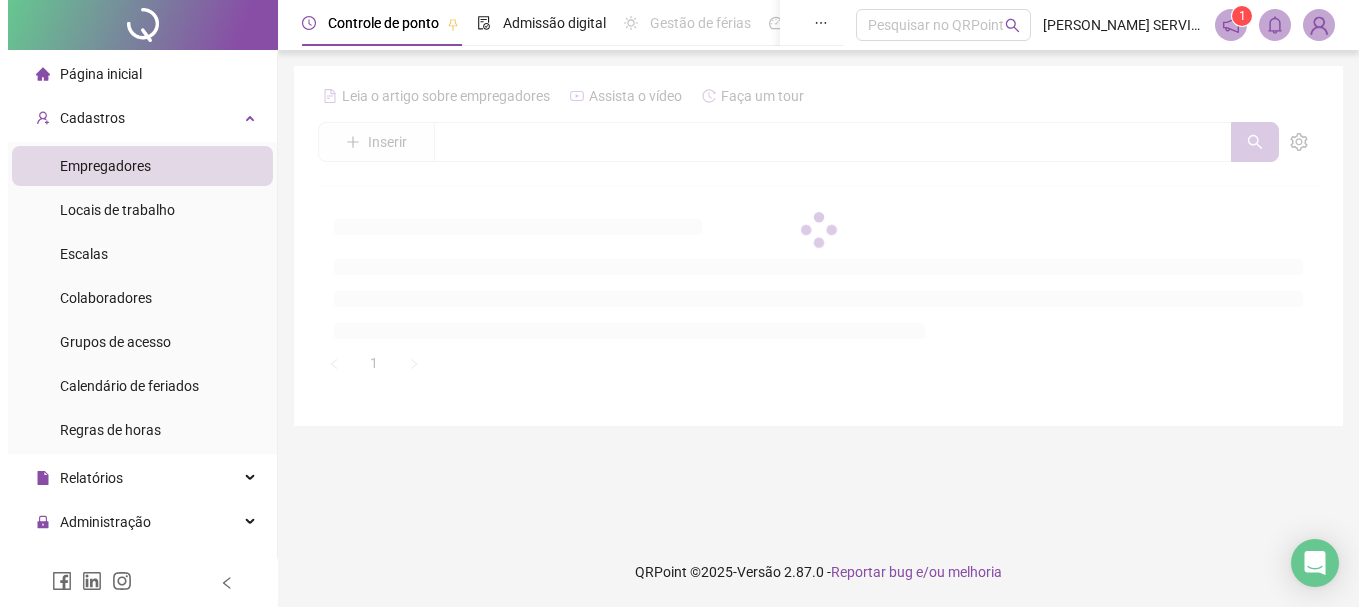 scroll, scrollTop: 0, scrollLeft: 0, axis: both 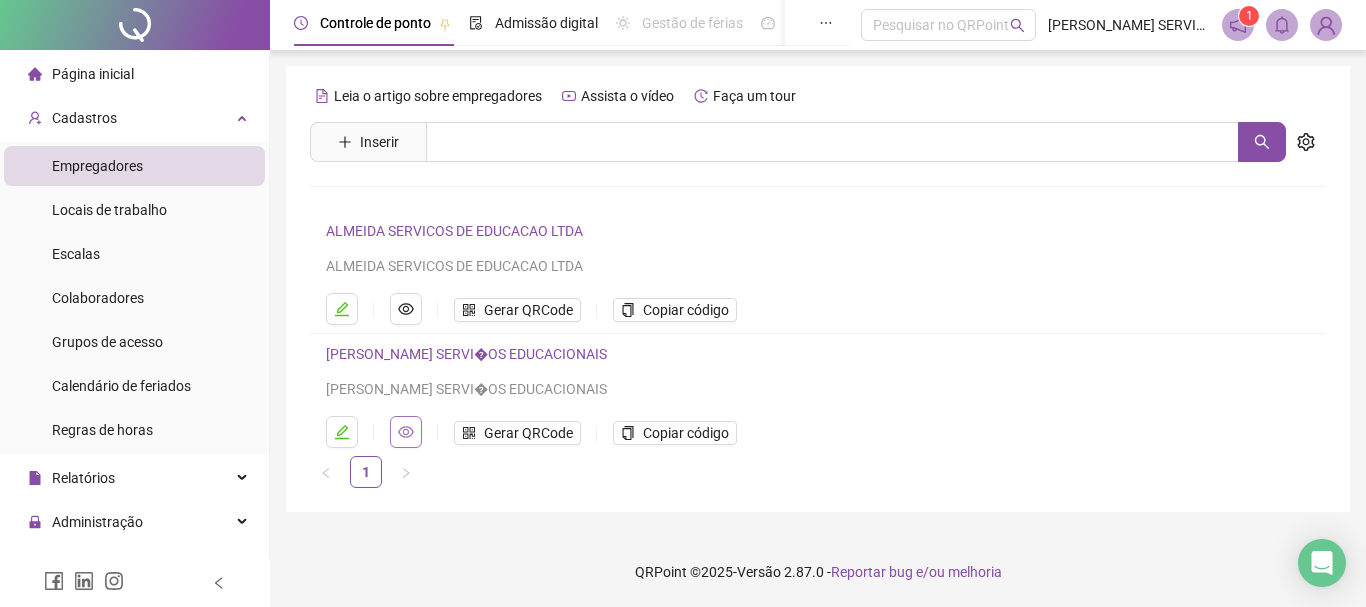click 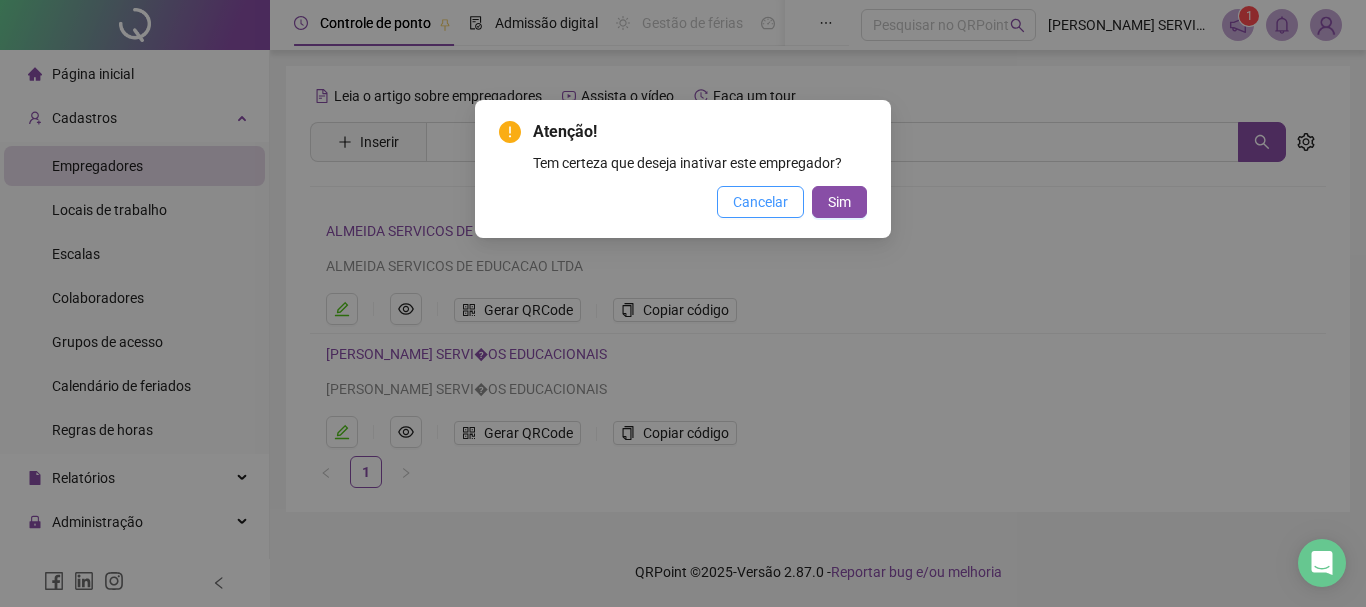 click on "Cancelar" at bounding box center [760, 202] 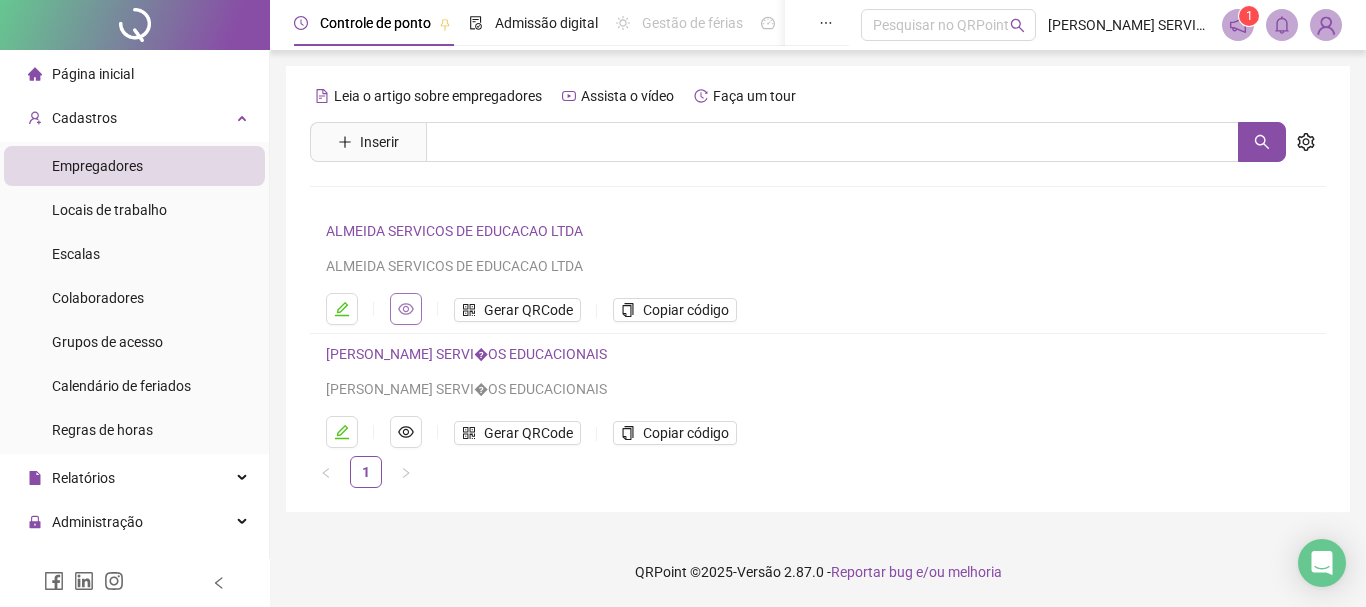 click 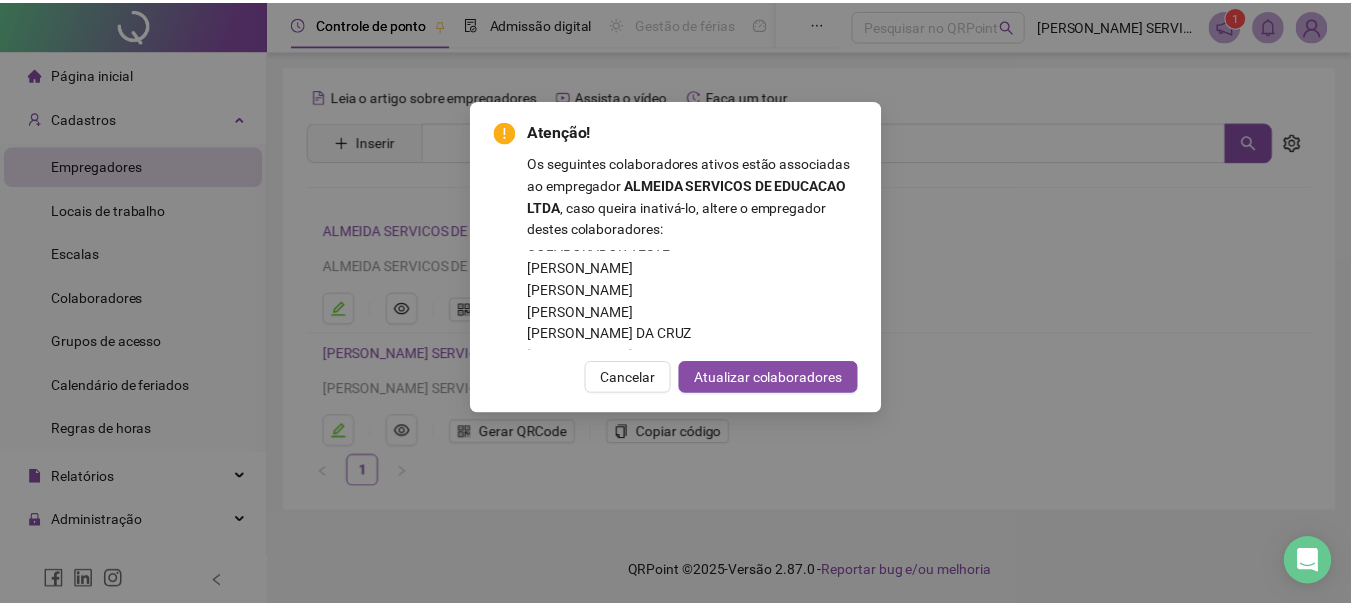 scroll, scrollTop: 39, scrollLeft: 0, axis: vertical 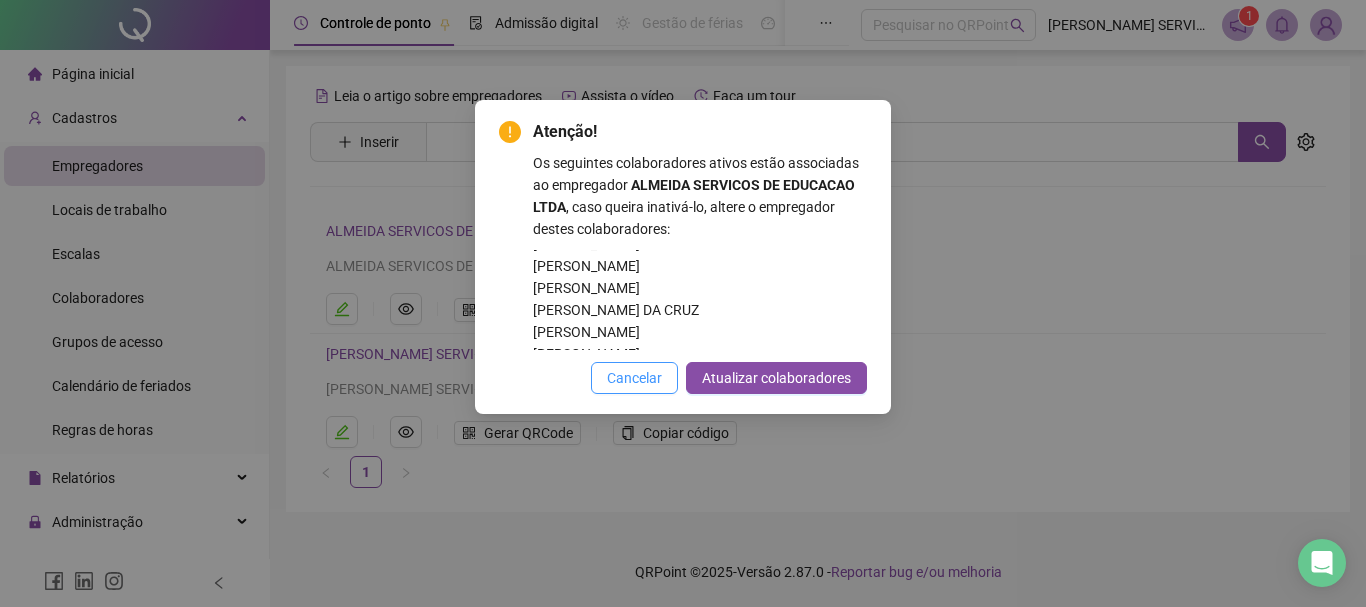 click on "Cancelar" at bounding box center [634, 378] 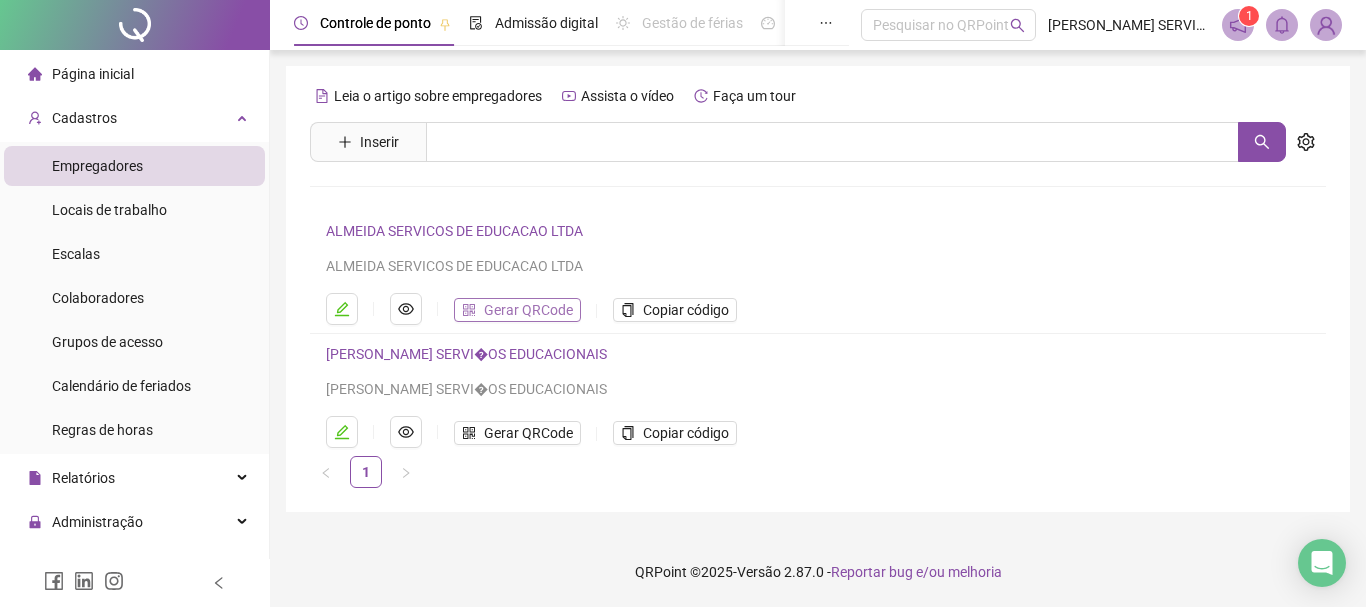 click on "Gerar QRCode" at bounding box center [528, 310] 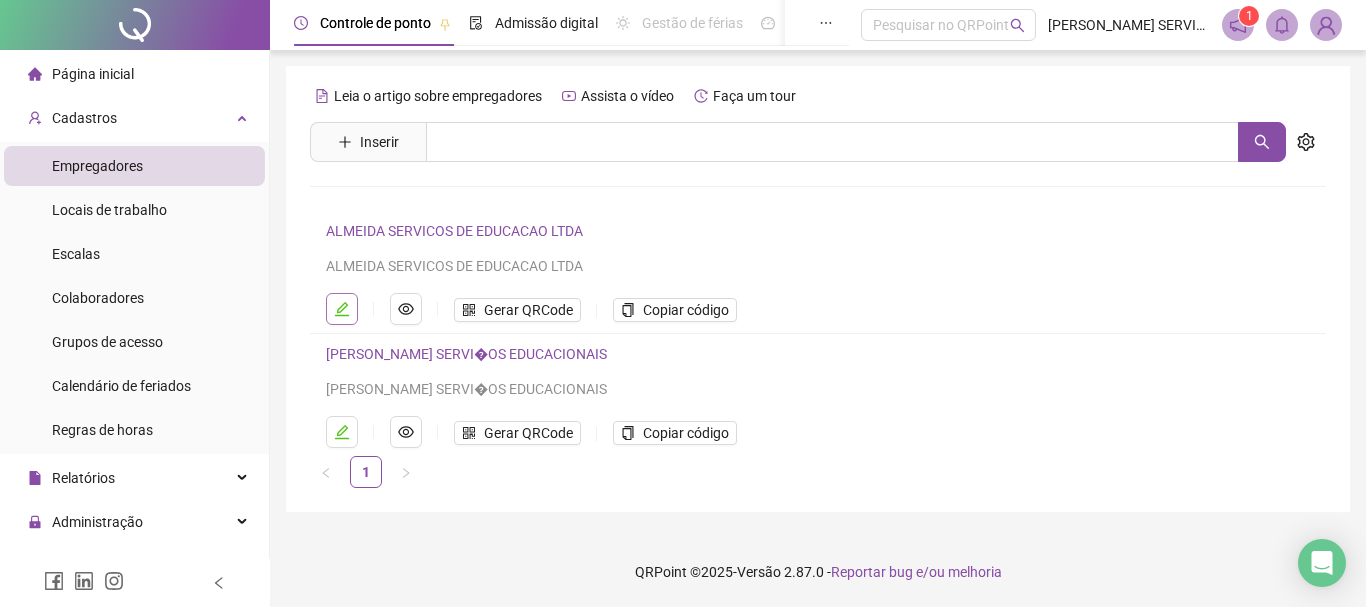 click 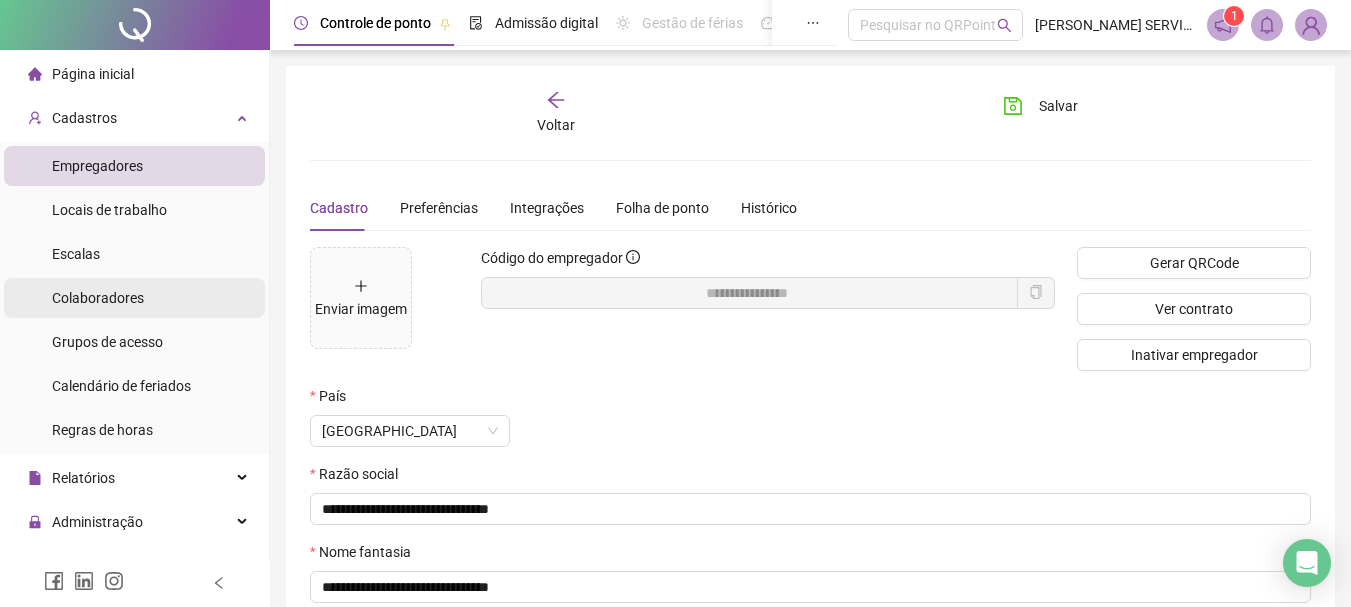 click on "Colaboradores" at bounding box center (98, 298) 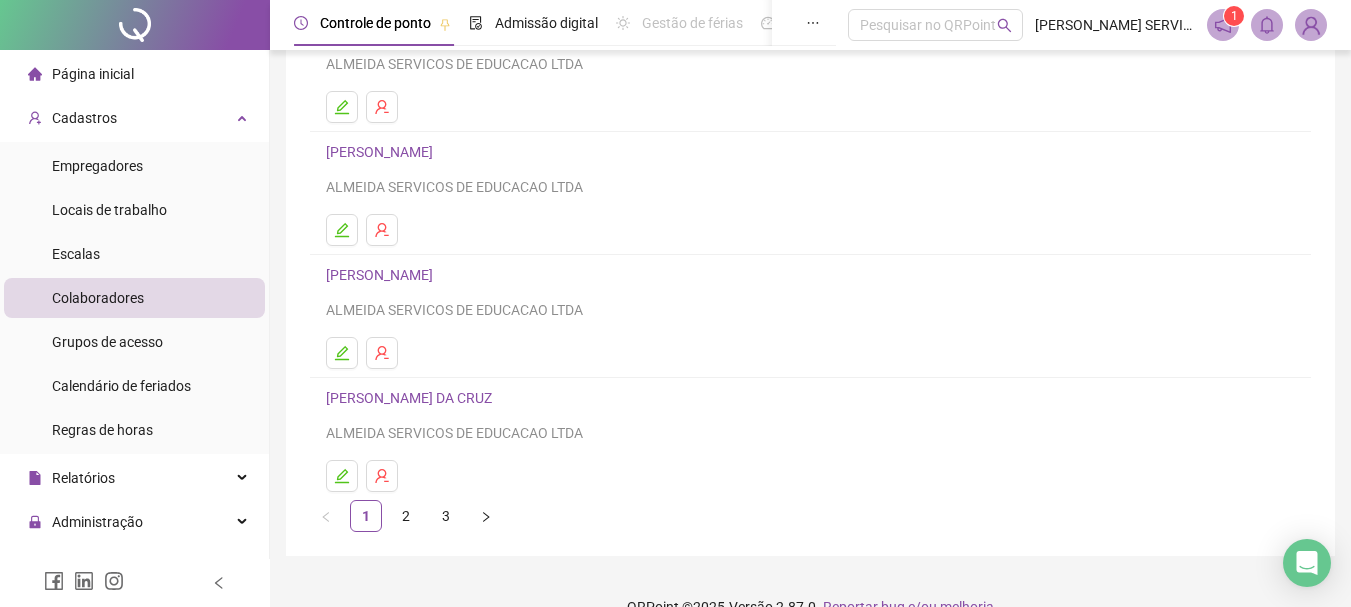 scroll, scrollTop: 338, scrollLeft: 0, axis: vertical 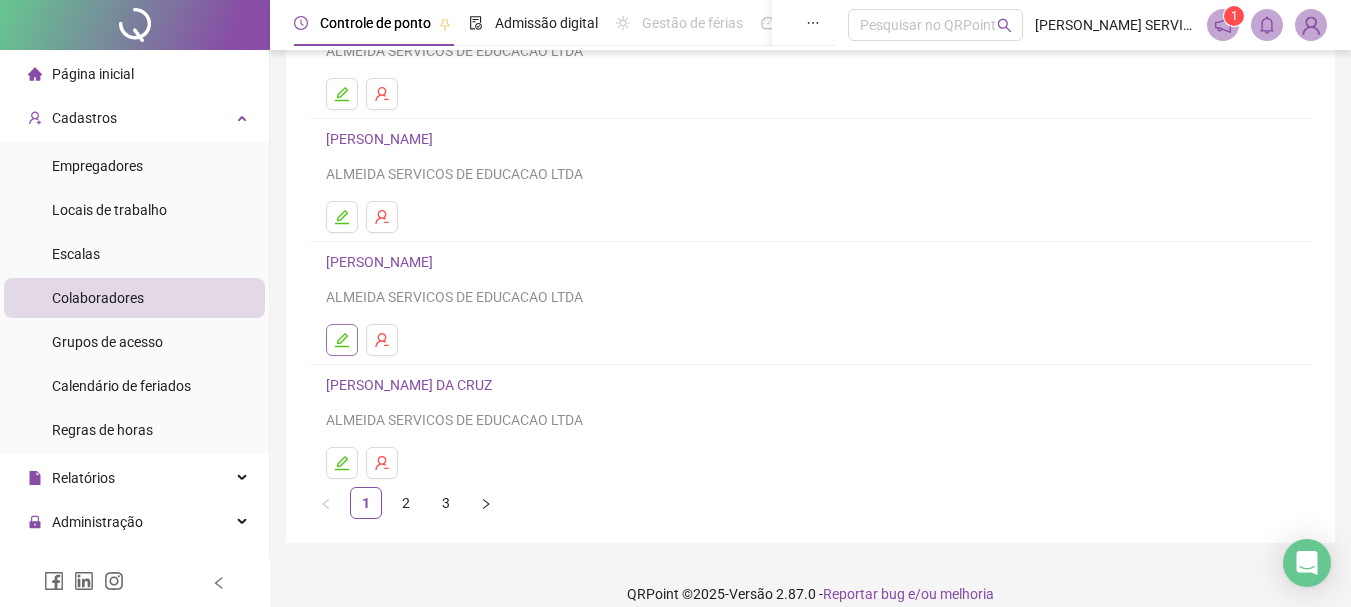 click 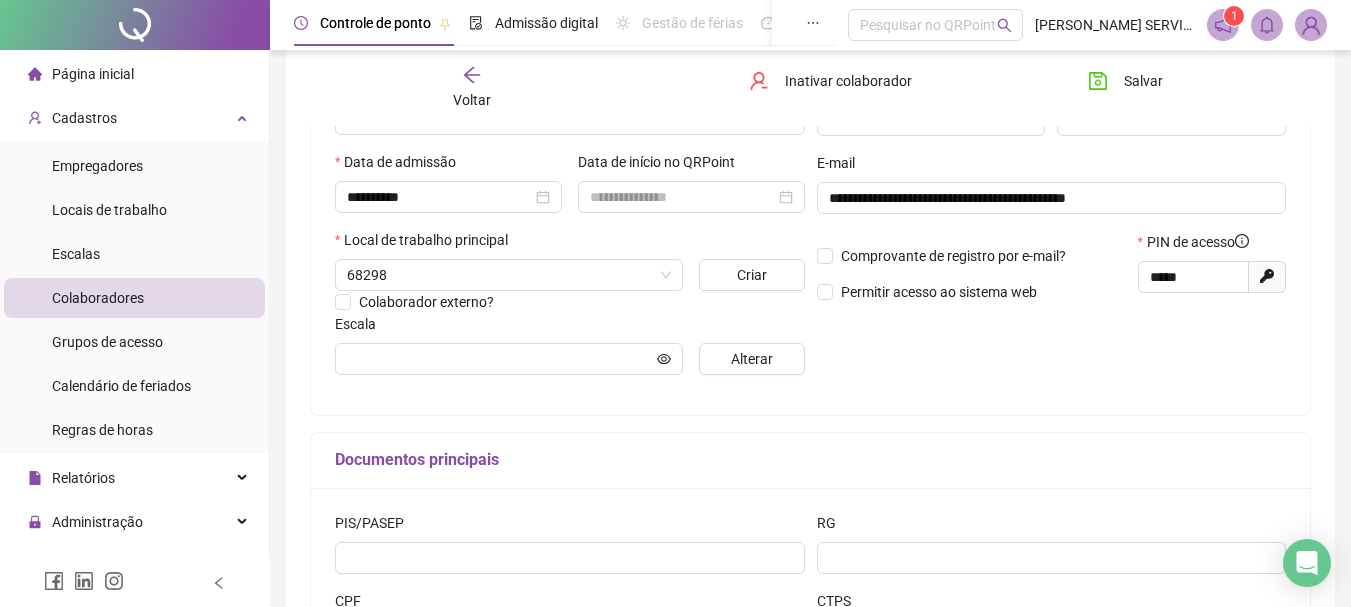 scroll, scrollTop: 348, scrollLeft: 0, axis: vertical 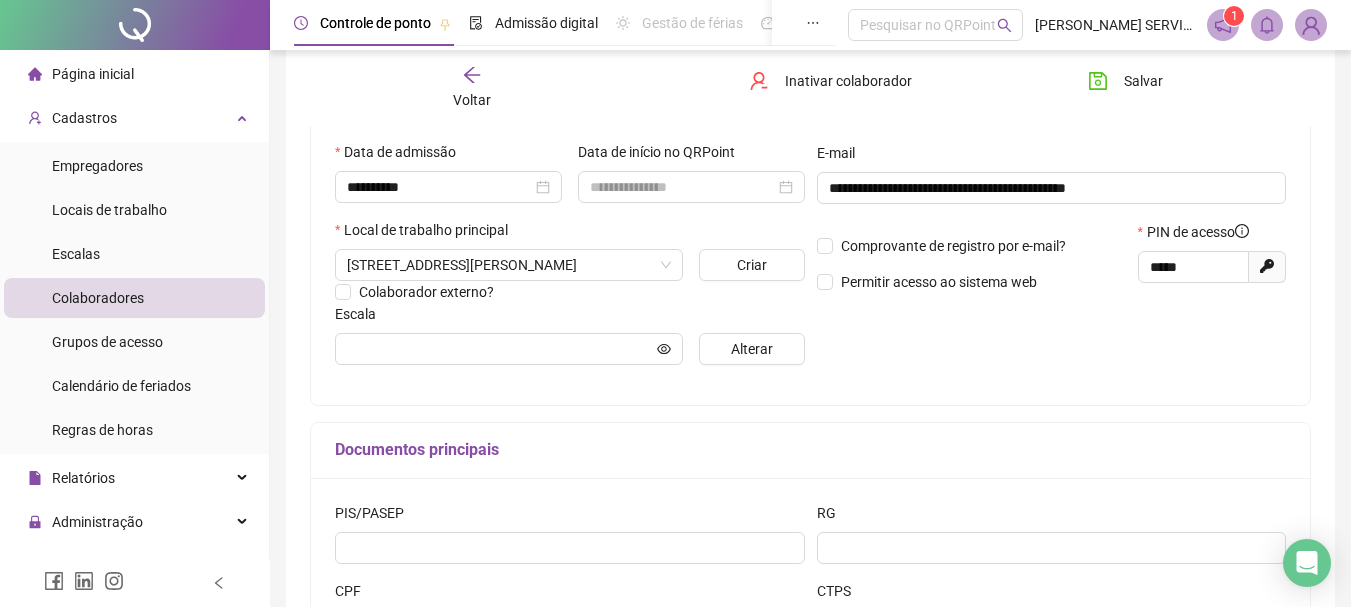 click 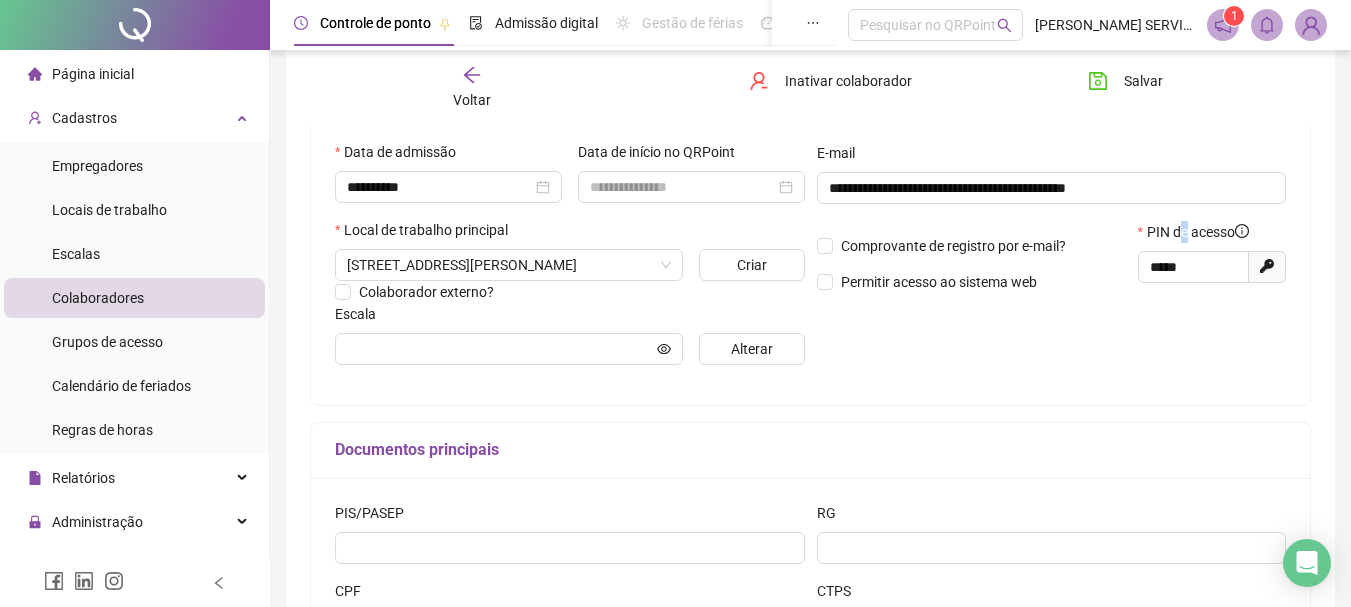 drag, startPoint x: 1186, startPoint y: 231, endPoint x: 1191, endPoint y: 249, distance: 18.681541 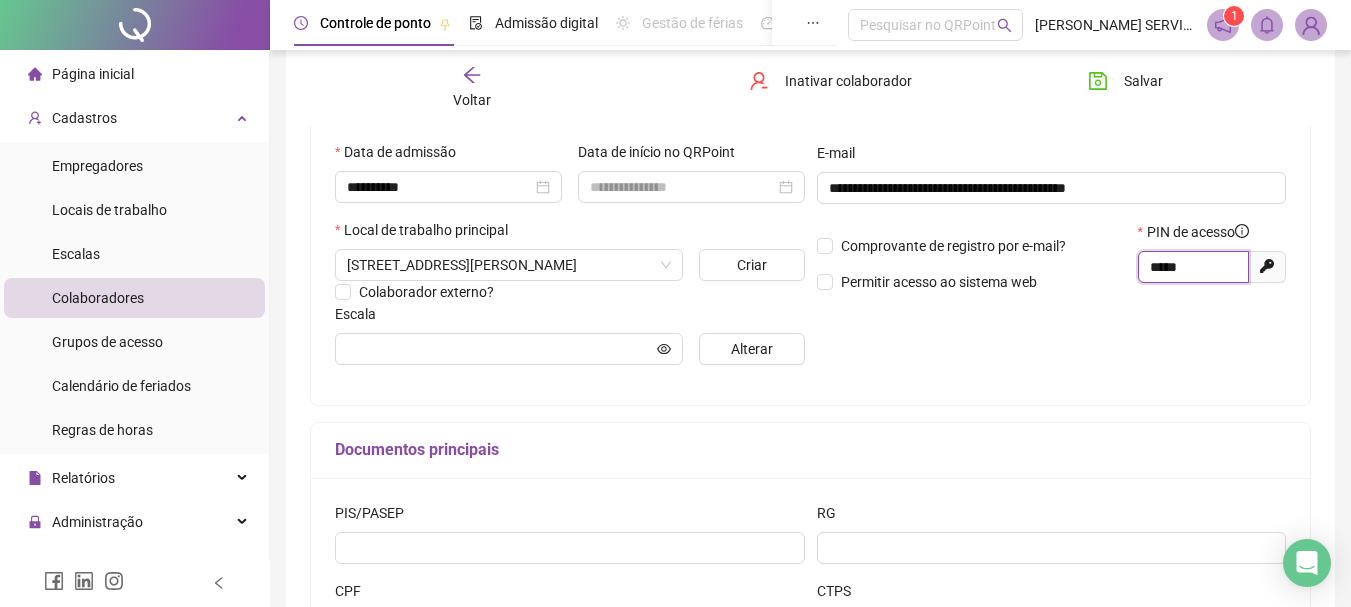 click on "*****" at bounding box center [1191, 267] 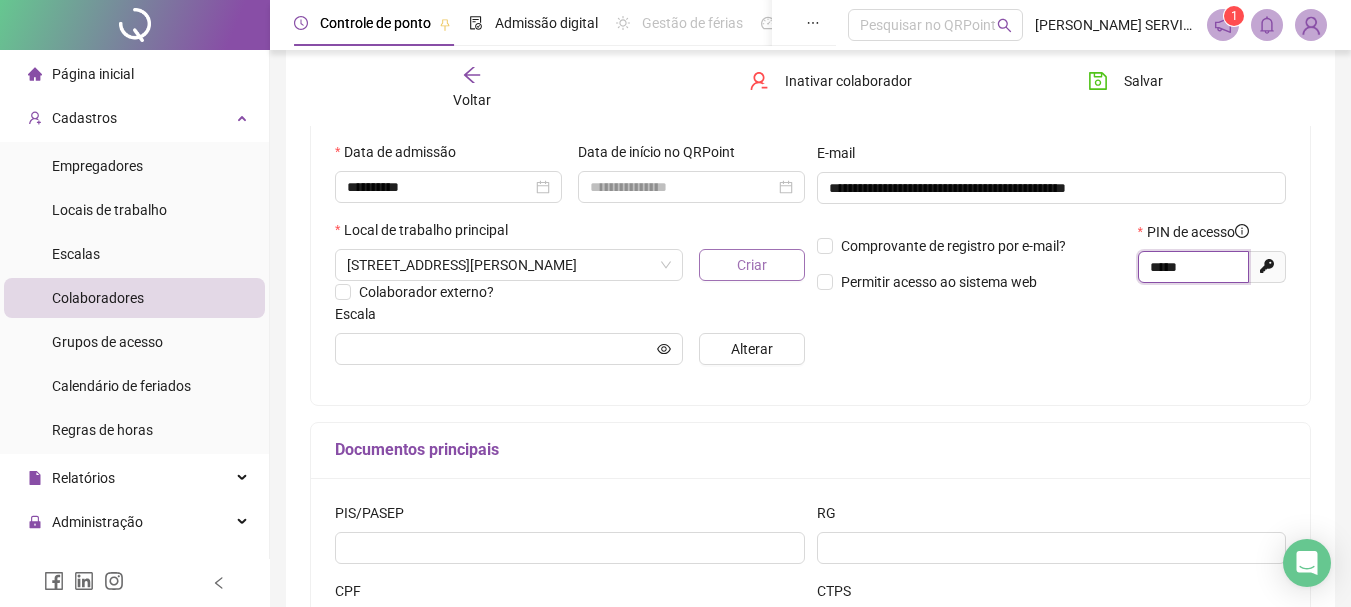 drag, startPoint x: 1192, startPoint y: 273, endPoint x: 702, endPoint y: 269, distance: 490.01633 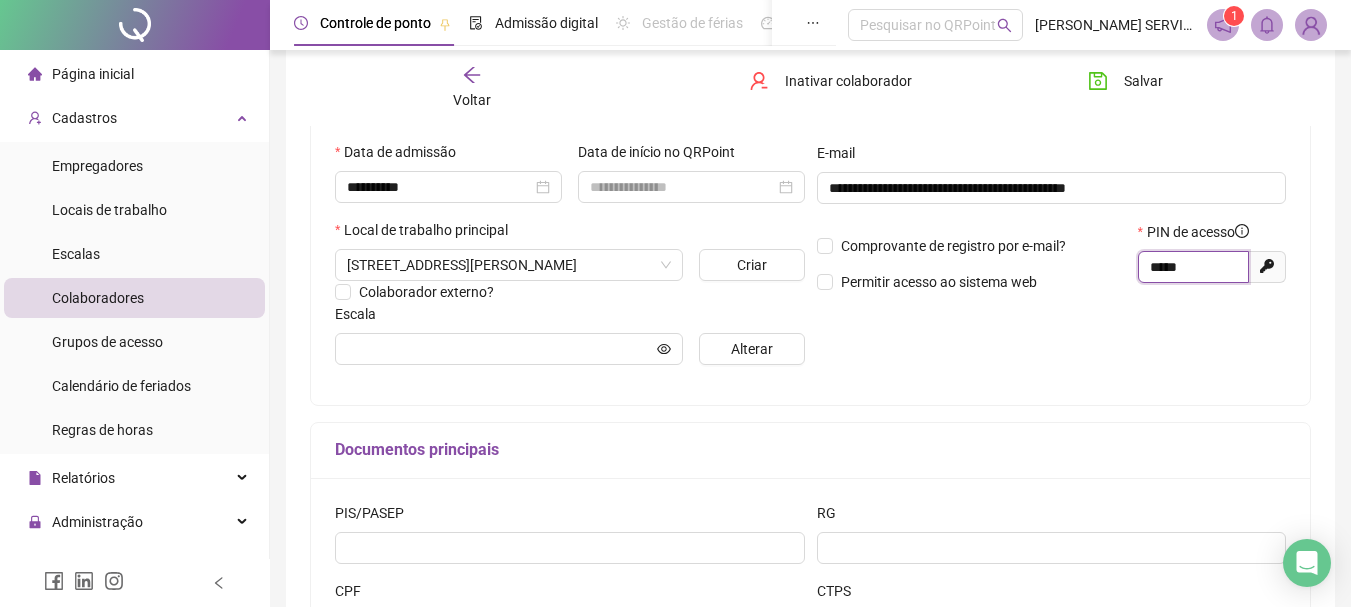 type on "*****" 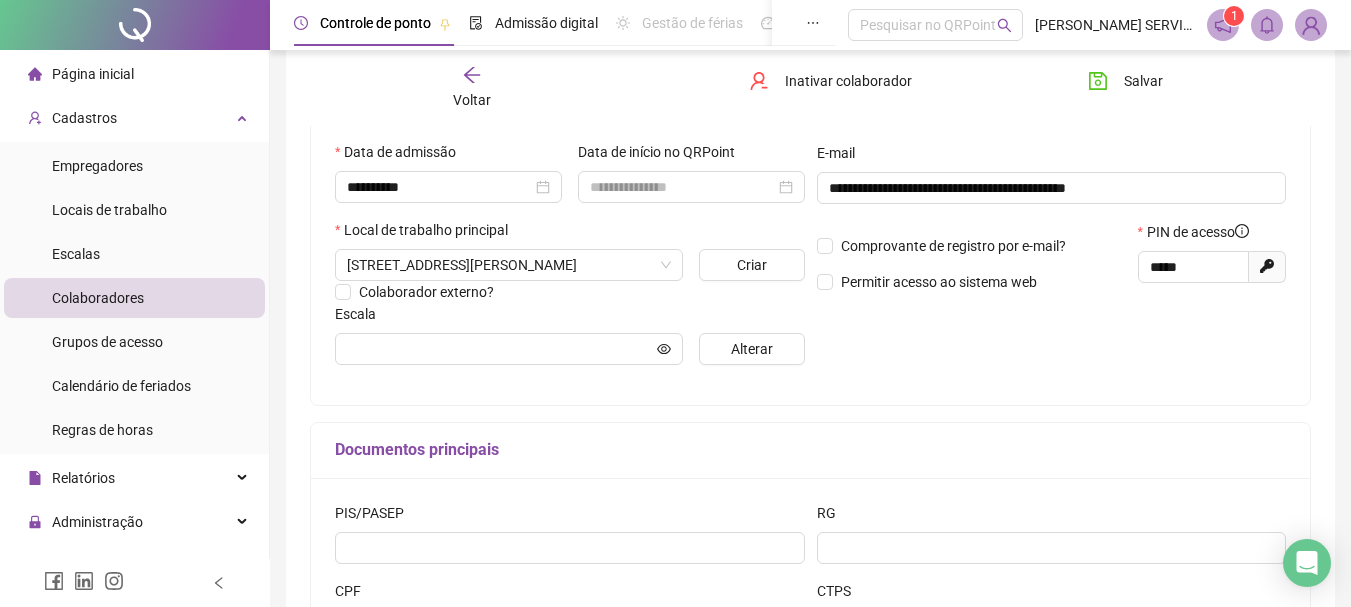 click on "**********" at bounding box center [1052, 180] 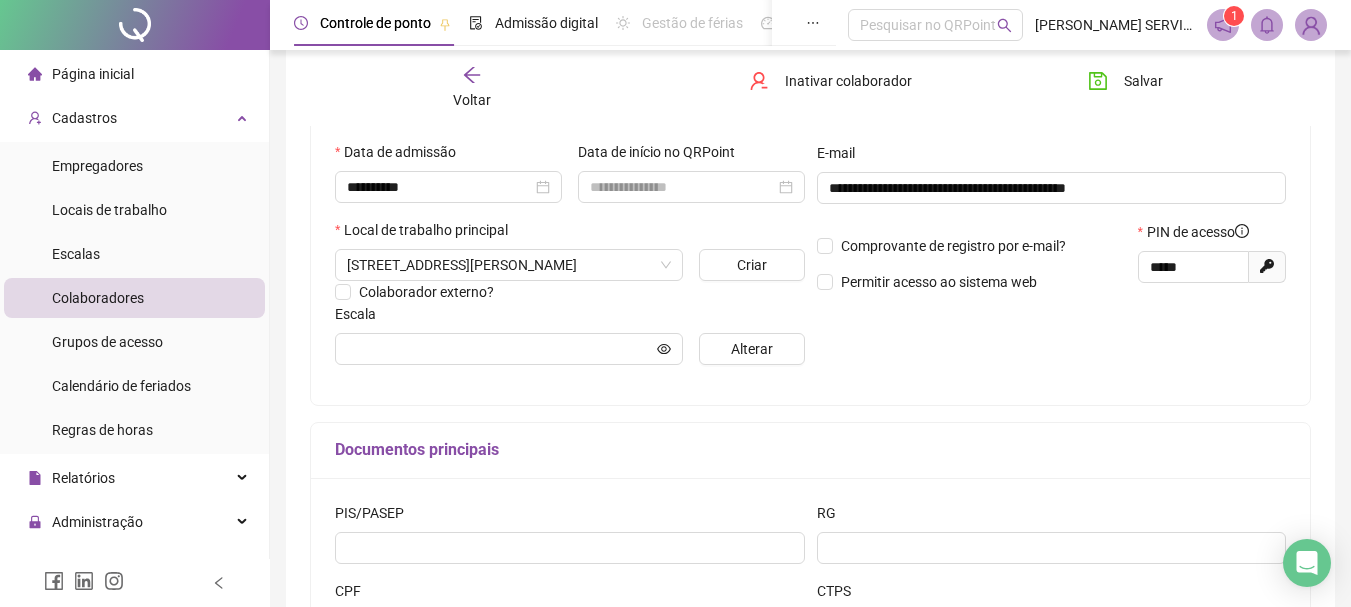click on "**********" at bounding box center (1052, 180) 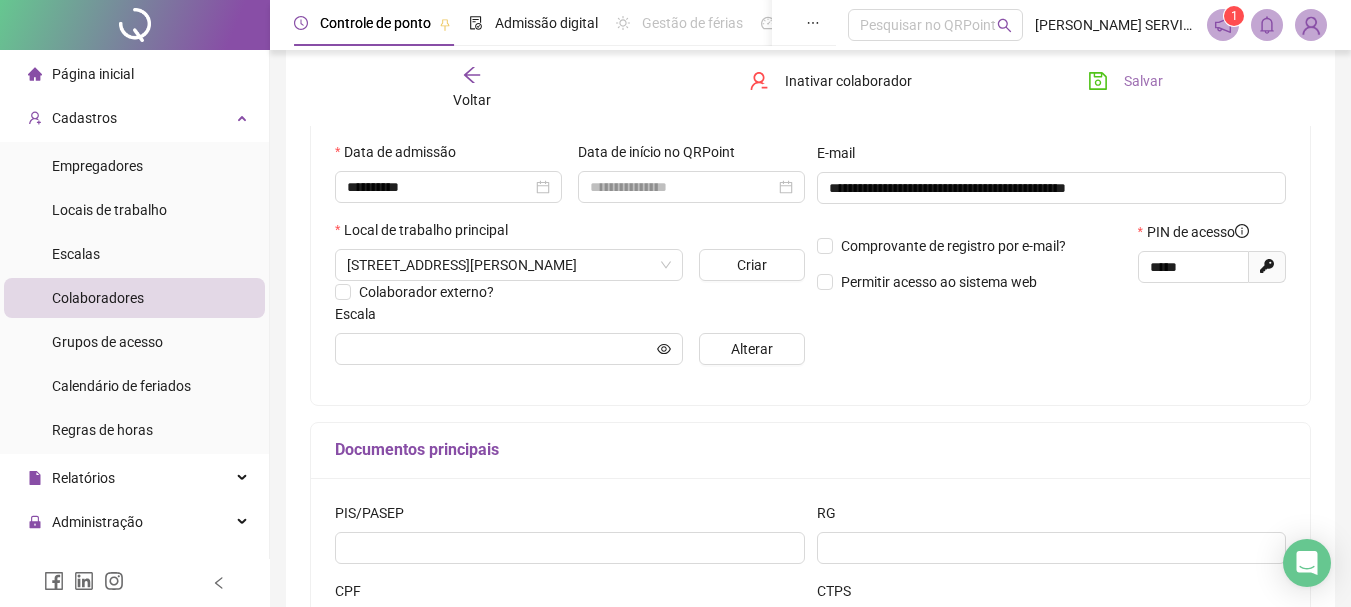 click 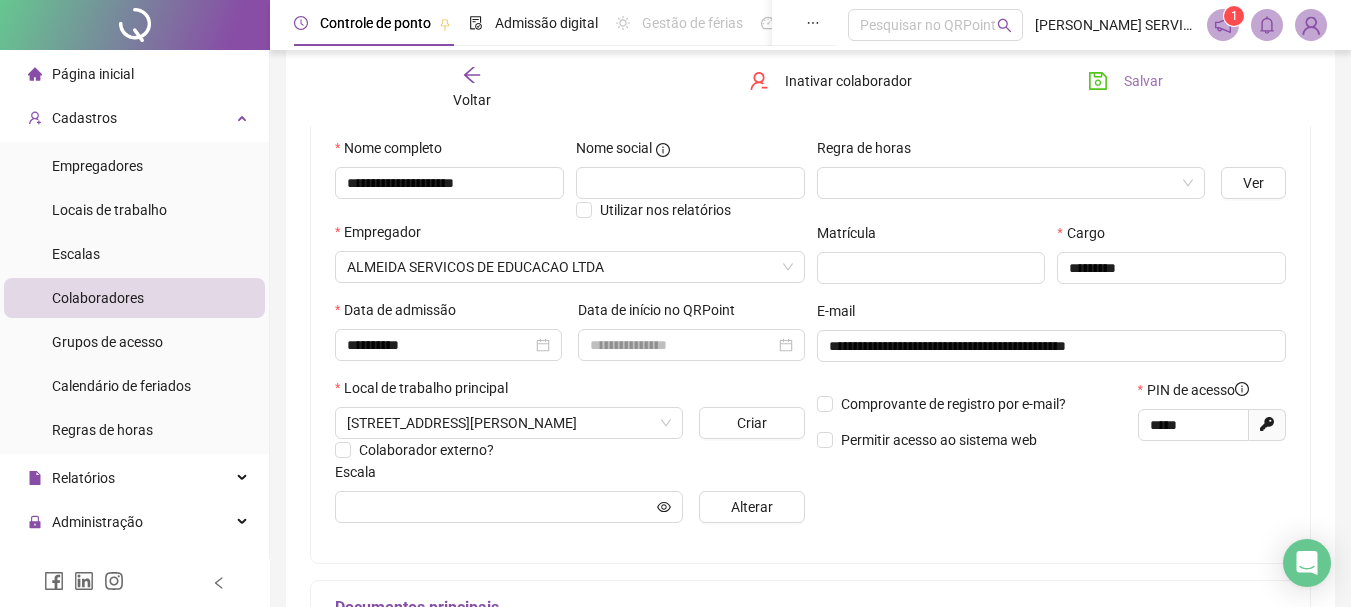 scroll, scrollTop: 188, scrollLeft: 0, axis: vertical 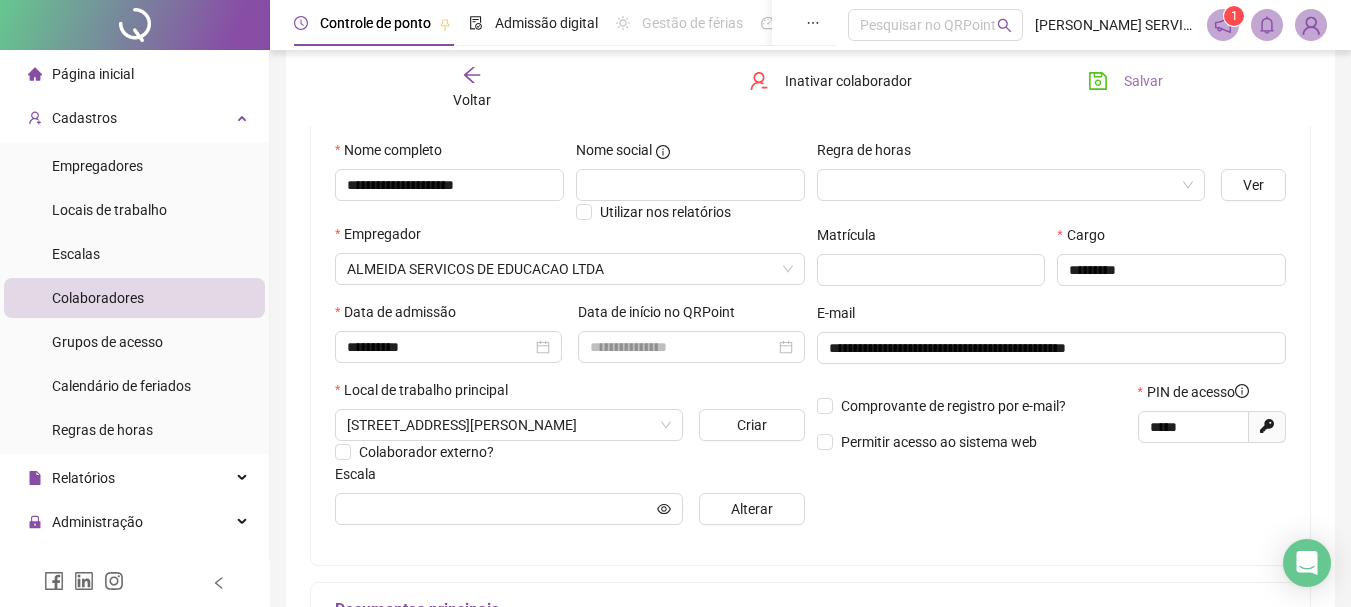 click on "Colaboradores" at bounding box center [98, 298] 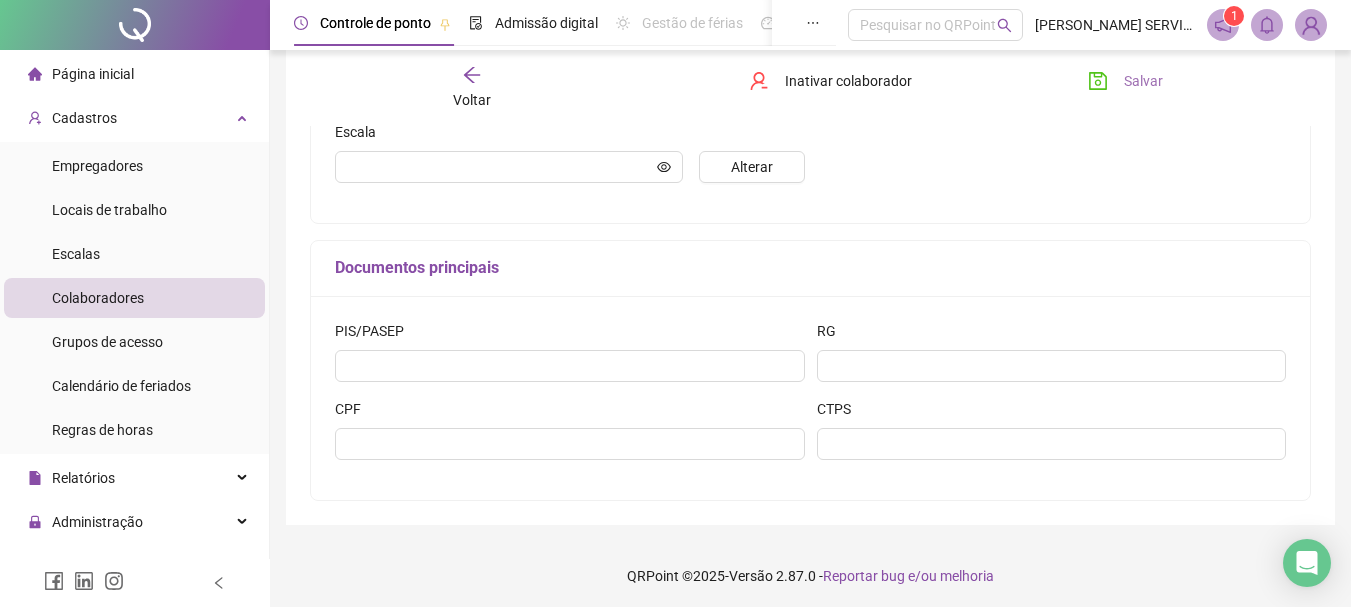 scroll, scrollTop: 534, scrollLeft: 0, axis: vertical 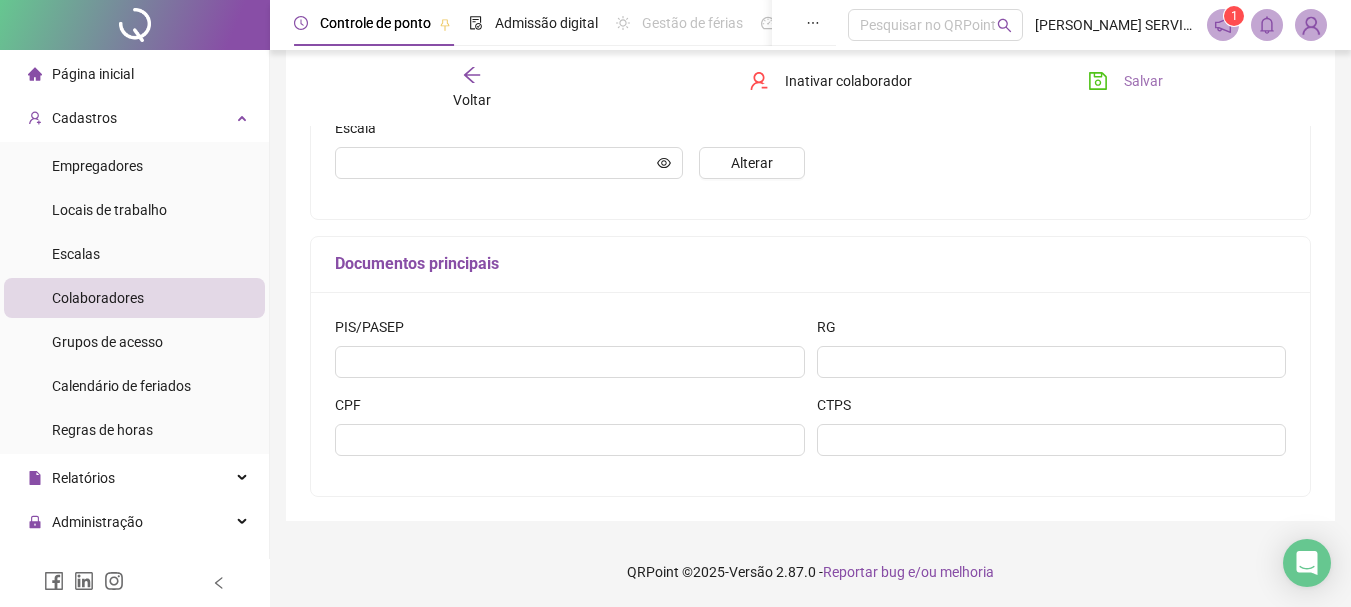 click on "Página inicial" at bounding box center (93, 74) 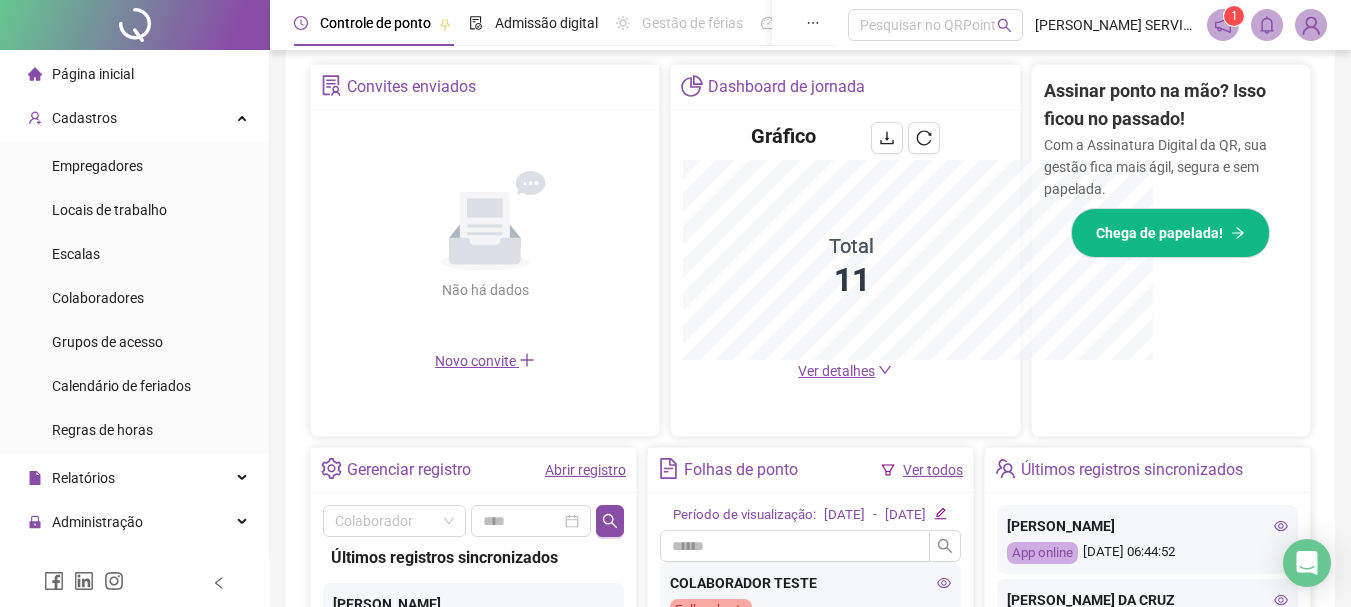 scroll, scrollTop: 534, scrollLeft: 0, axis: vertical 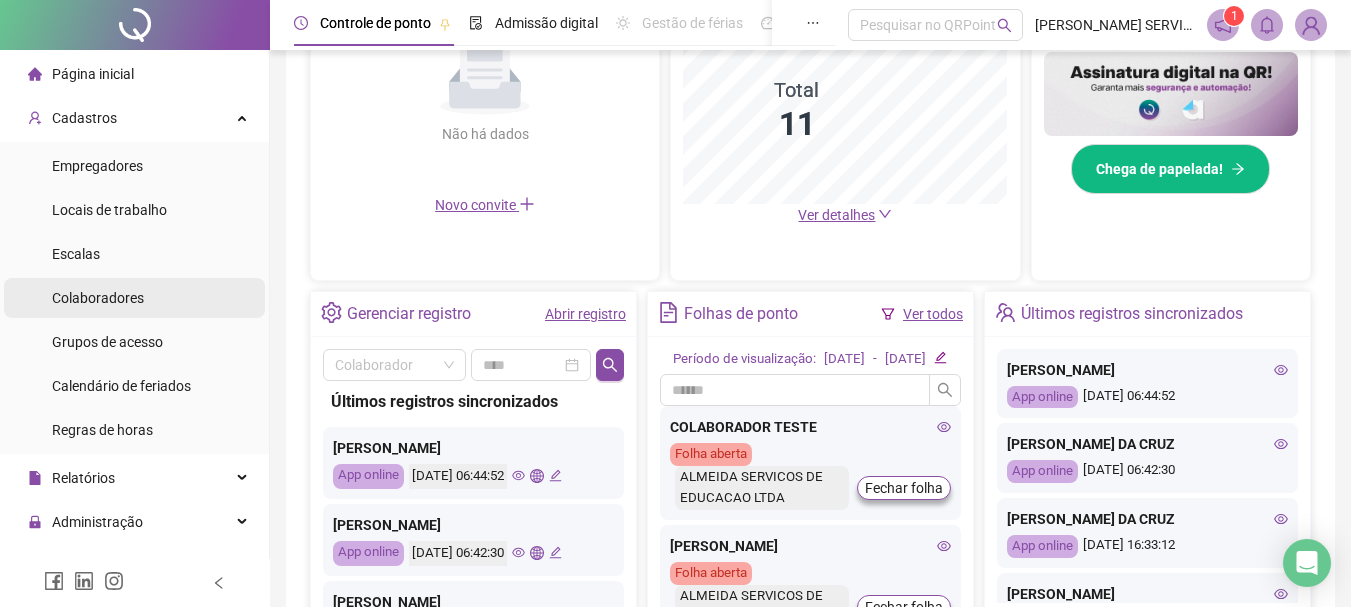 click on "Colaboradores" at bounding box center [98, 298] 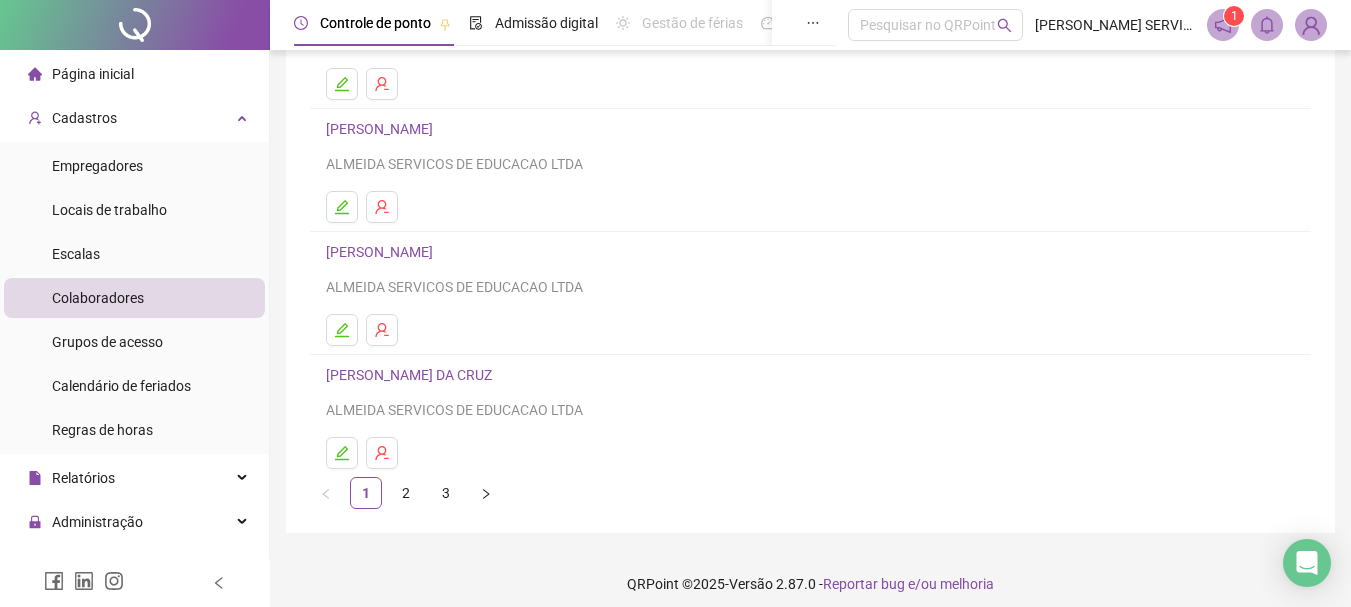 scroll, scrollTop: 360, scrollLeft: 0, axis: vertical 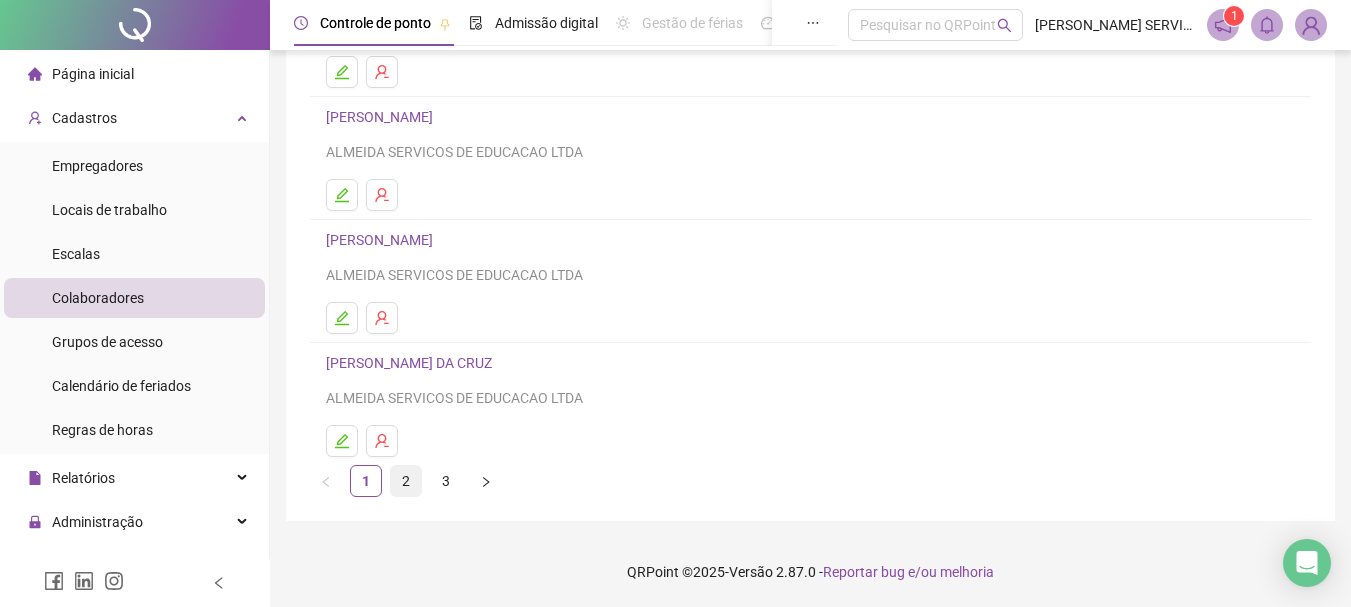 click on "2" at bounding box center (406, 481) 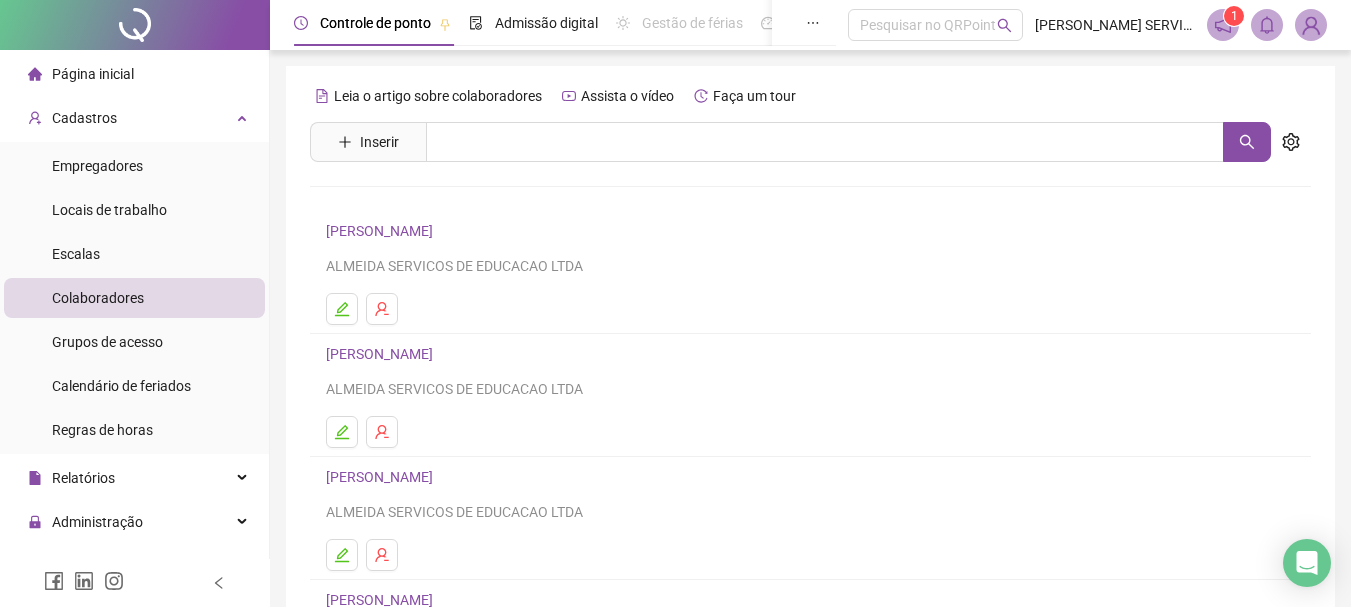 scroll, scrollTop: 360, scrollLeft: 0, axis: vertical 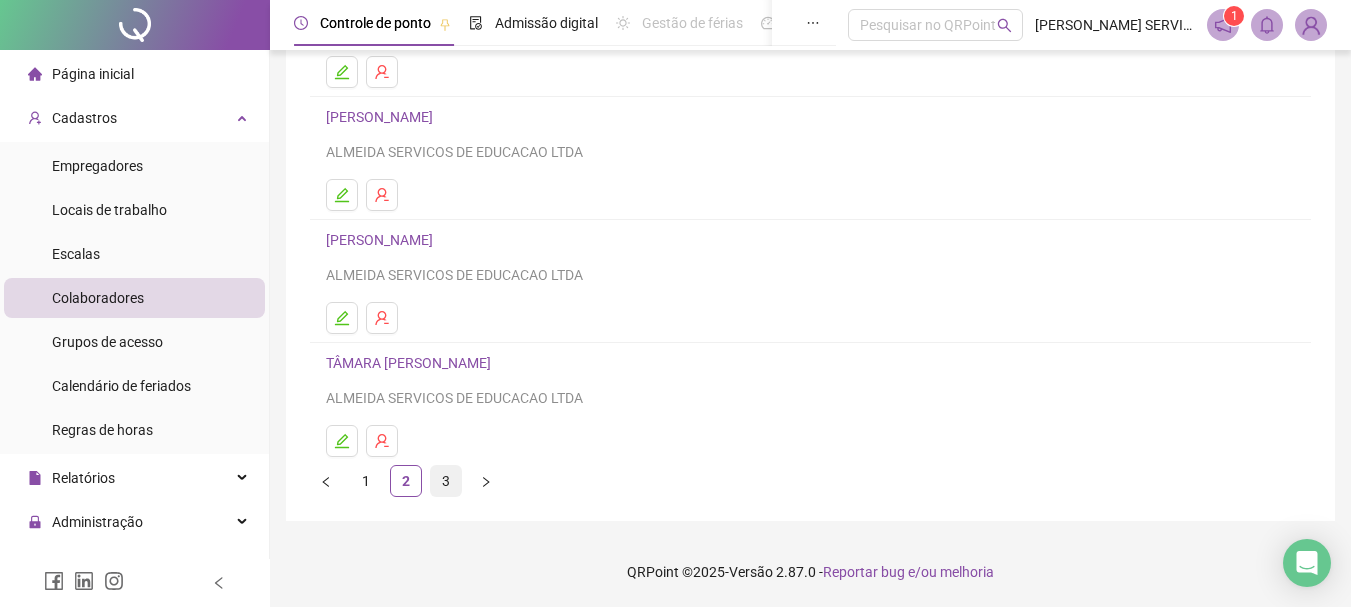 click on "3" at bounding box center (446, 481) 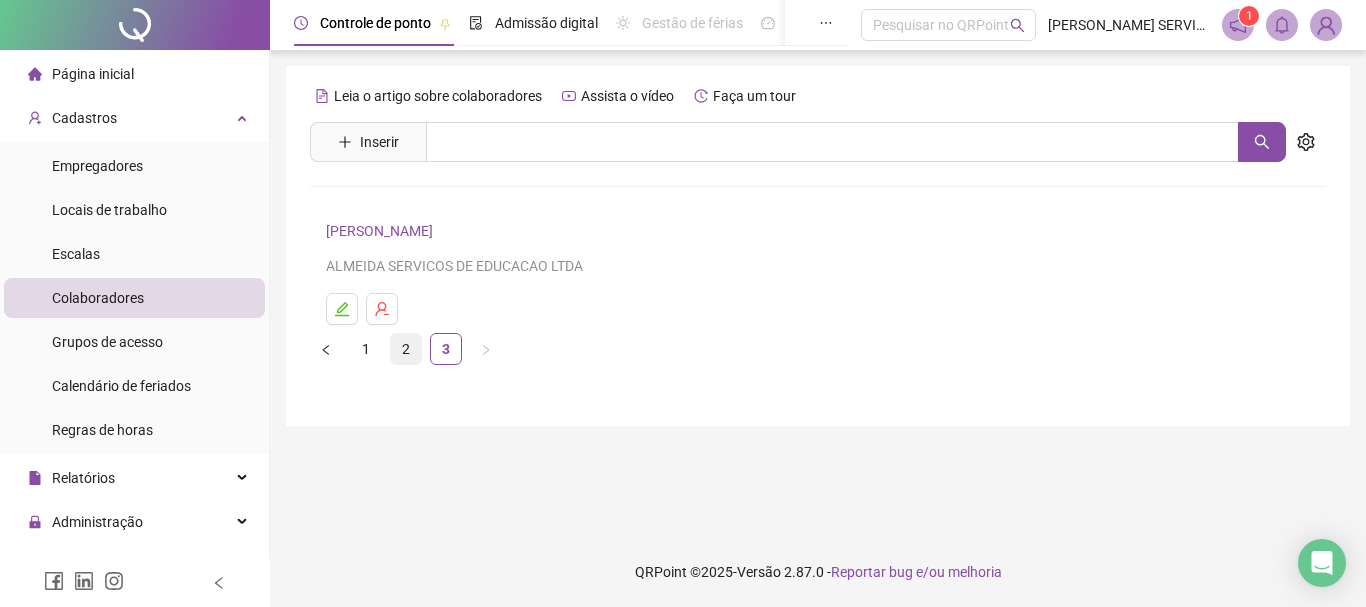 click on "2" at bounding box center (406, 349) 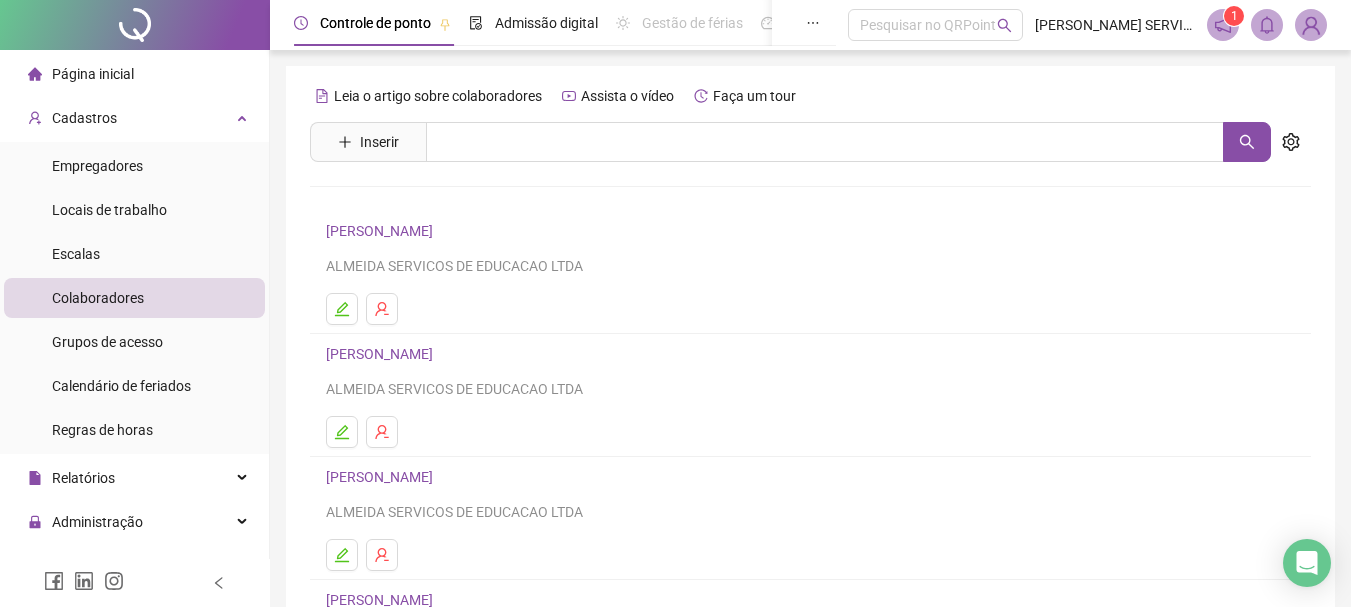 scroll, scrollTop: 360, scrollLeft: 0, axis: vertical 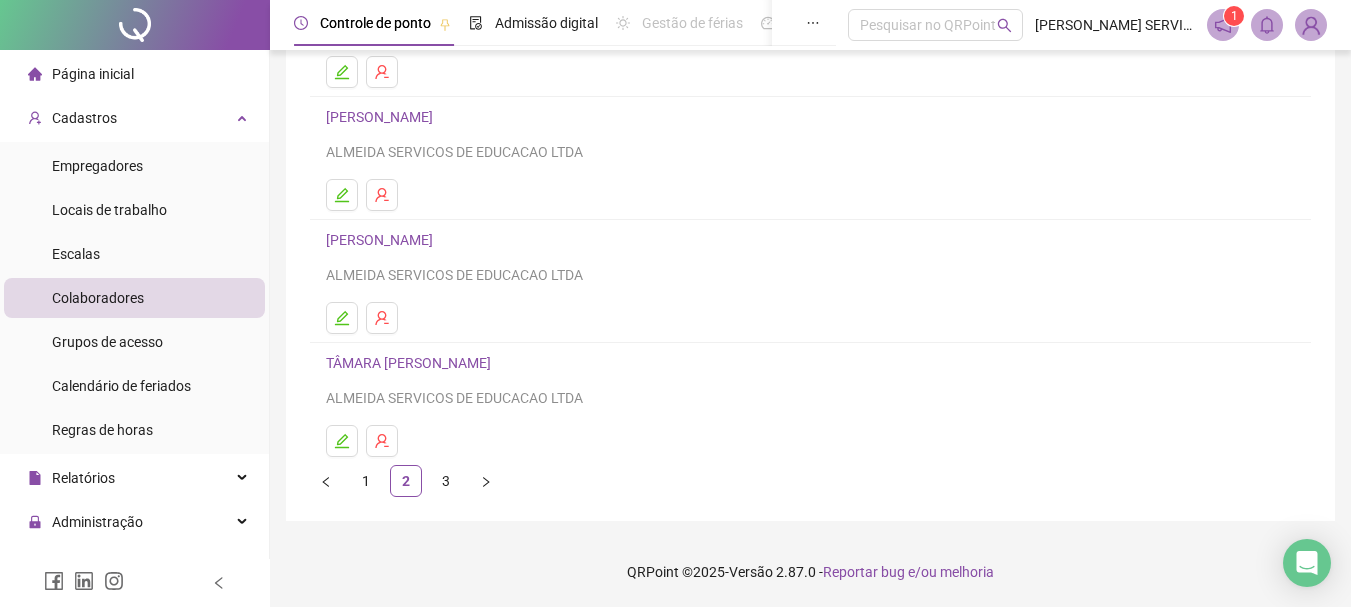 click on "[PERSON_NAME]" at bounding box center (382, 240) 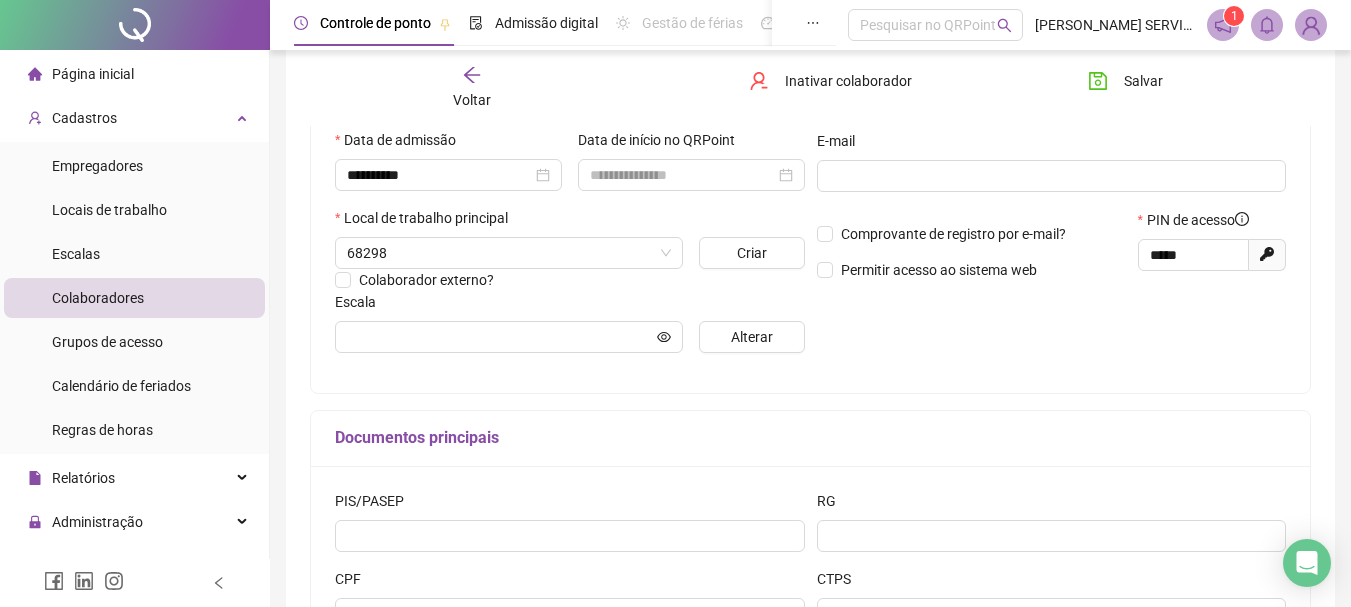 scroll, scrollTop: 370, scrollLeft: 0, axis: vertical 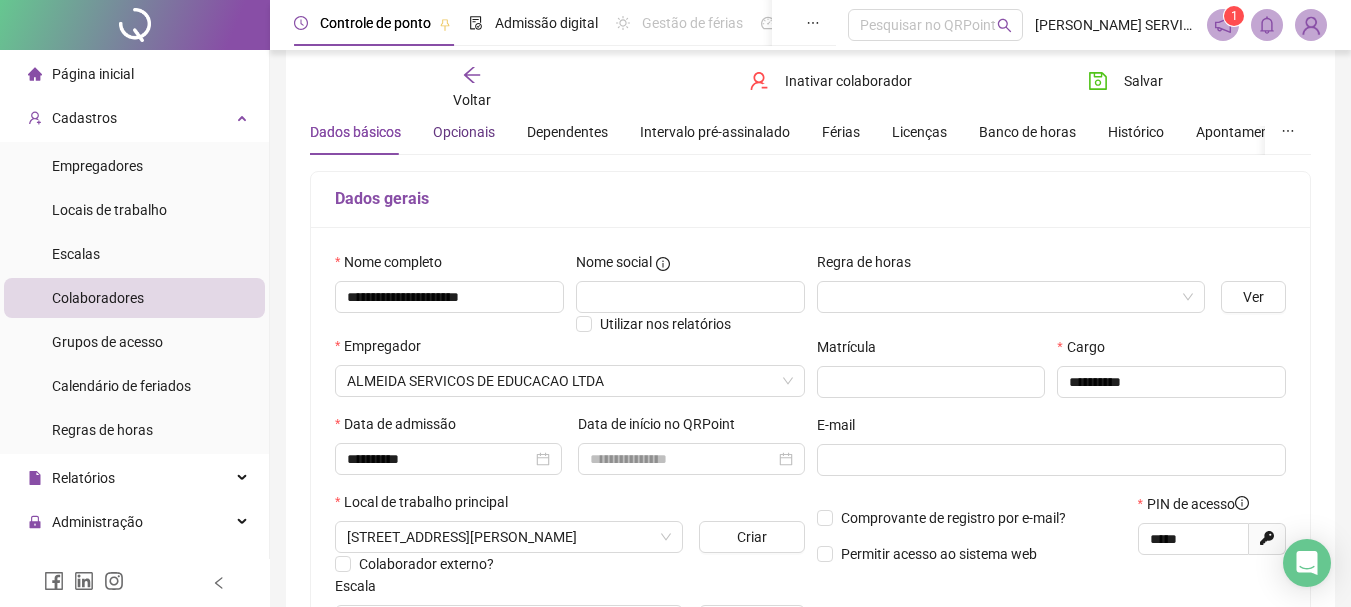click on "Opcionais" at bounding box center (464, 132) 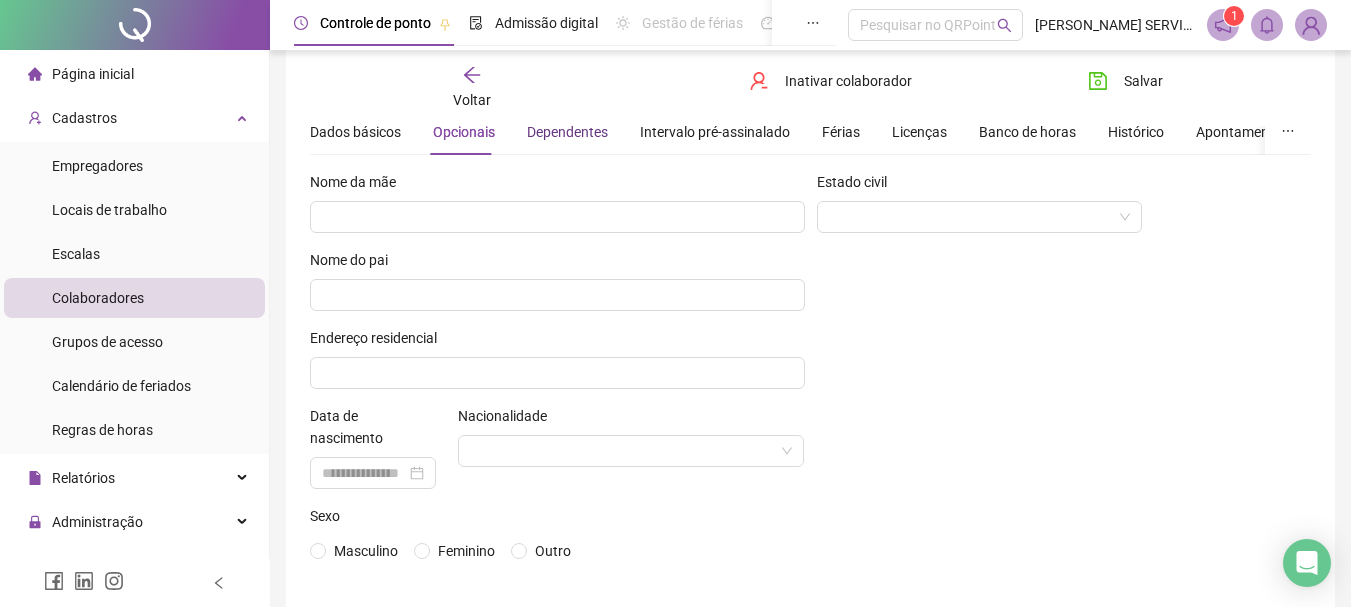 click on "Dependentes" at bounding box center (567, 132) 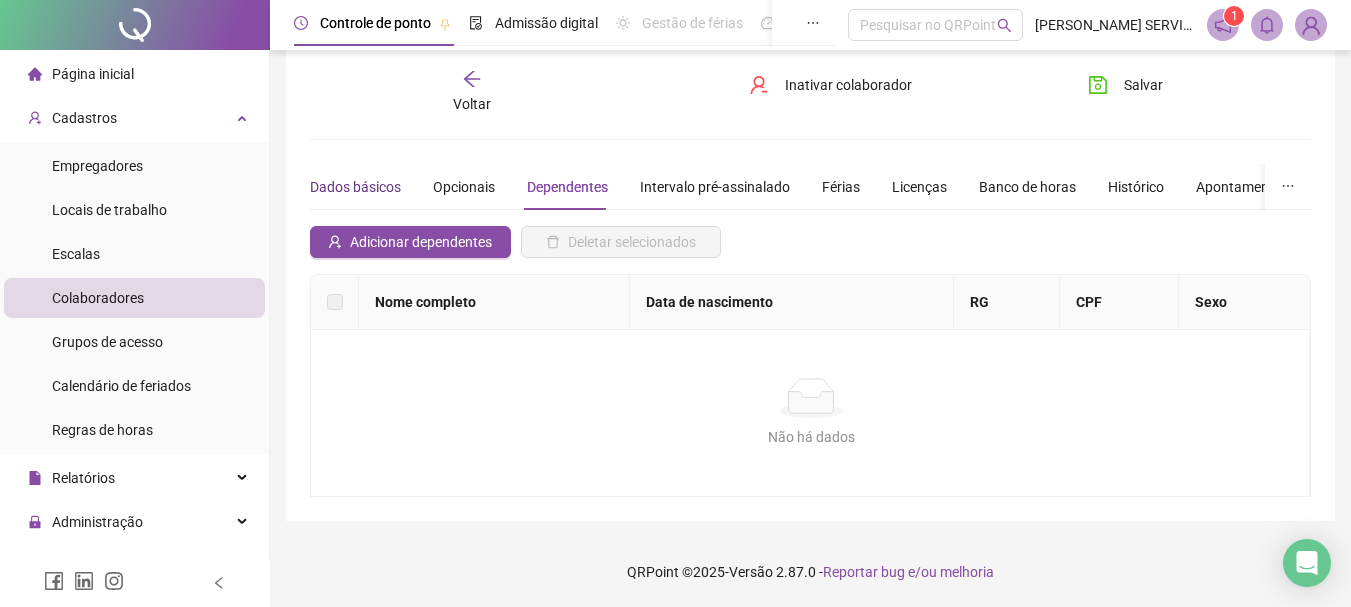 click on "Dados básicos" at bounding box center [355, 187] 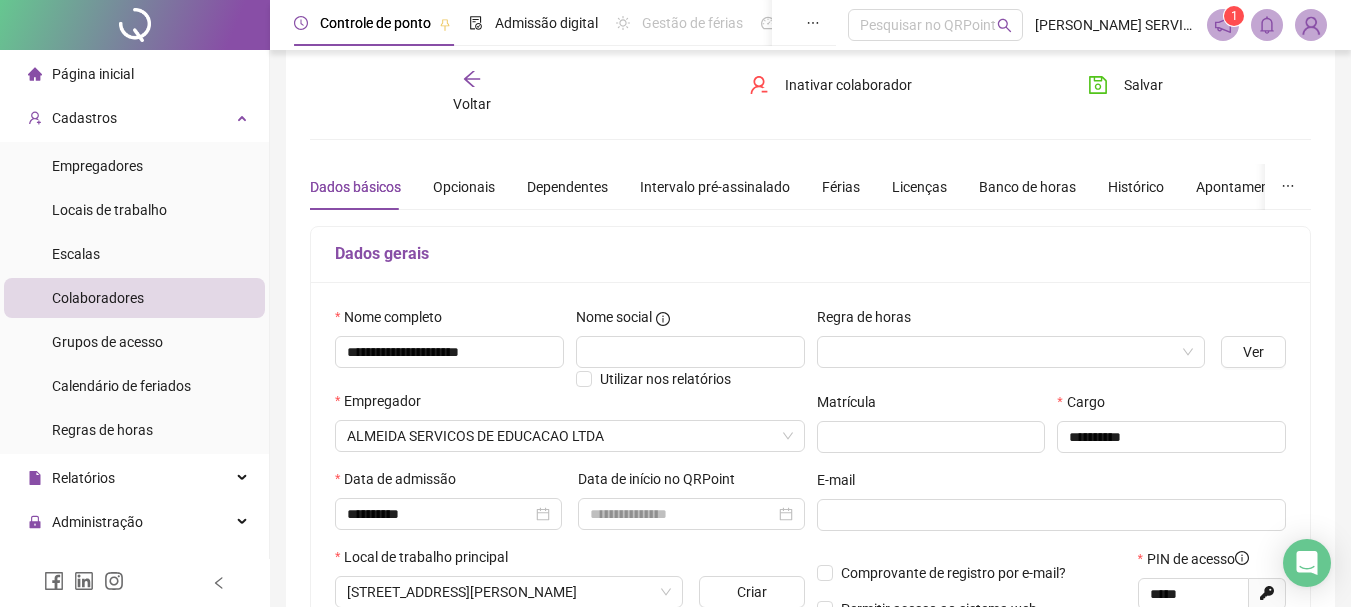 click on "Colaboradores" at bounding box center [98, 298] 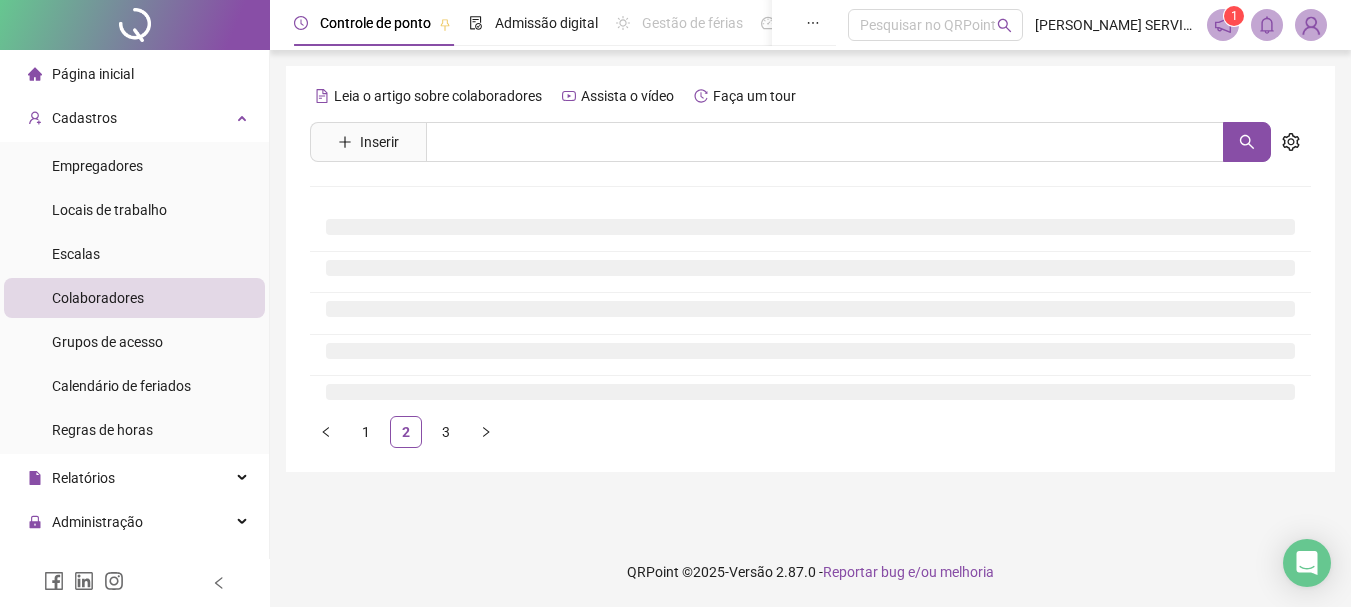 scroll, scrollTop: 0, scrollLeft: 0, axis: both 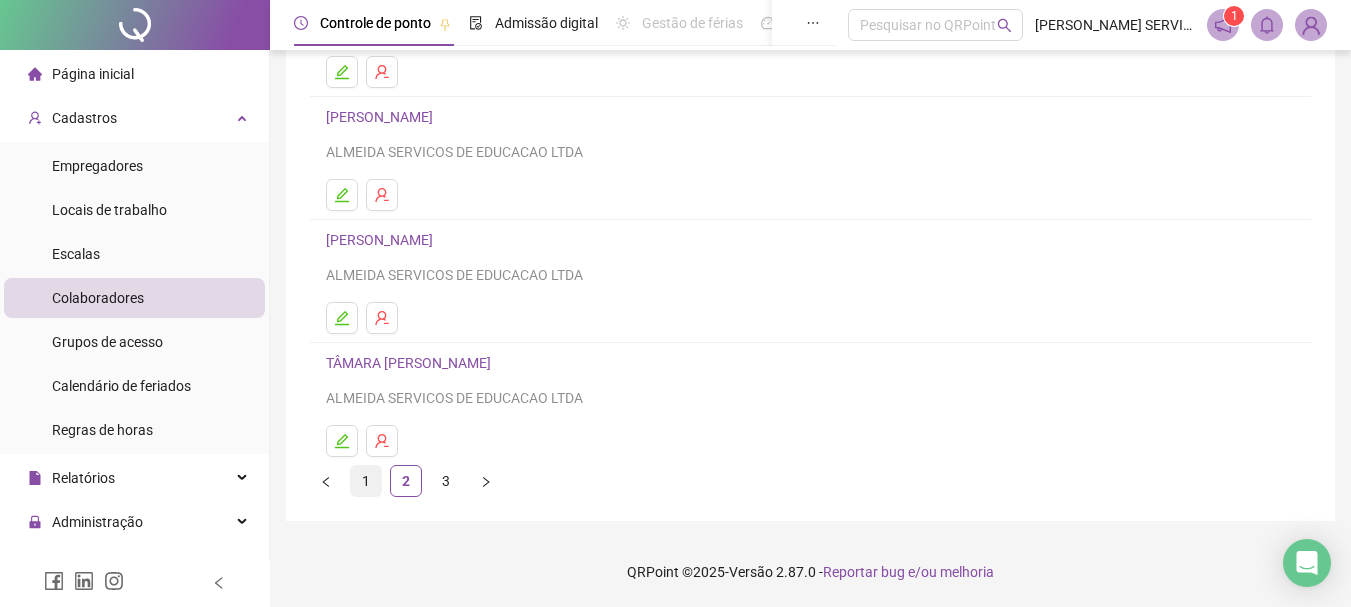 click on "1" at bounding box center [366, 481] 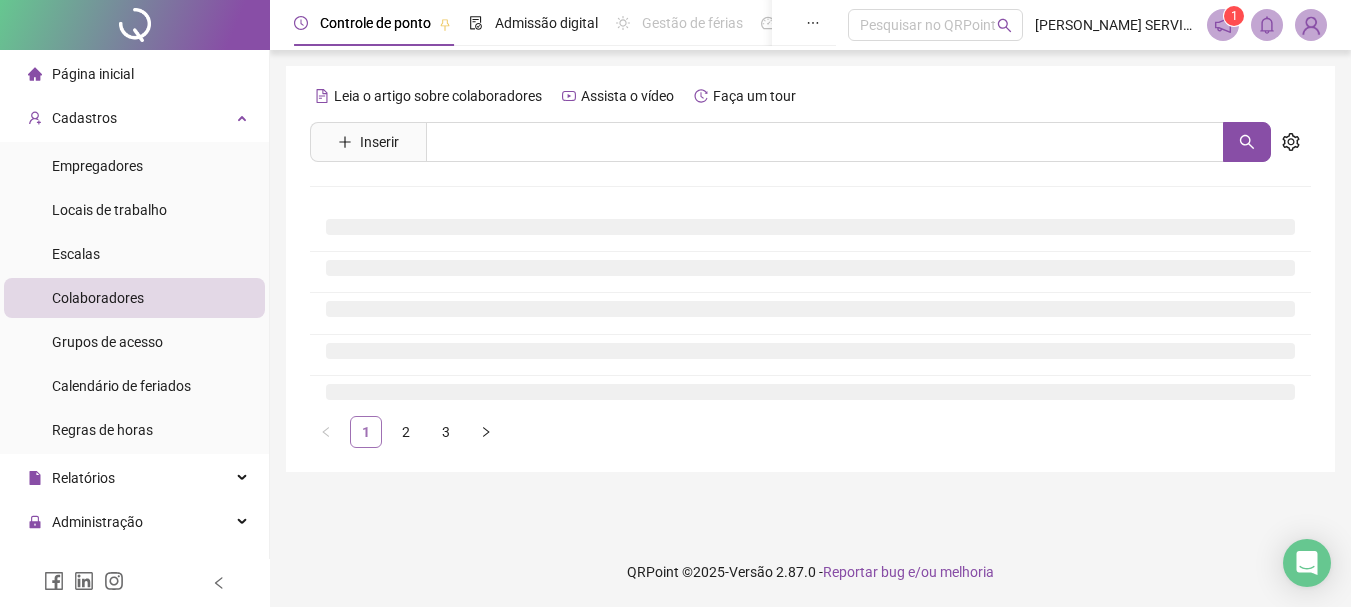 scroll, scrollTop: 0, scrollLeft: 0, axis: both 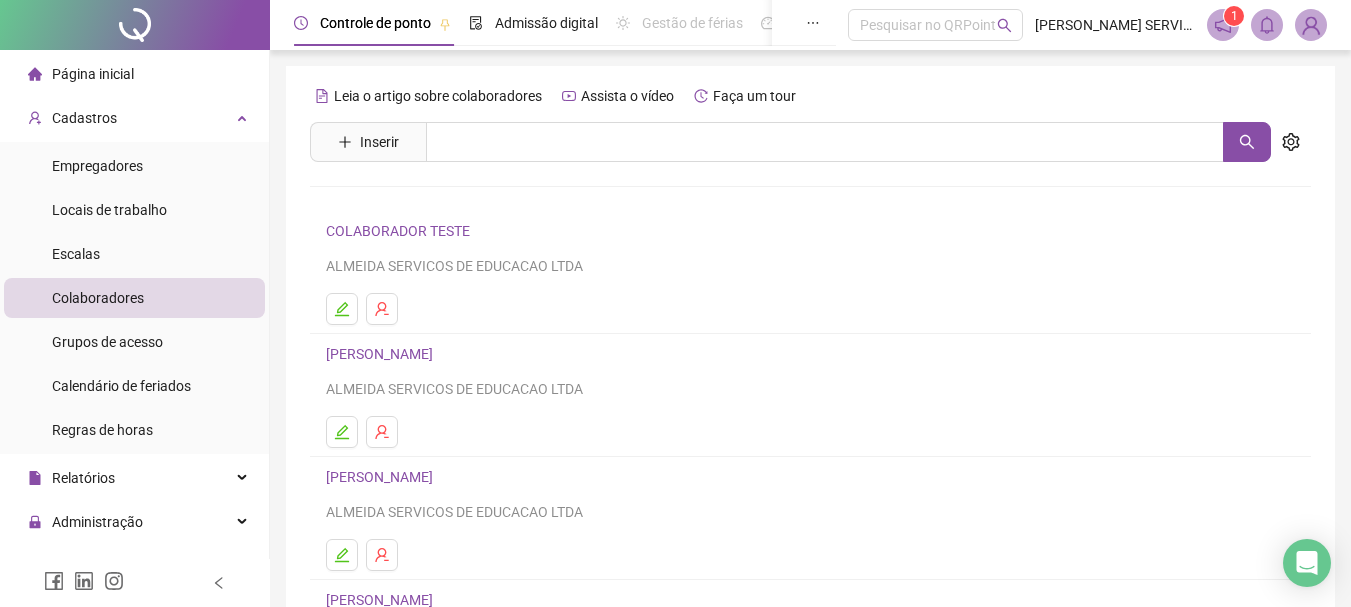 click on "[PERSON_NAME]" at bounding box center [382, 477] 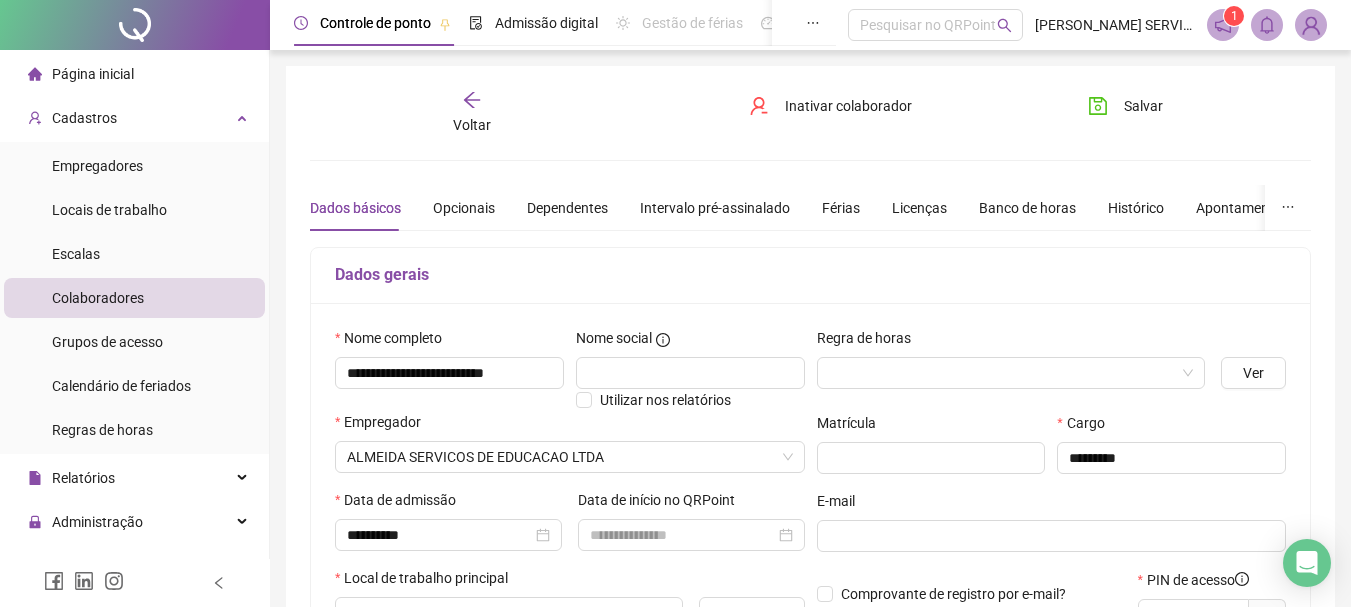 scroll, scrollTop: 222, scrollLeft: 0, axis: vertical 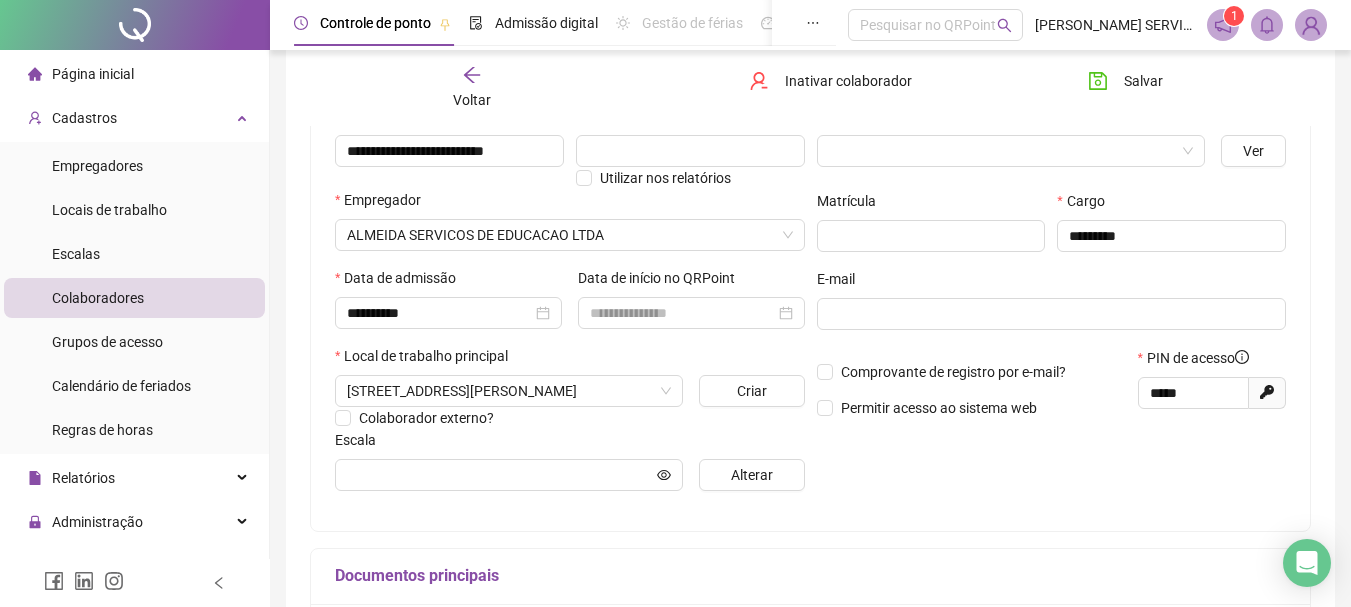 click on "Colaboradores" at bounding box center [98, 298] 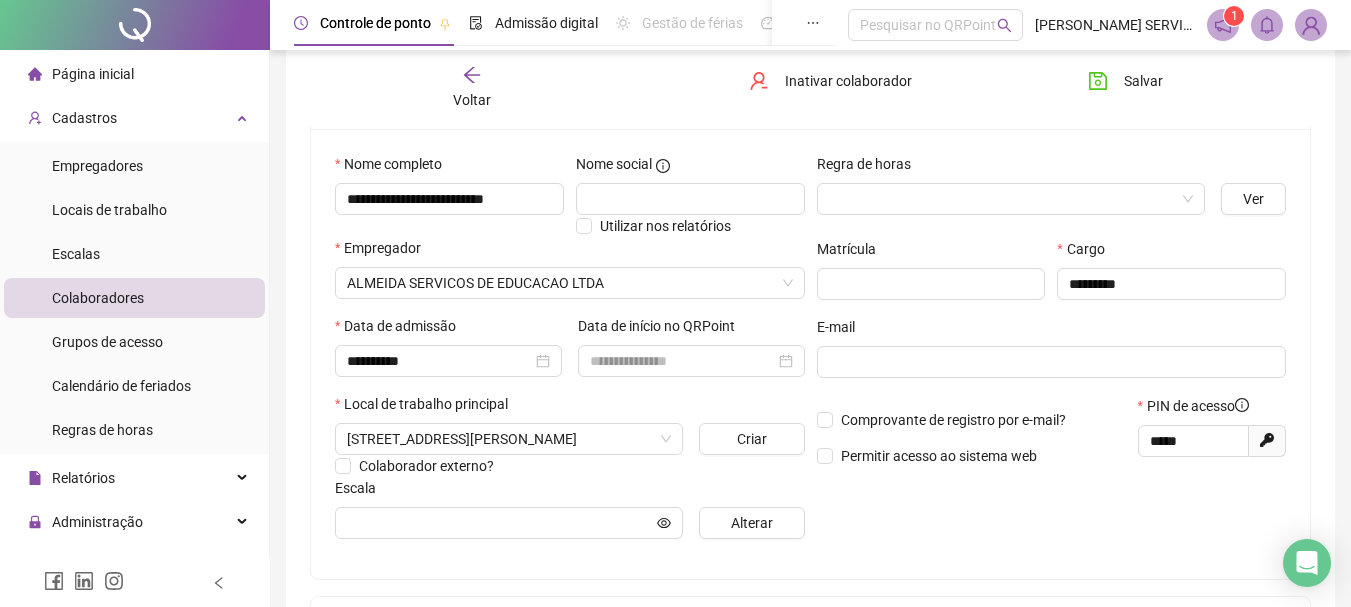 scroll, scrollTop: 208, scrollLeft: 0, axis: vertical 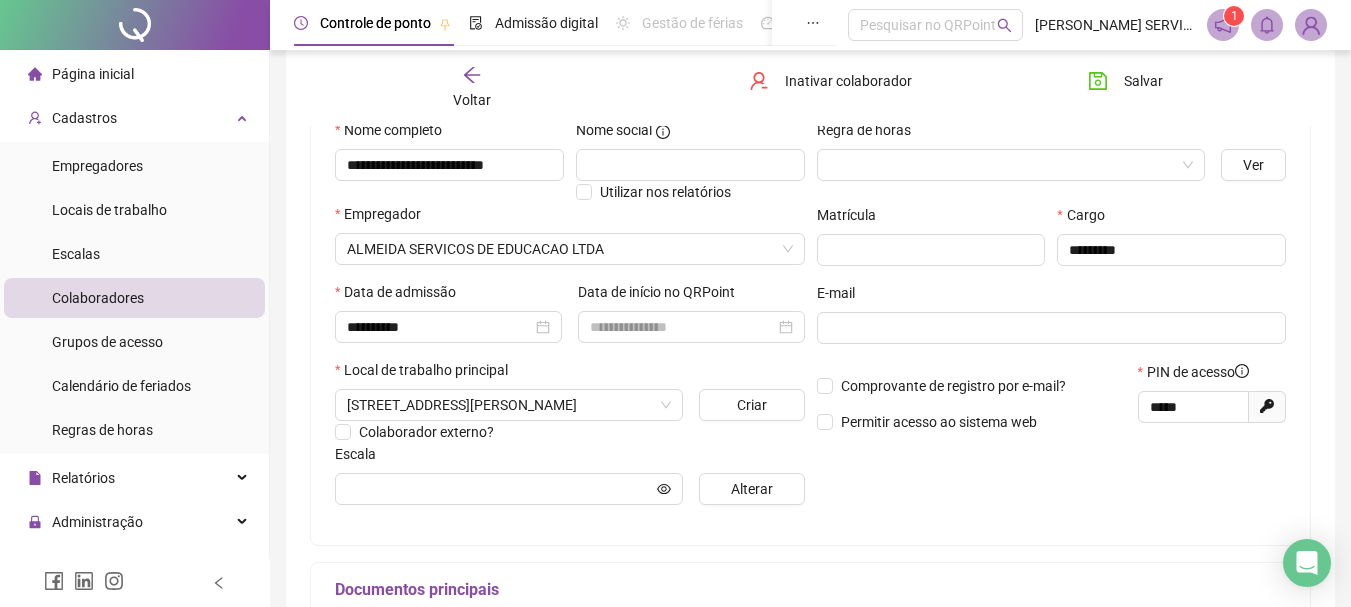 click on "Colaboradores" at bounding box center (134, 298) 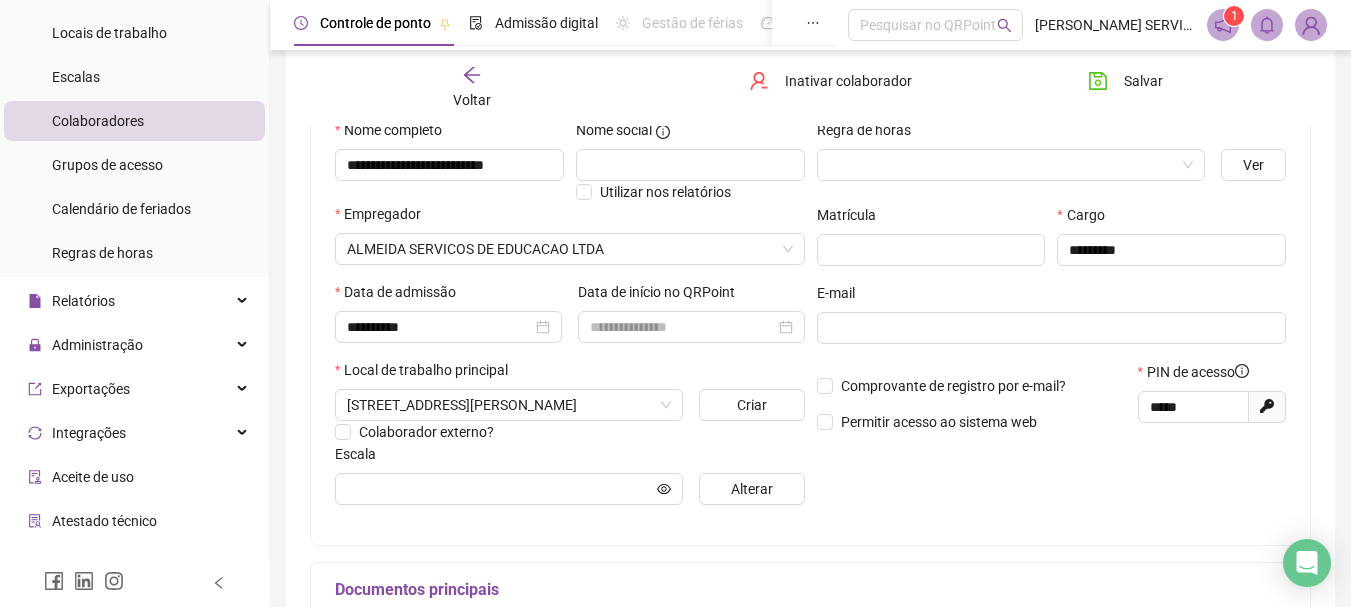 scroll, scrollTop: 183, scrollLeft: 0, axis: vertical 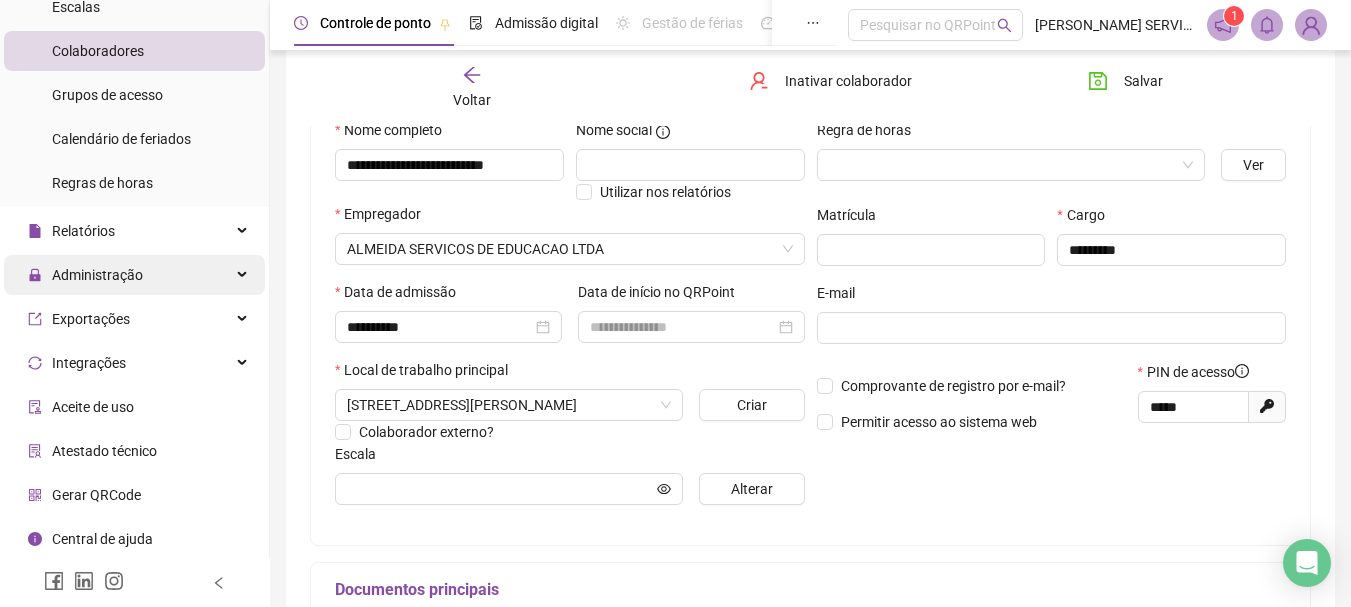 click on "Administração" at bounding box center [85, 275] 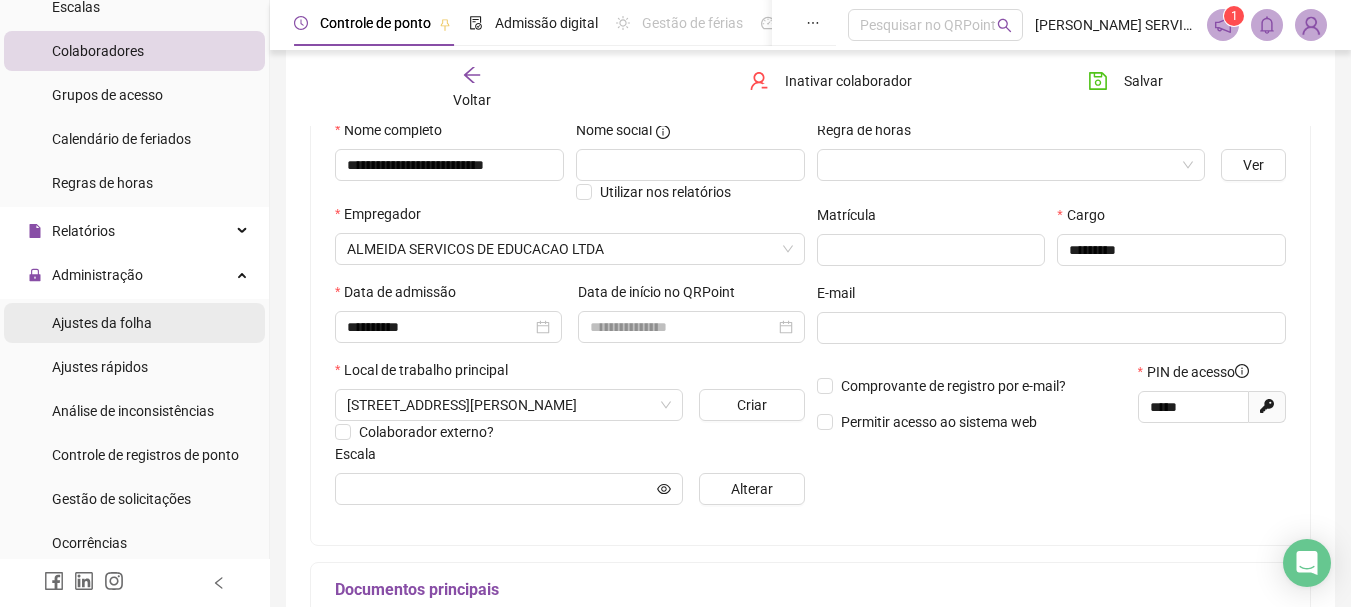 click on "Ajustes da folha" at bounding box center [102, 323] 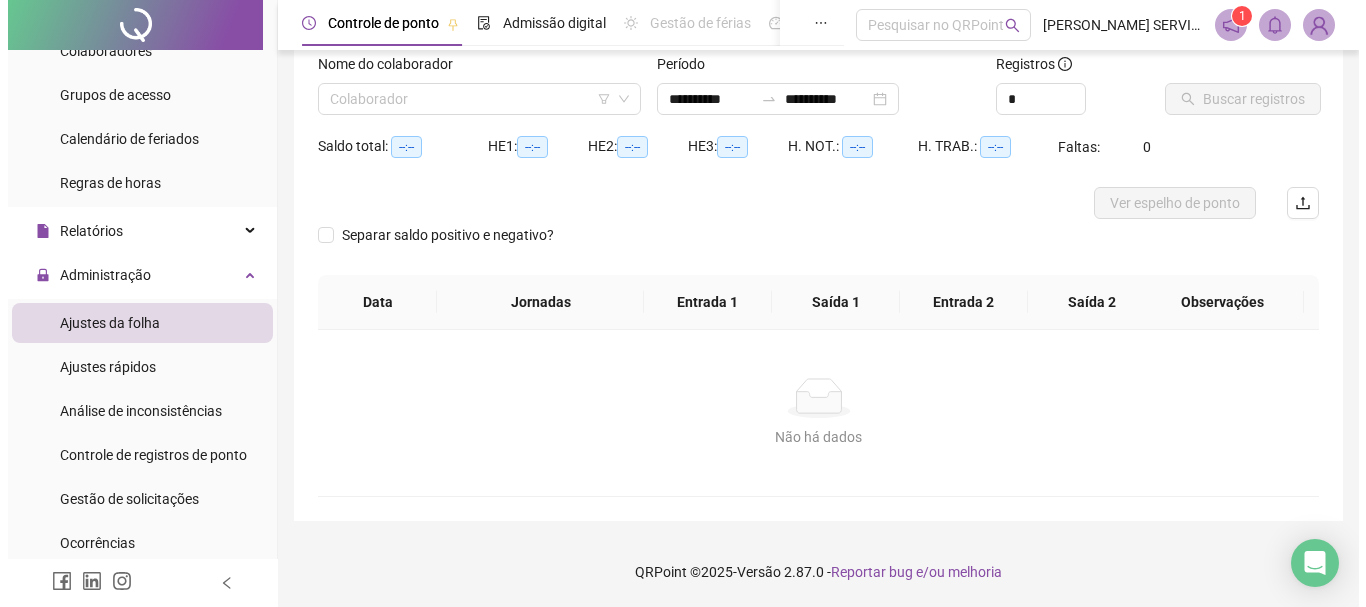 scroll, scrollTop: 131, scrollLeft: 0, axis: vertical 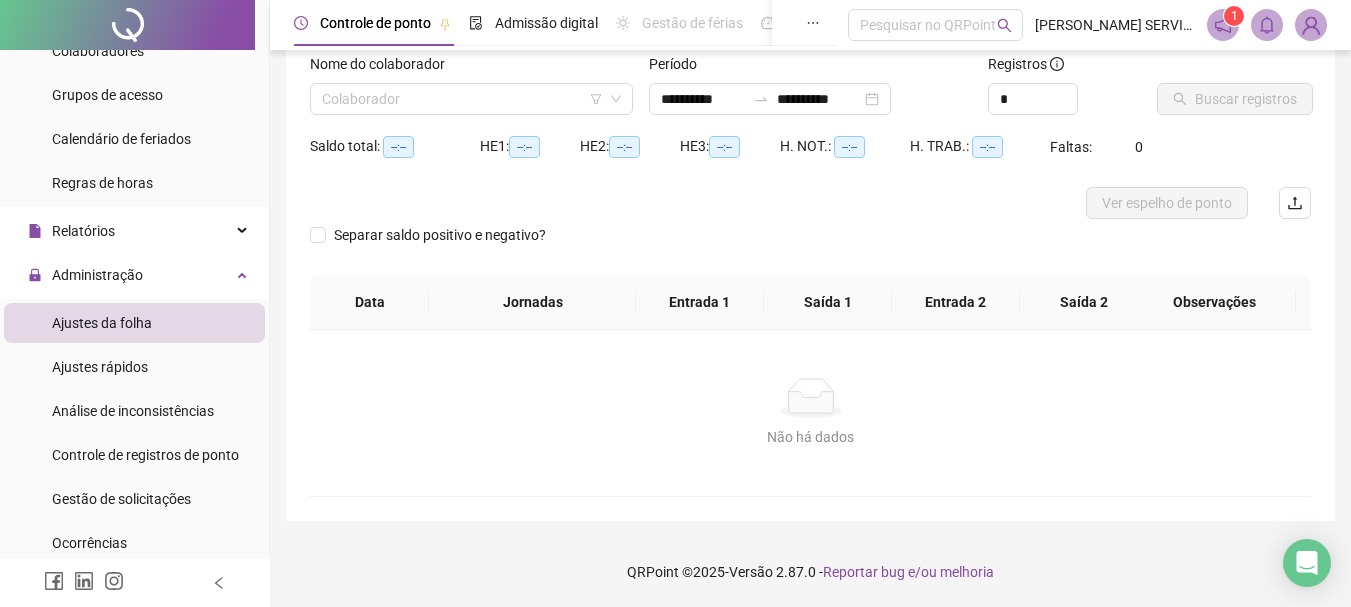 type on "**********" 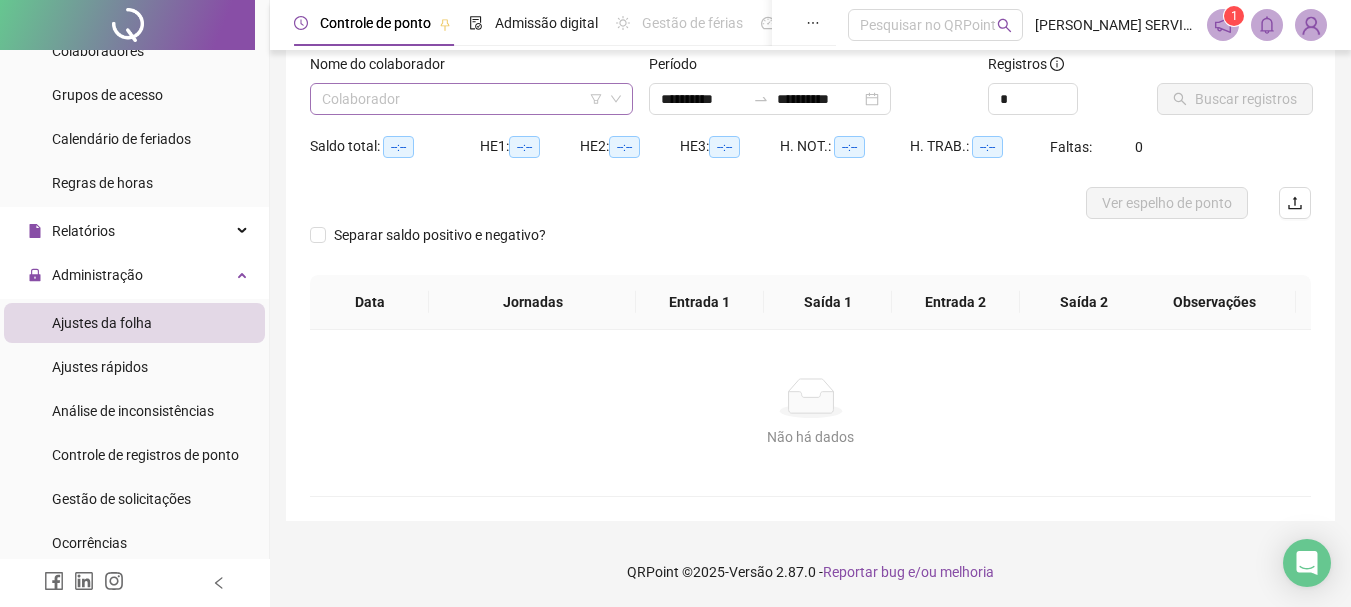 click at bounding box center (465, 99) 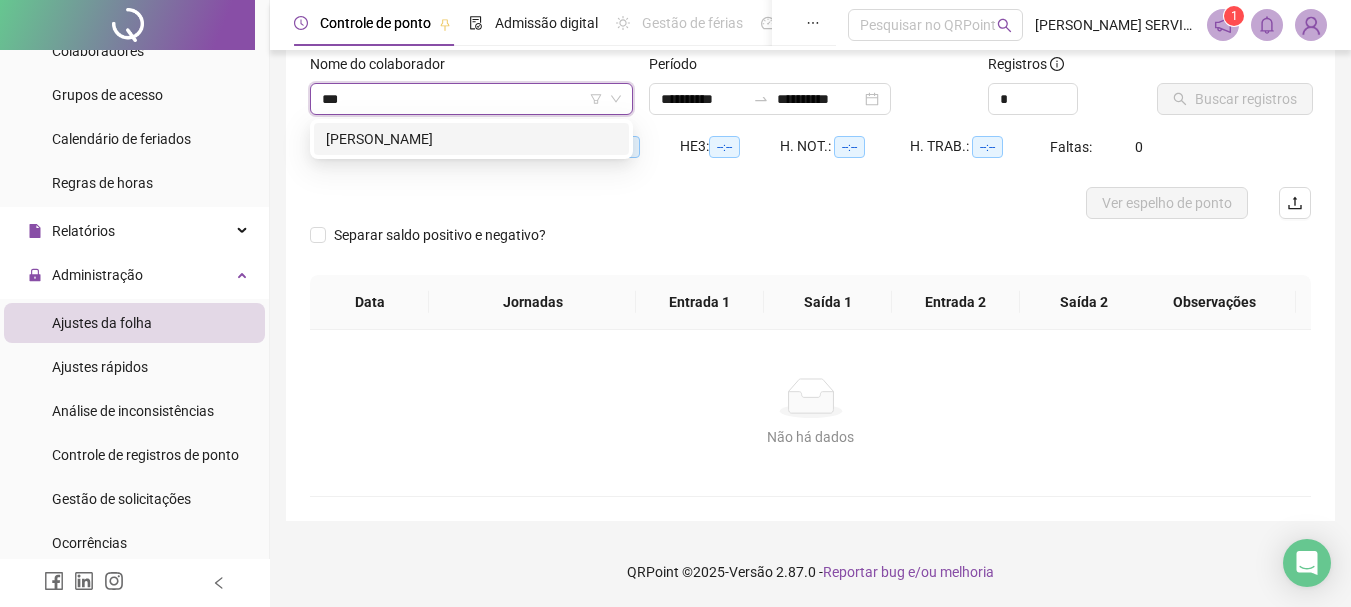 type on "****" 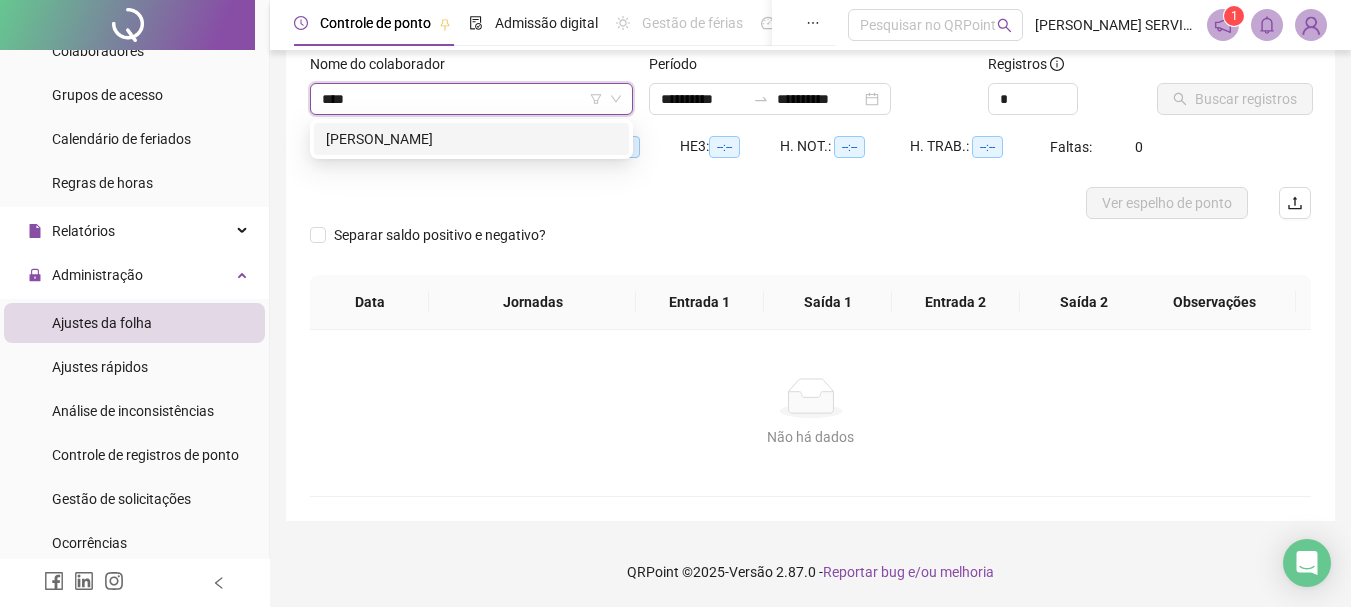 click on "[PERSON_NAME]" at bounding box center (471, 139) 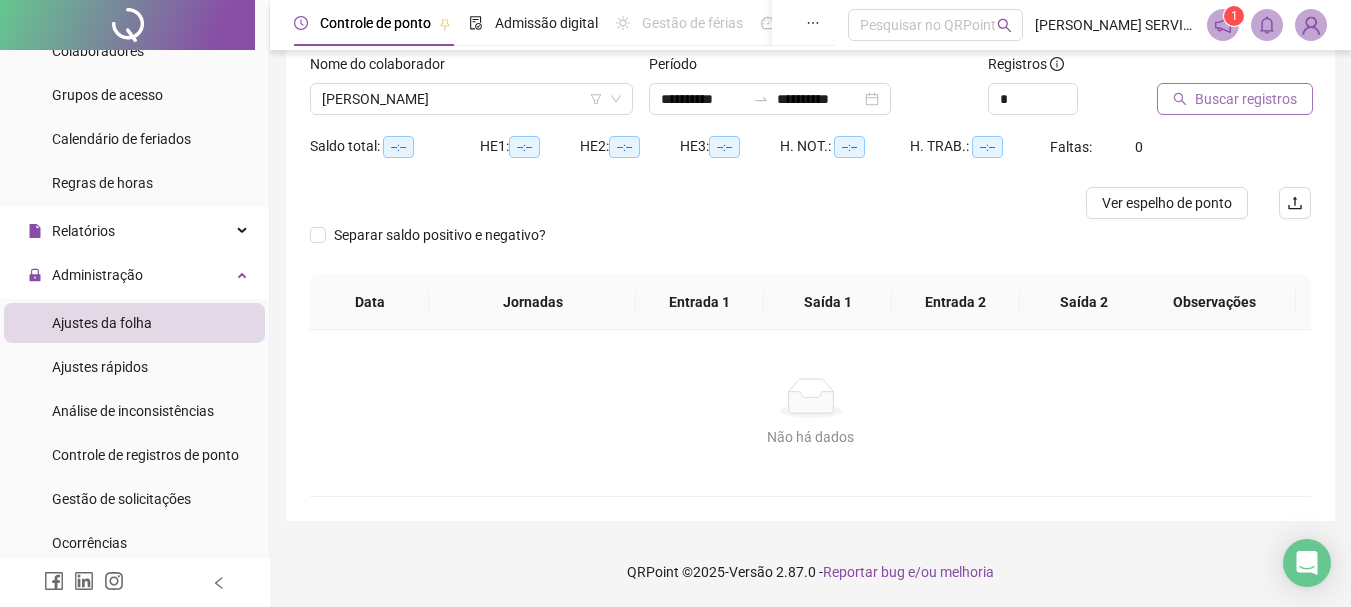 click on "Buscar registros" at bounding box center (1246, 99) 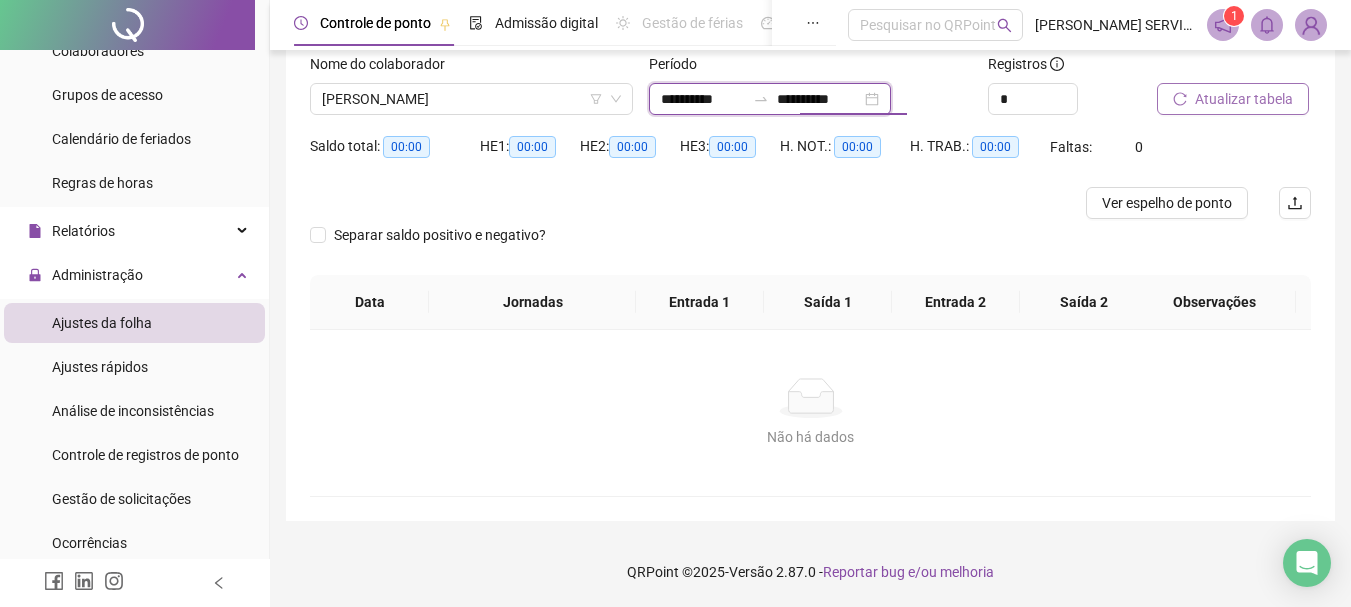 click on "**********" at bounding box center [819, 99] 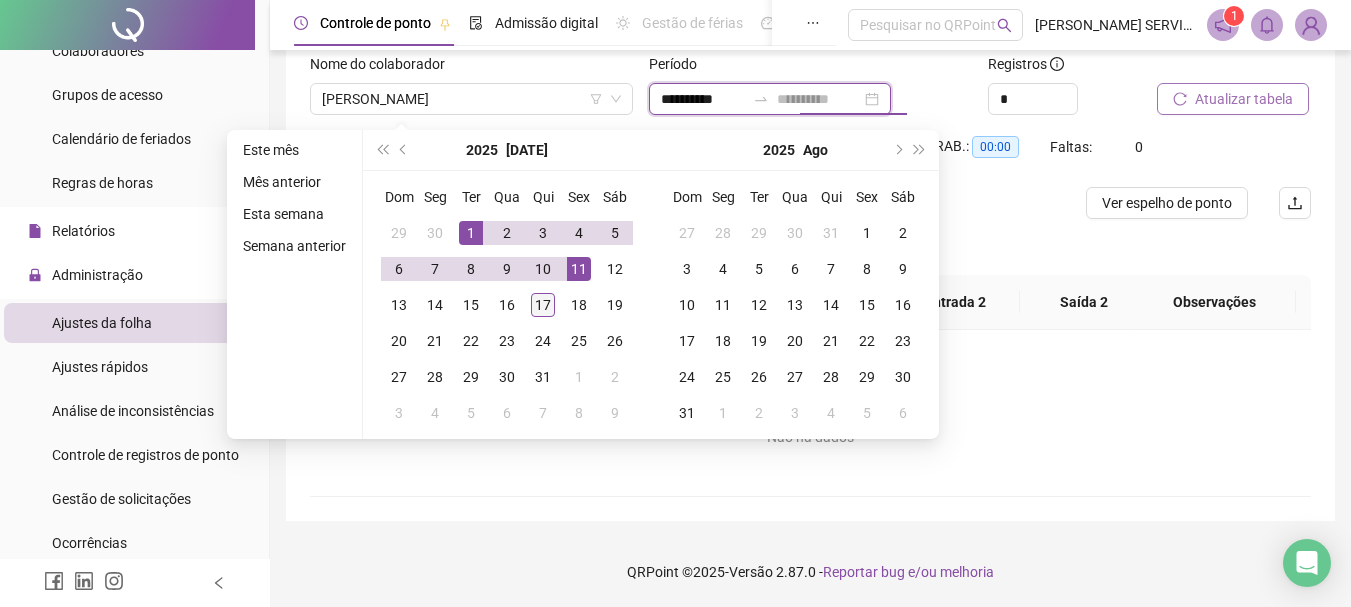 type on "**********" 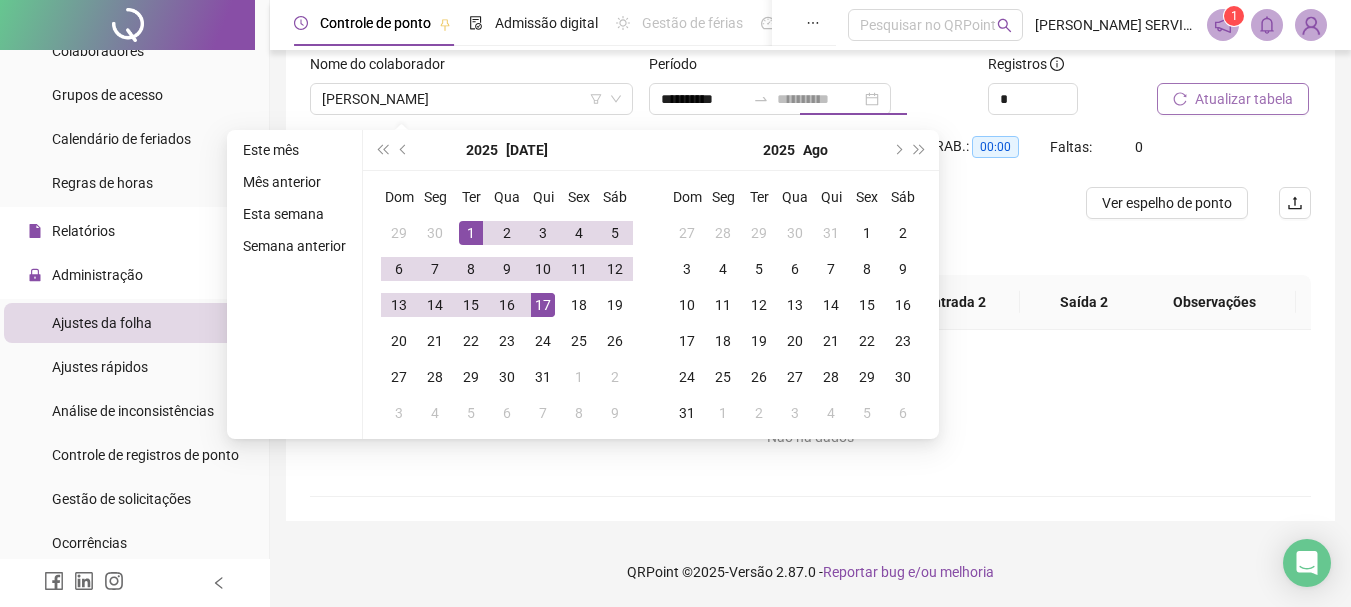 click on "17" at bounding box center (543, 305) 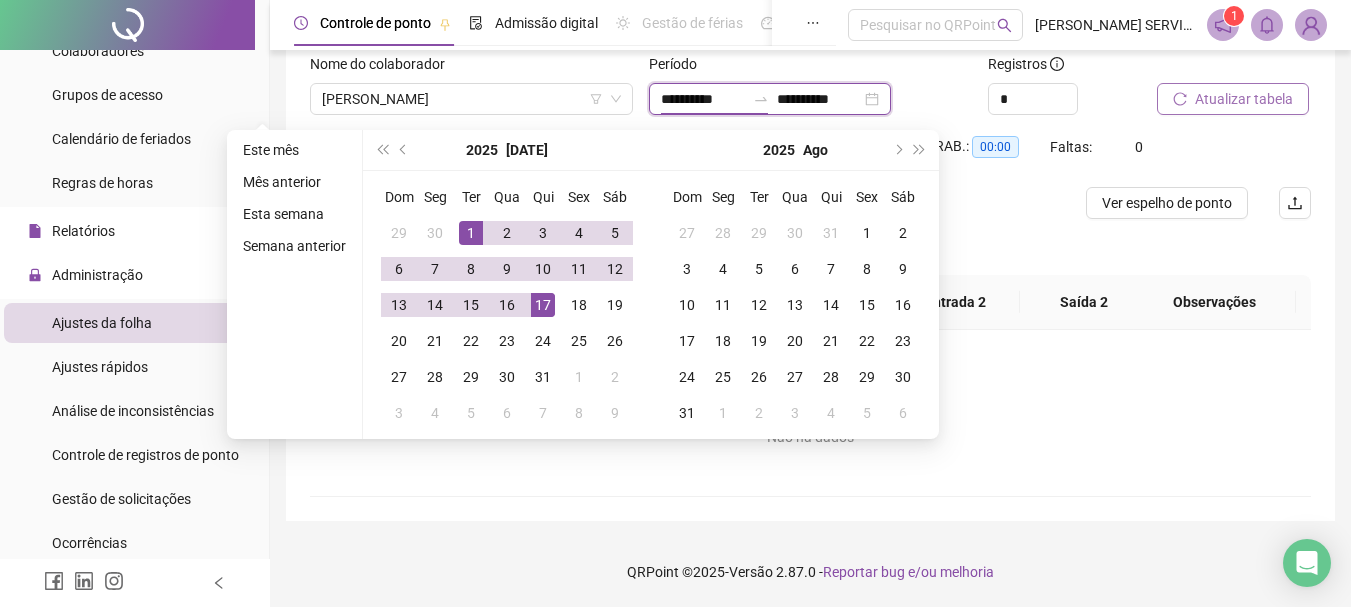 type on "**********" 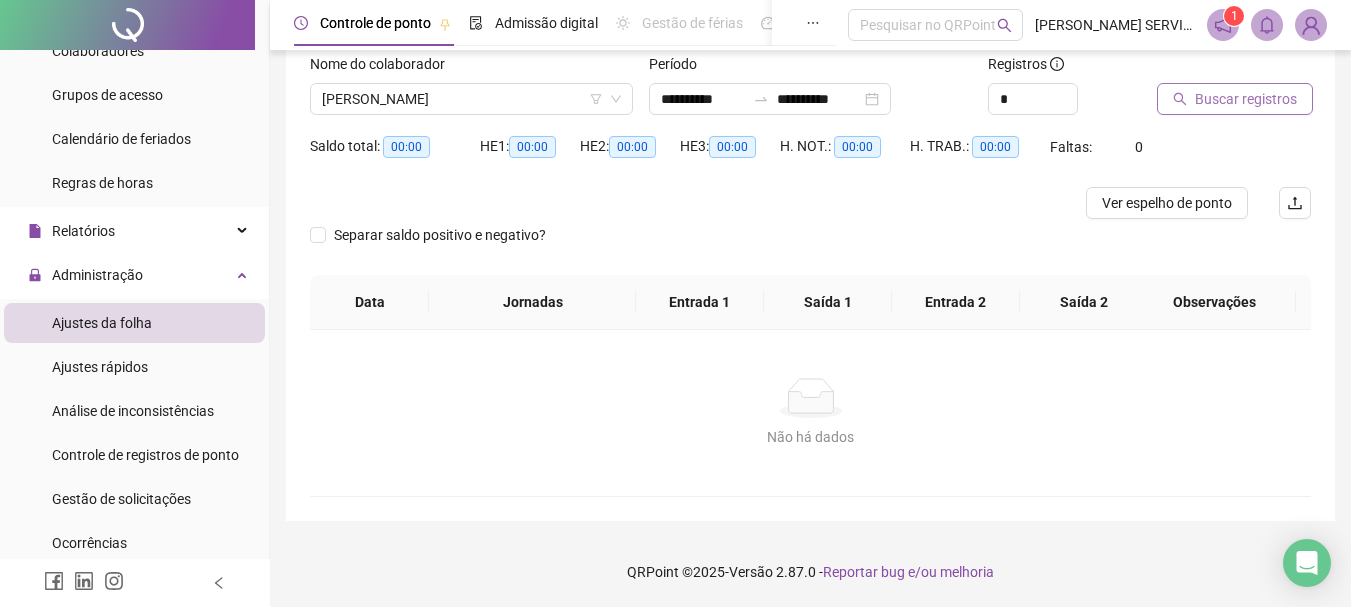 click on "Buscar registros" at bounding box center (1246, 99) 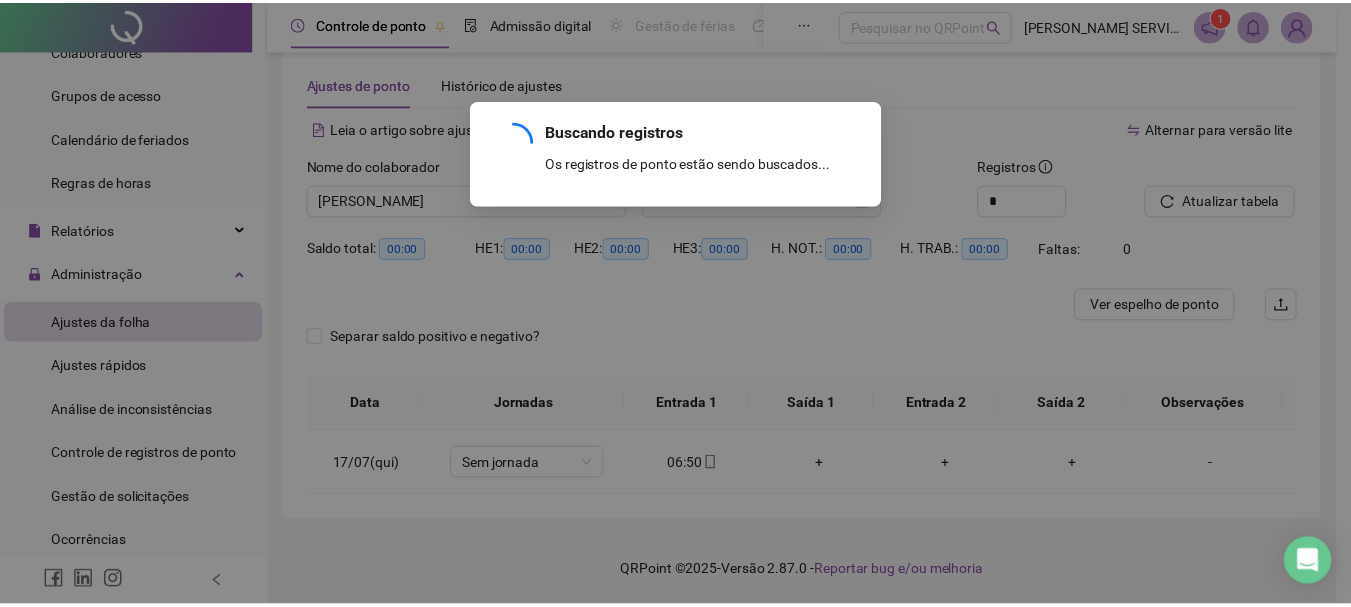 scroll, scrollTop: 29, scrollLeft: 0, axis: vertical 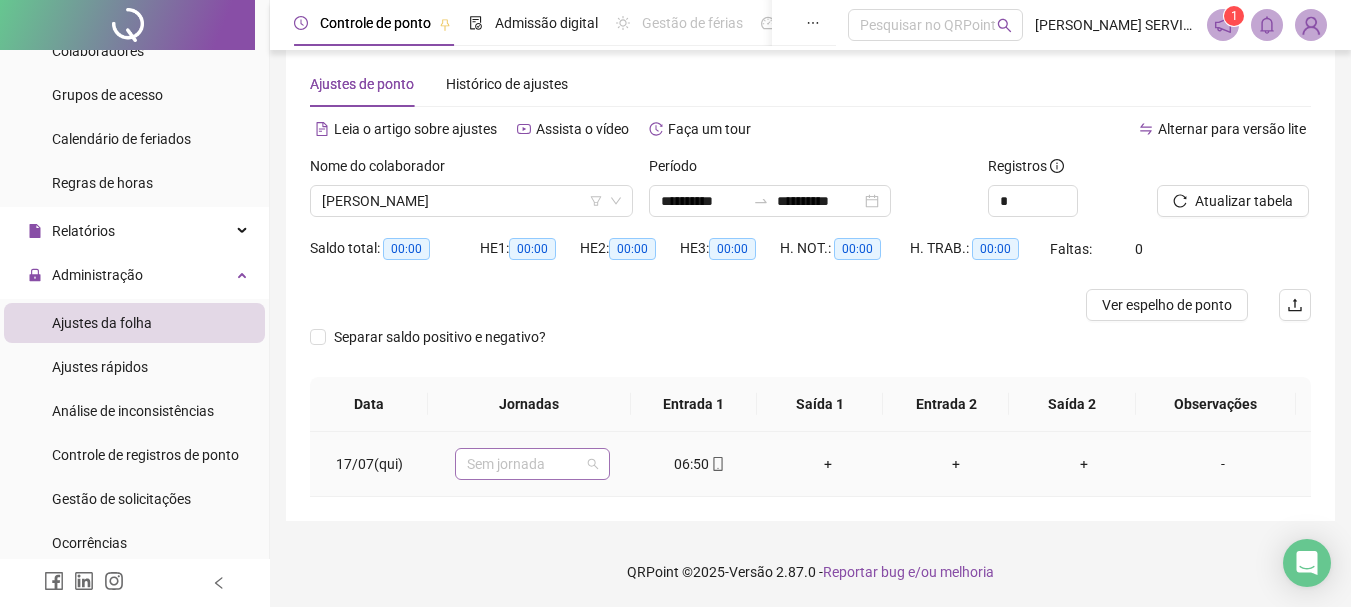 click on "Sem jornada" at bounding box center (532, 464) 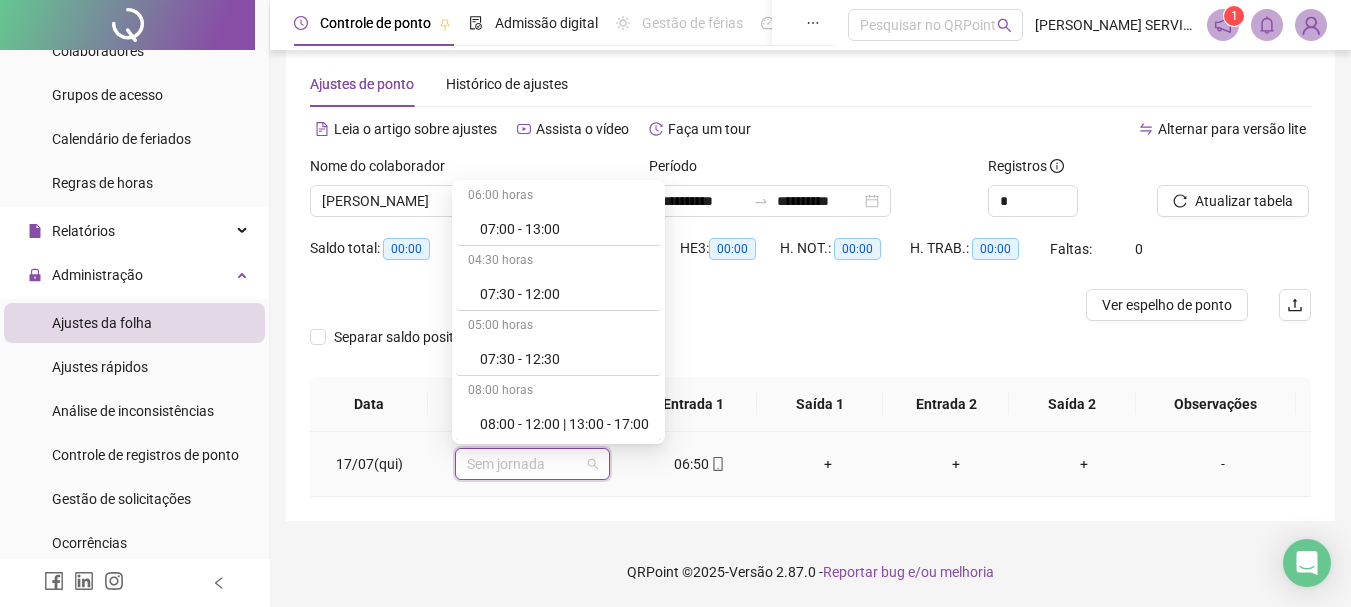 scroll, scrollTop: 0, scrollLeft: 0, axis: both 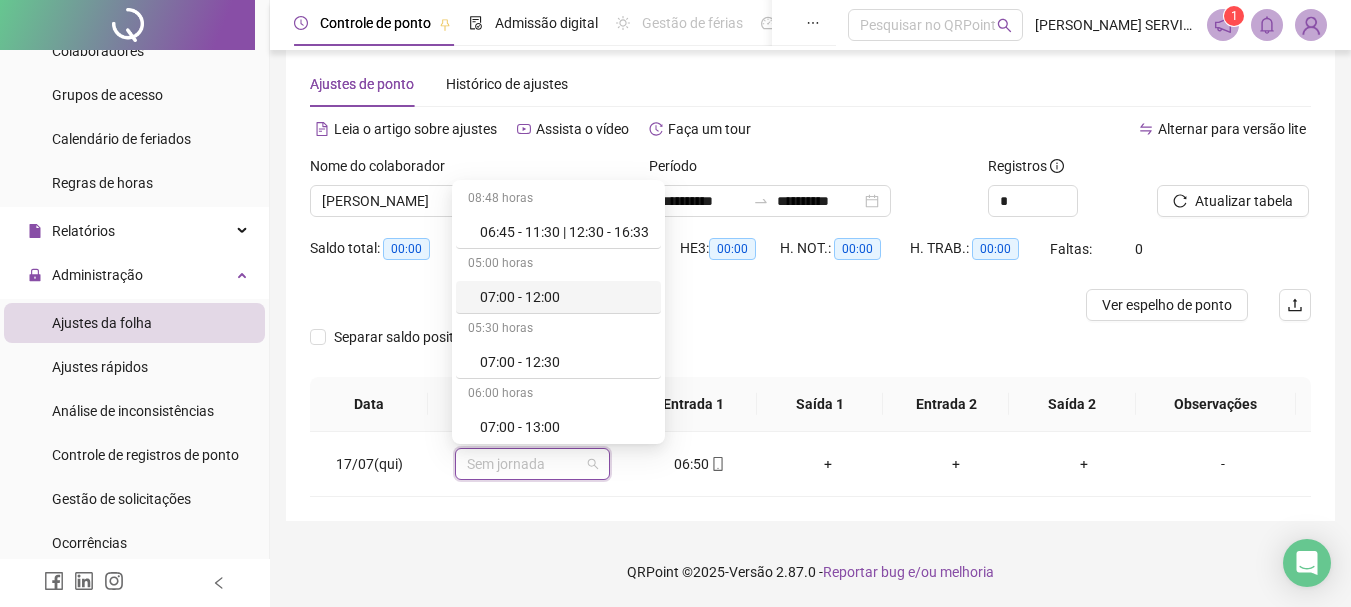 click on "Separar saldo positivo e negativo?" at bounding box center (810, 349) 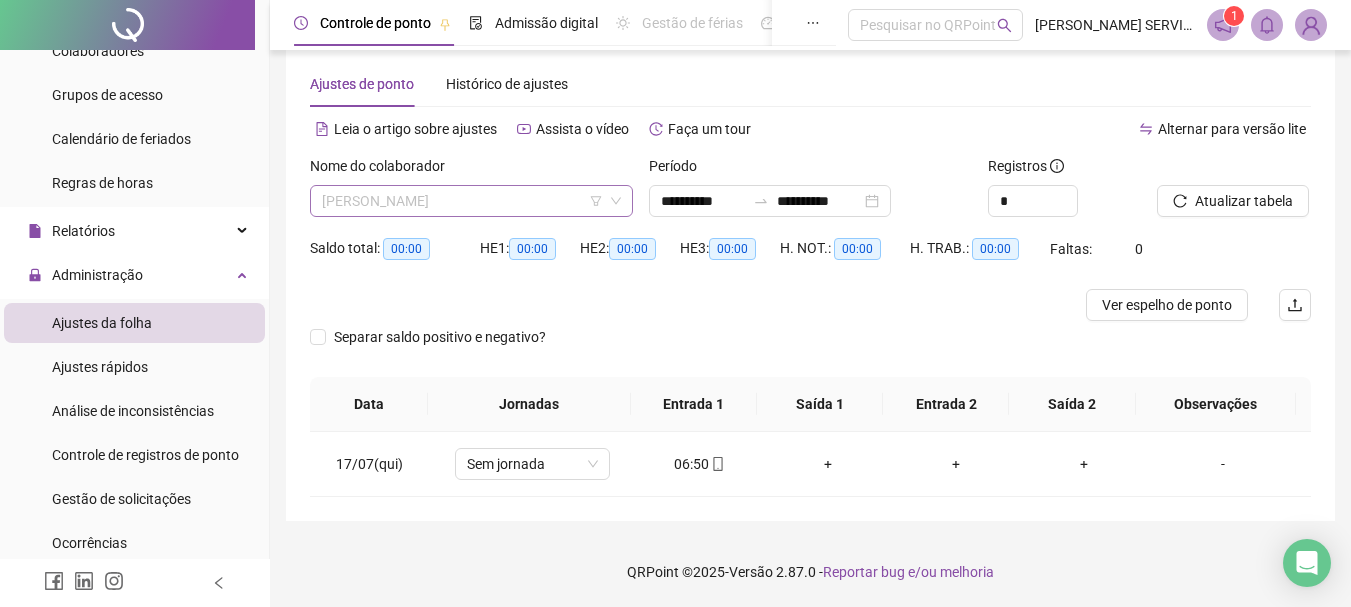click on "[PERSON_NAME]" at bounding box center (471, 201) 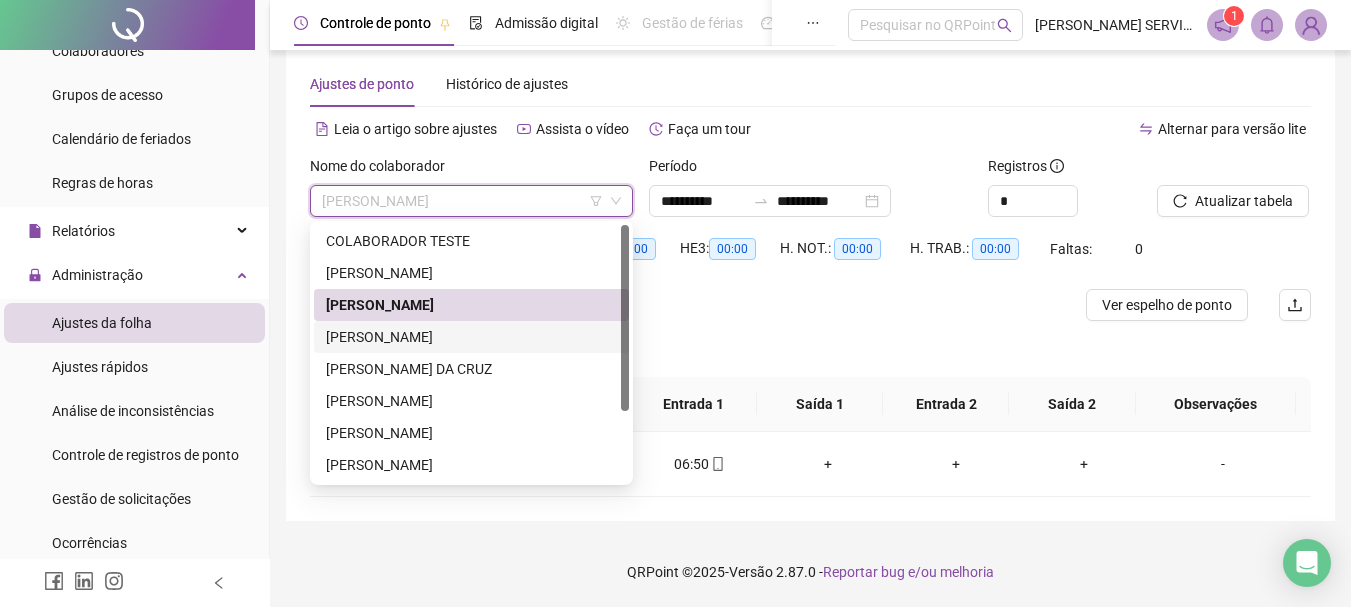 click on "[PERSON_NAME]" at bounding box center (471, 337) 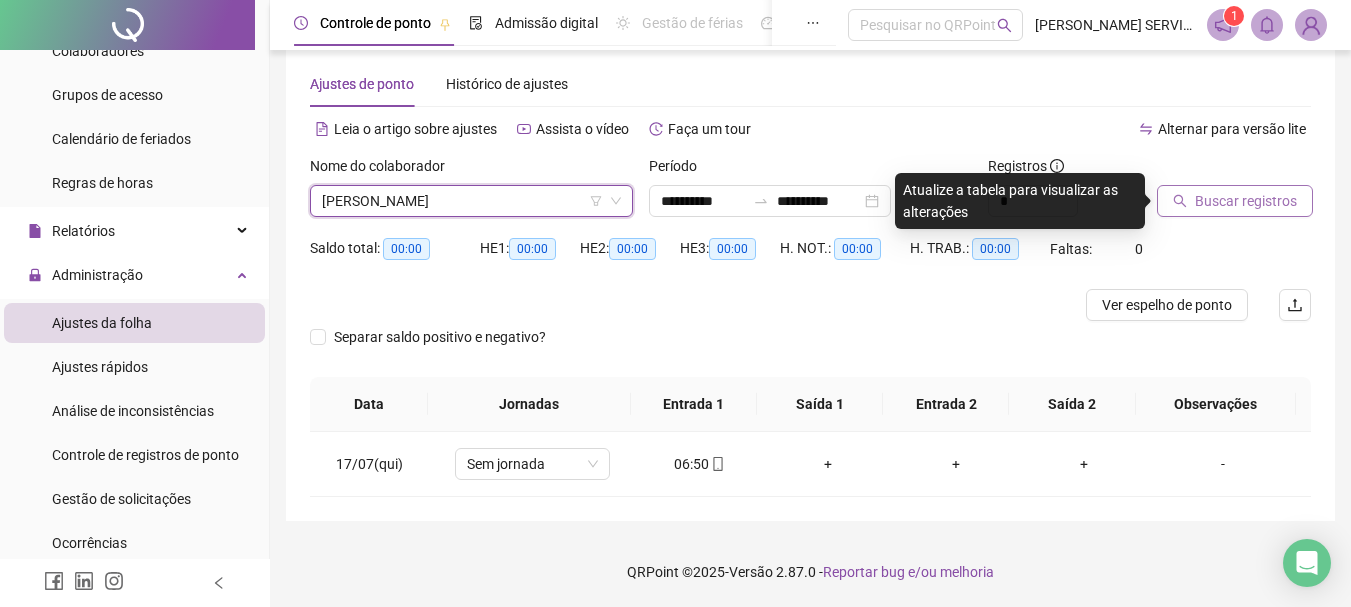 click on "Buscar registros" at bounding box center [1246, 201] 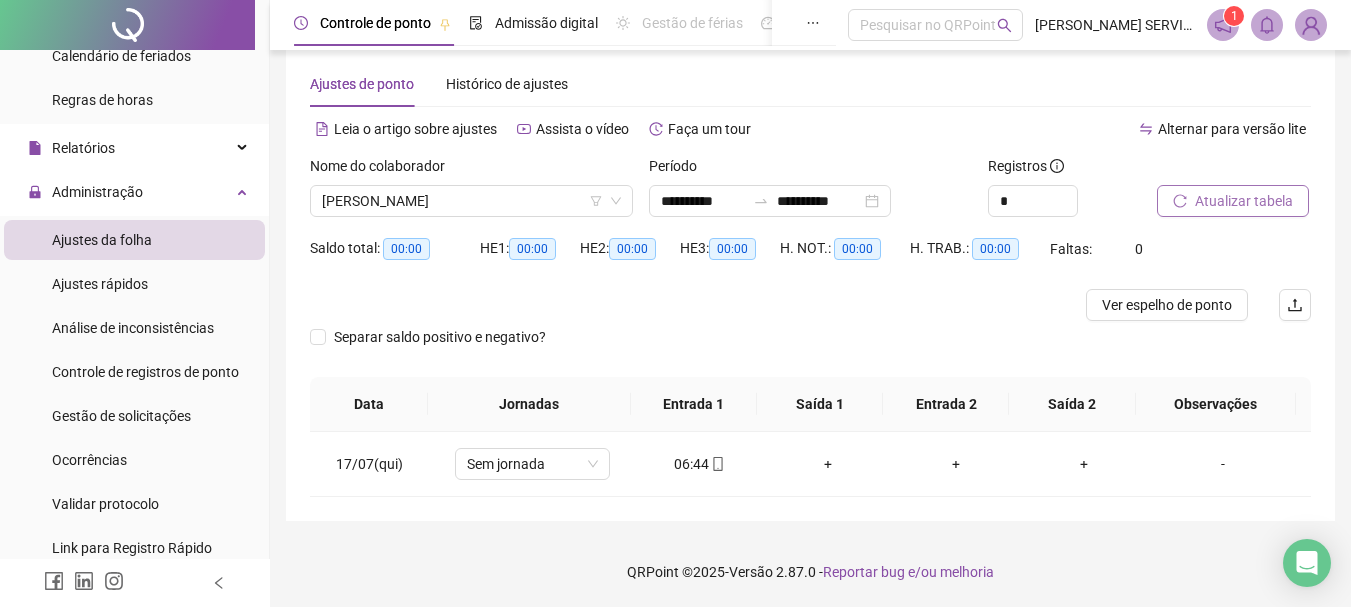 scroll, scrollTop: 343, scrollLeft: 0, axis: vertical 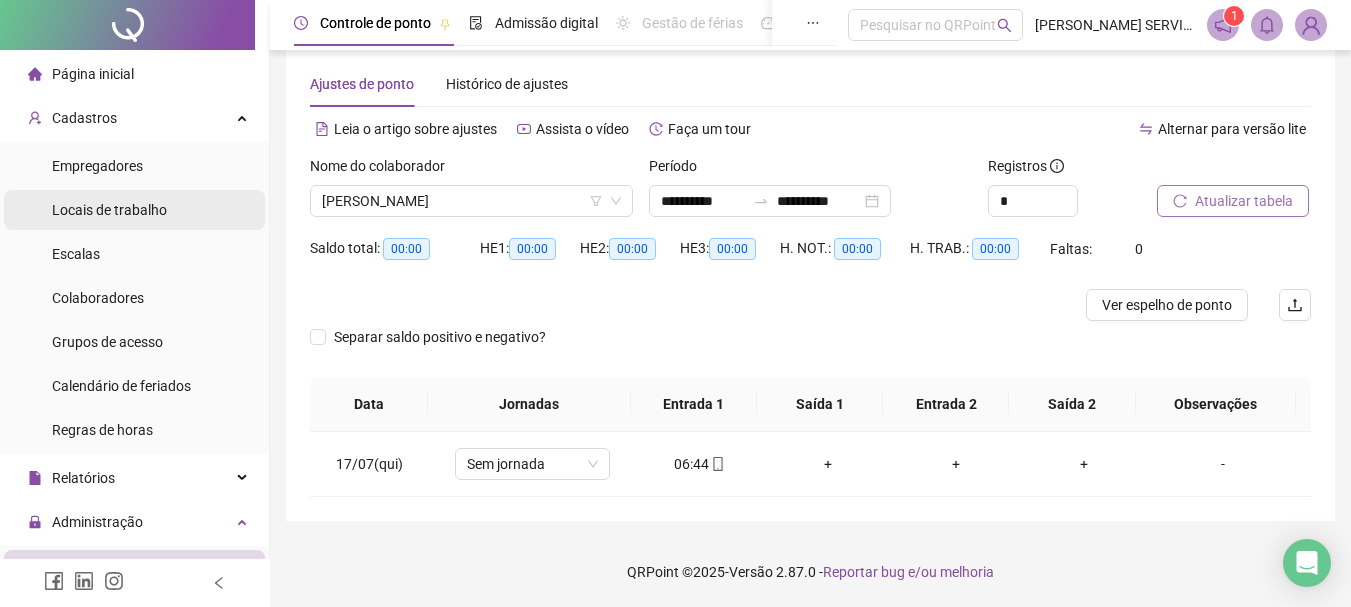 click on "Locais de trabalho" at bounding box center (109, 210) 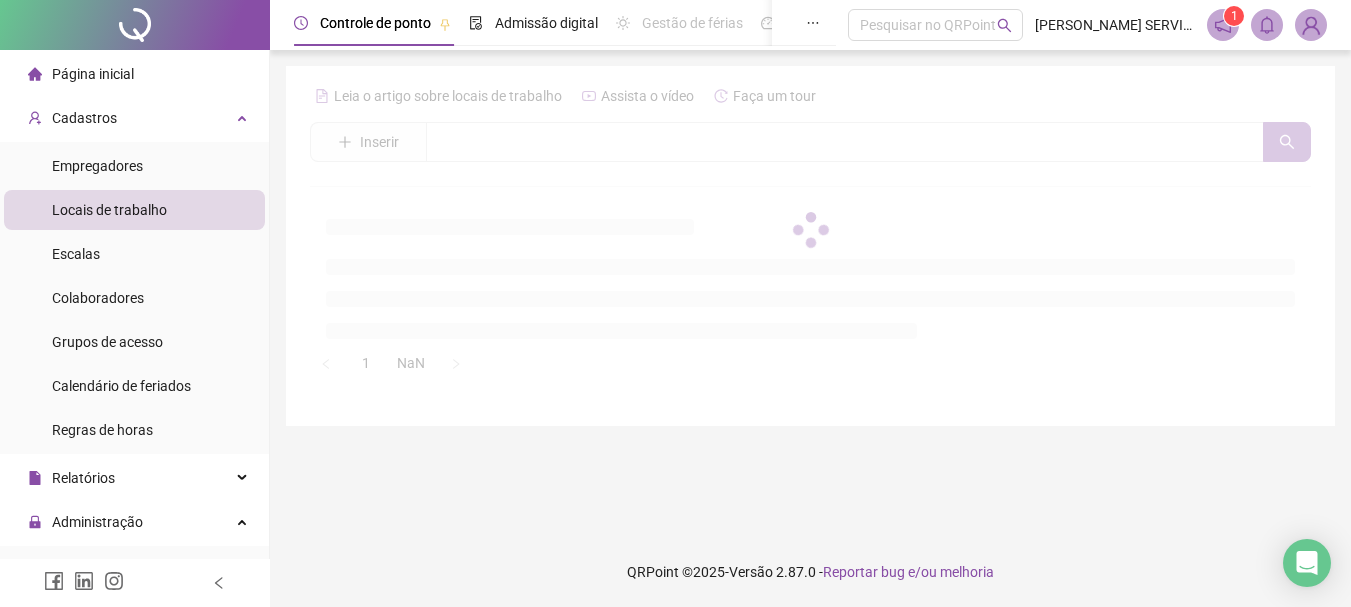 scroll, scrollTop: 0, scrollLeft: 0, axis: both 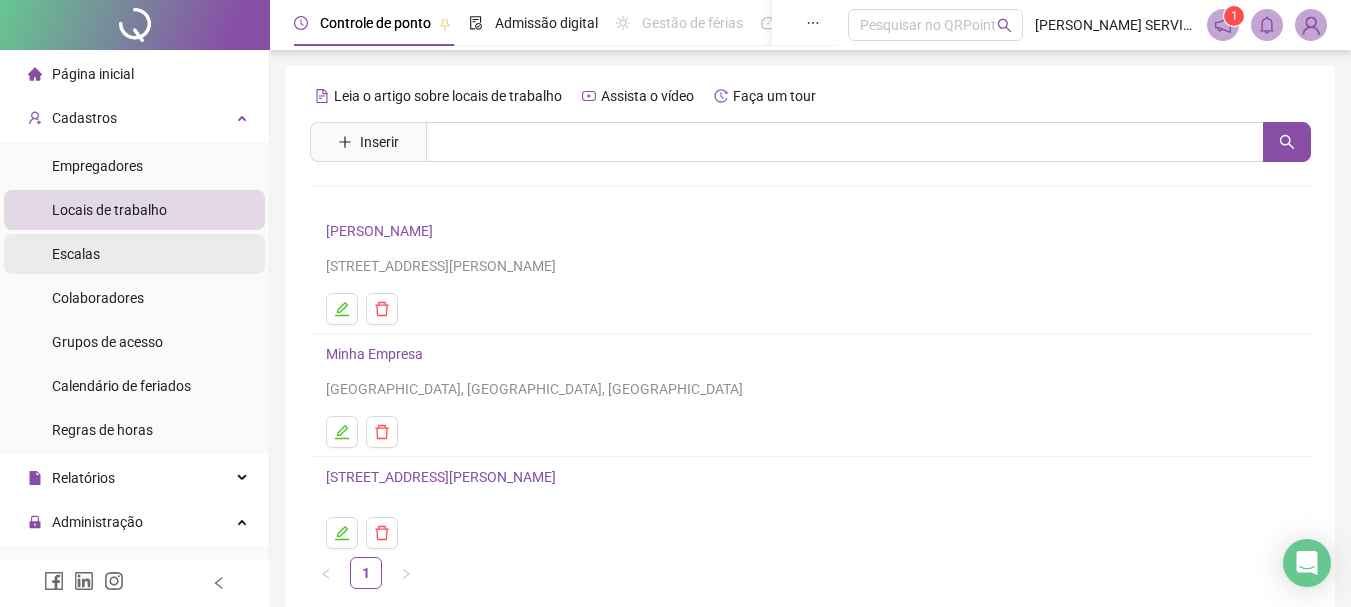 click on "Escalas" at bounding box center [76, 254] 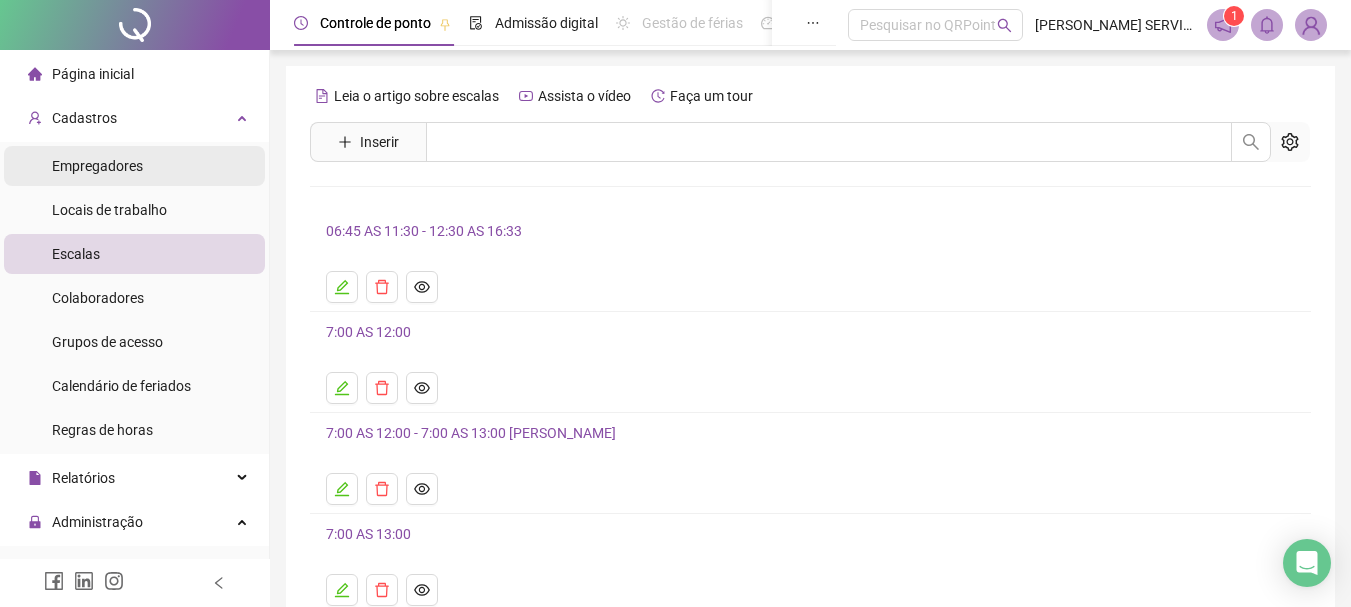 click on "Empregadores" at bounding box center [134, 166] 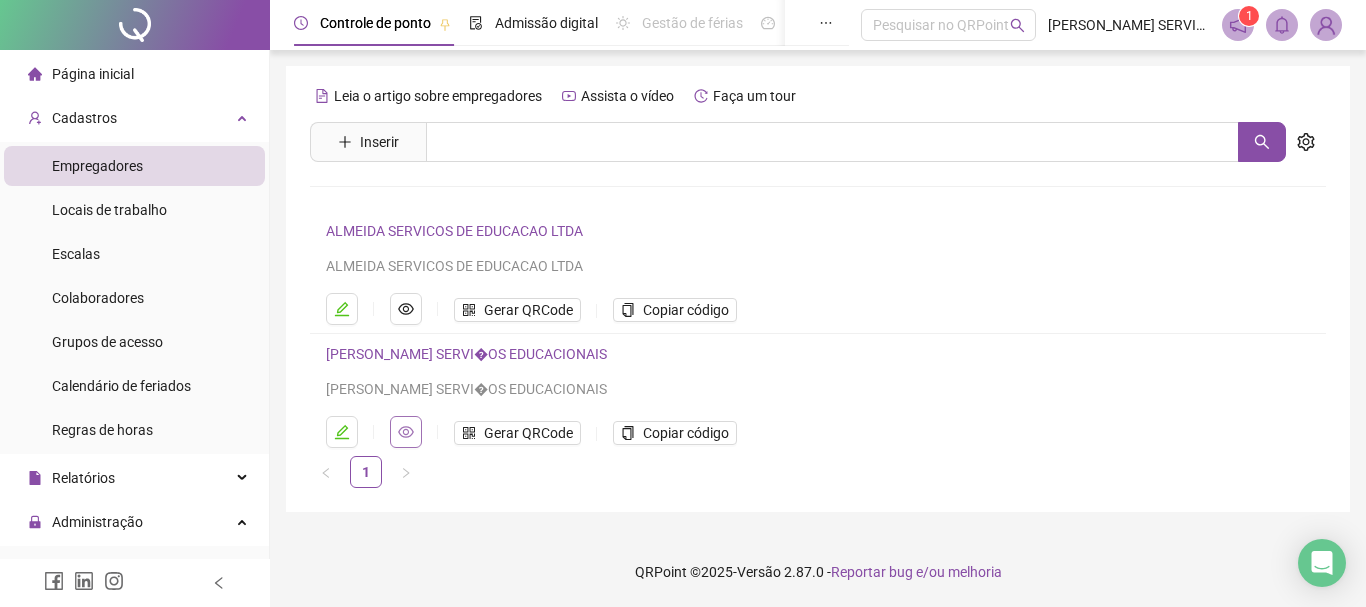 click 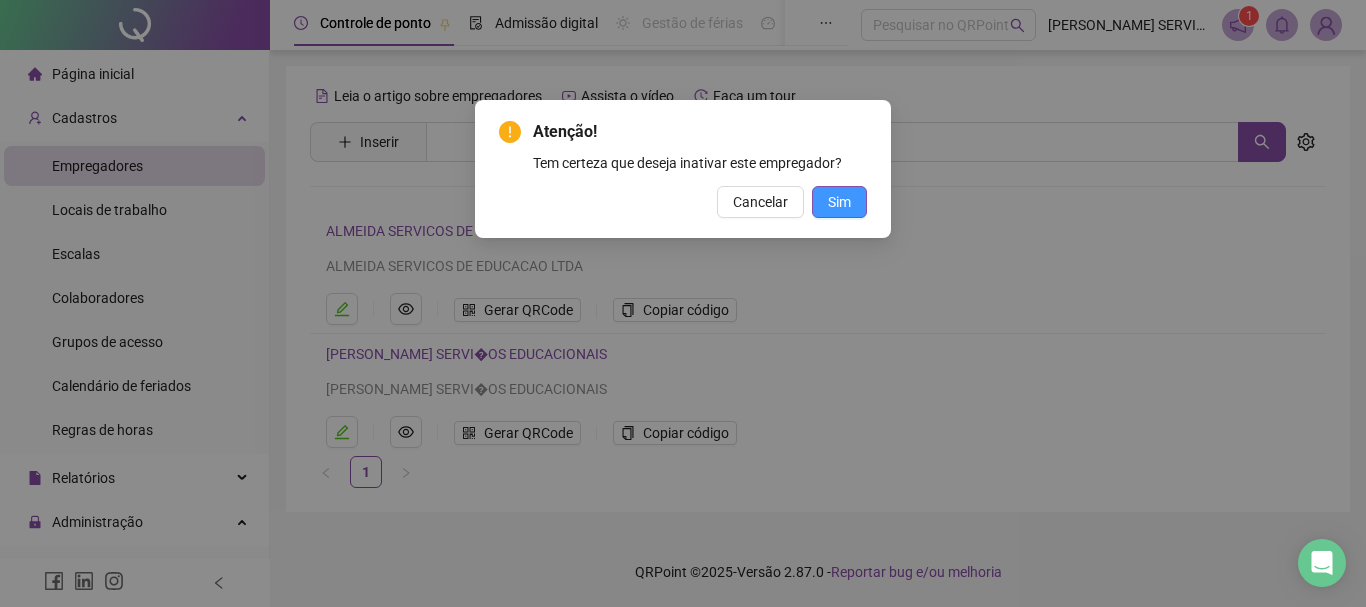 click on "Sim" at bounding box center (839, 202) 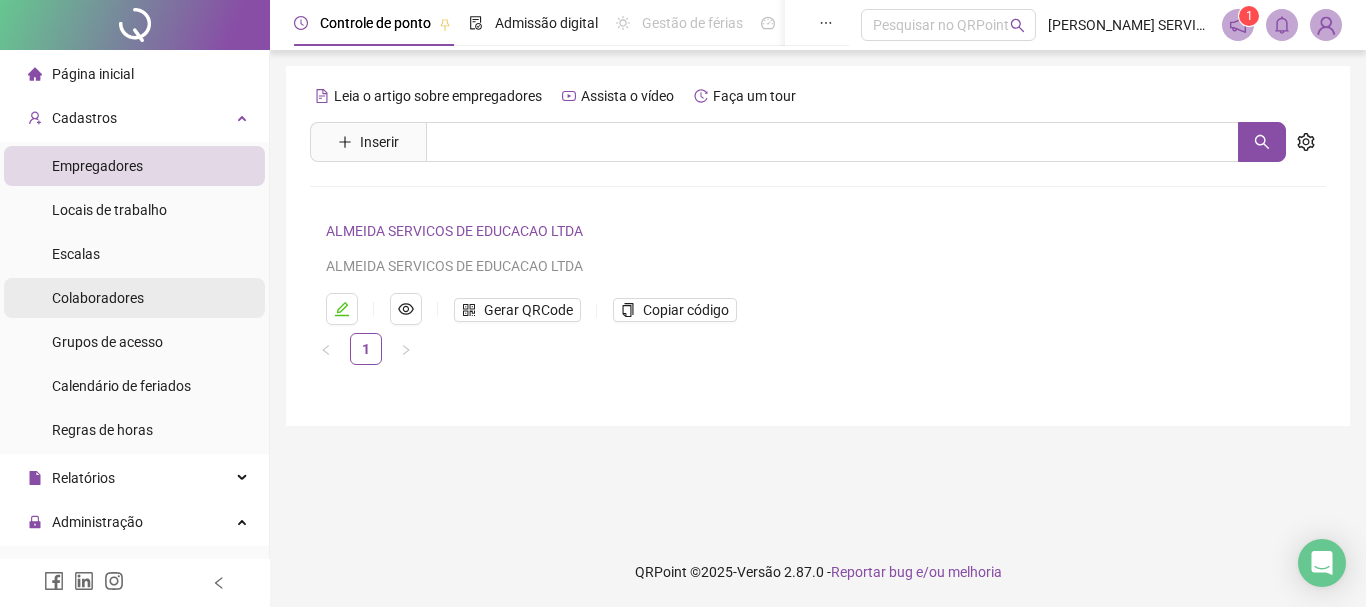 click on "Colaboradores" at bounding box center (98, 298) 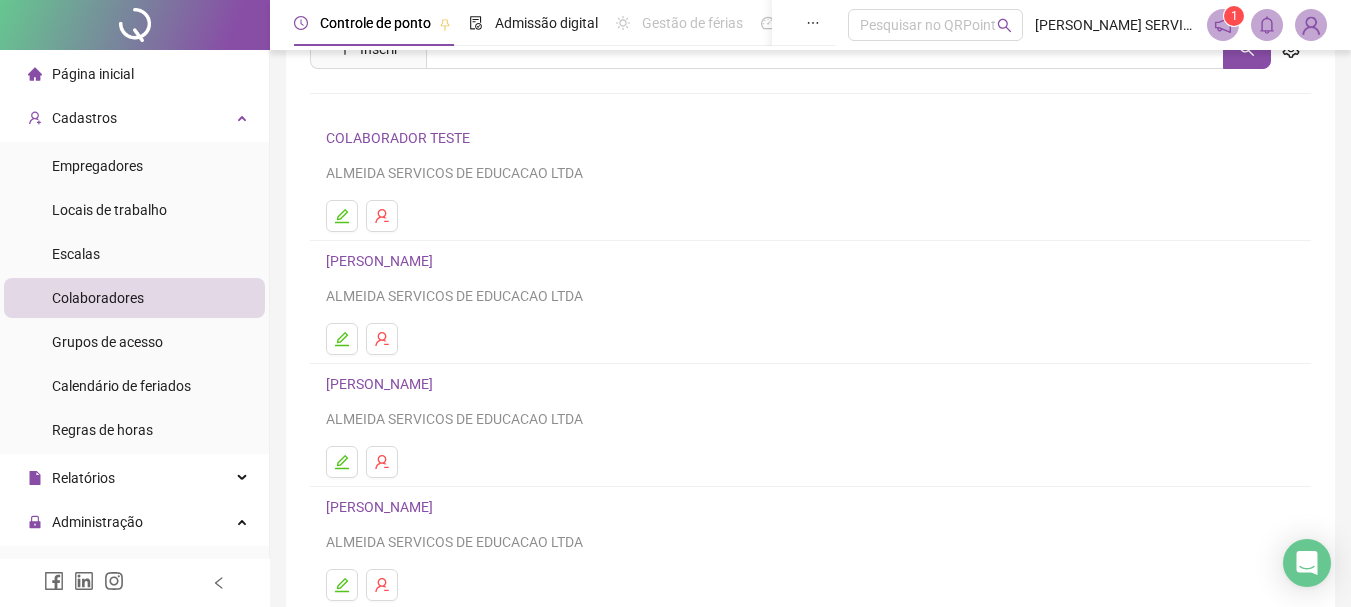 scroll, scrollTop: 137, scrollLeft: 0, axis: vertical 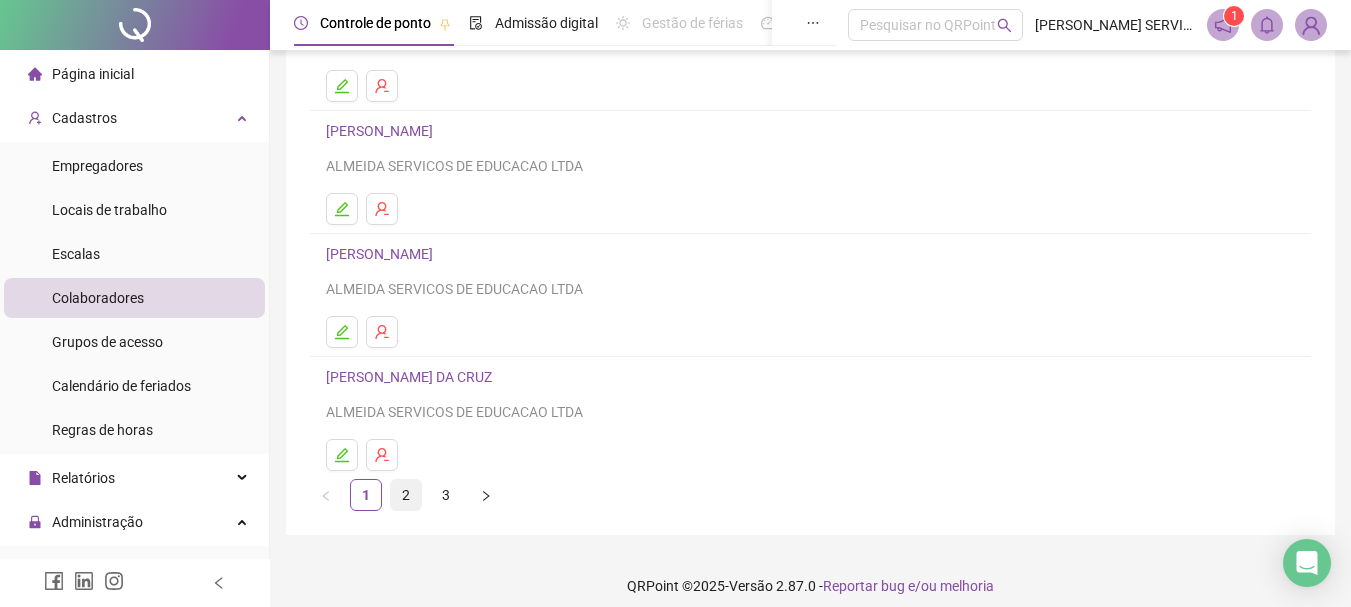 click on "2" at bounding box center [406, 495] 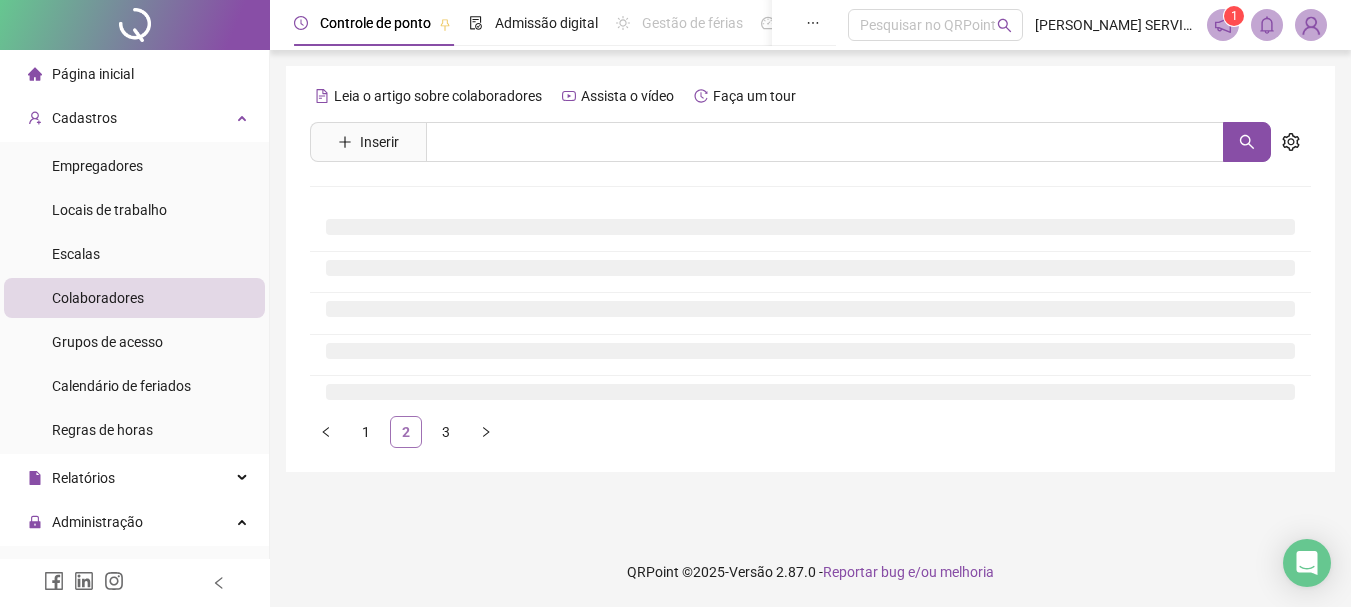 scroll, scrollTop: 0, scrollLeft: 0, axis: both 